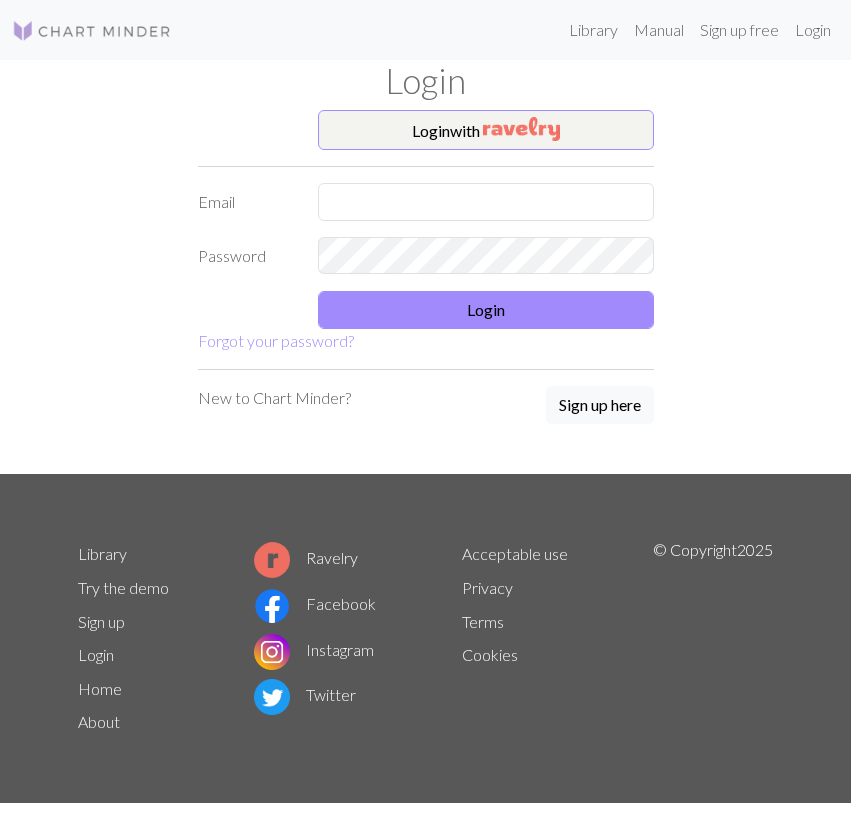 scroll, scrollTop: 0, scrollLeft: 0, axis: both 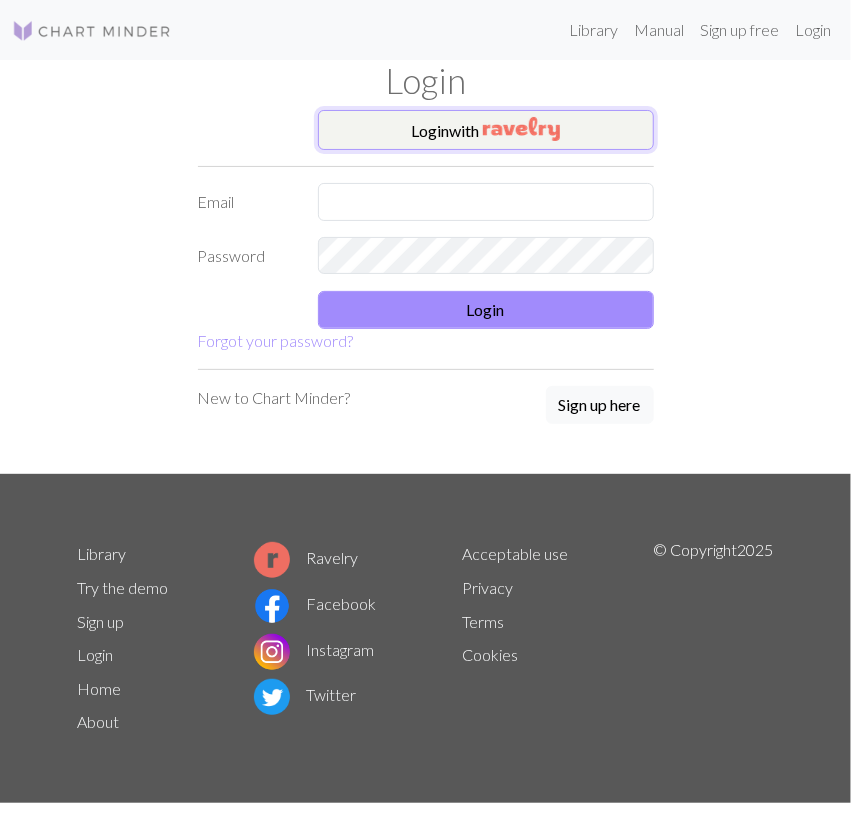 click at bounding box center [521, 129] 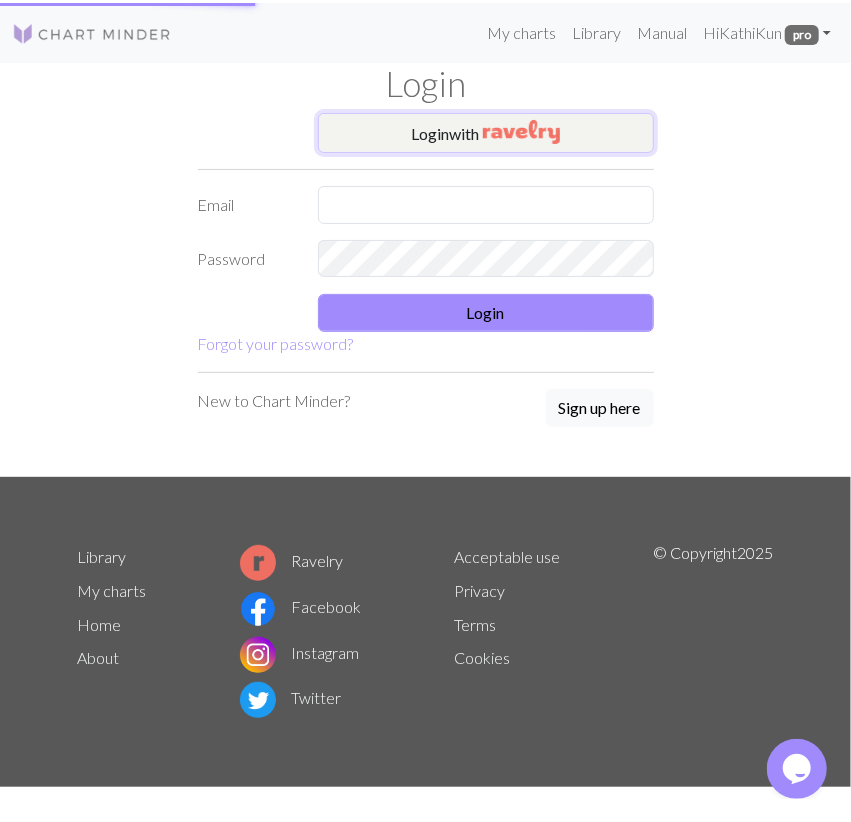 scroll, scrollTop: 0, scrollLeft: 0, axis: both 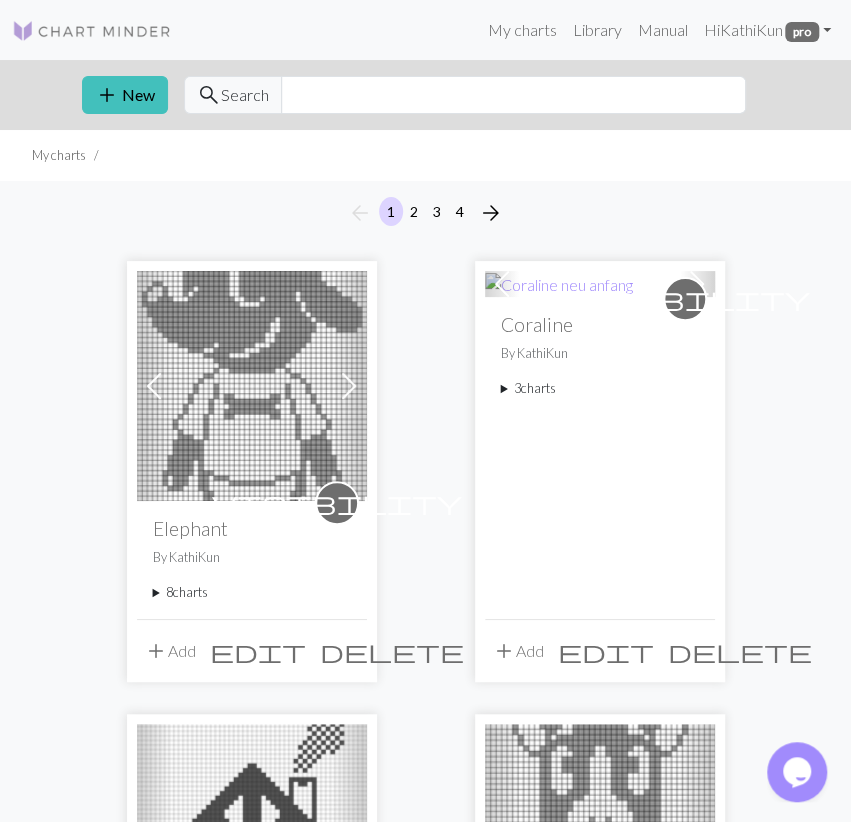click on "3  charts" at bounding box center [600, 388] 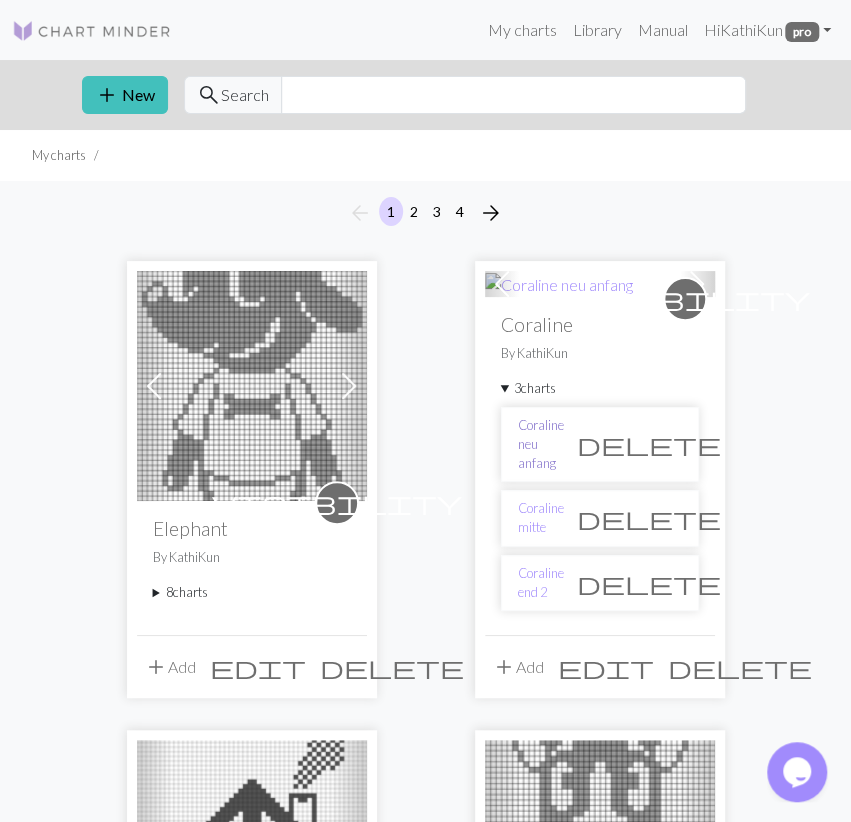 click on "Coraline neu anfang" at bounding box center (541, 445) 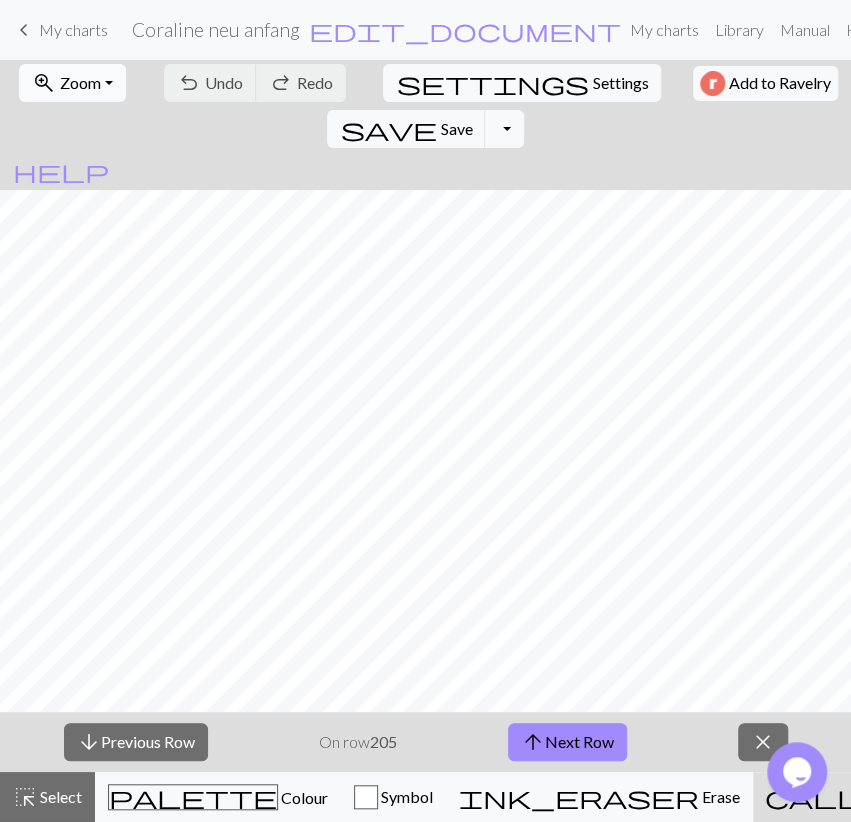 click on "Zoom" at bounding box center (80, 82) 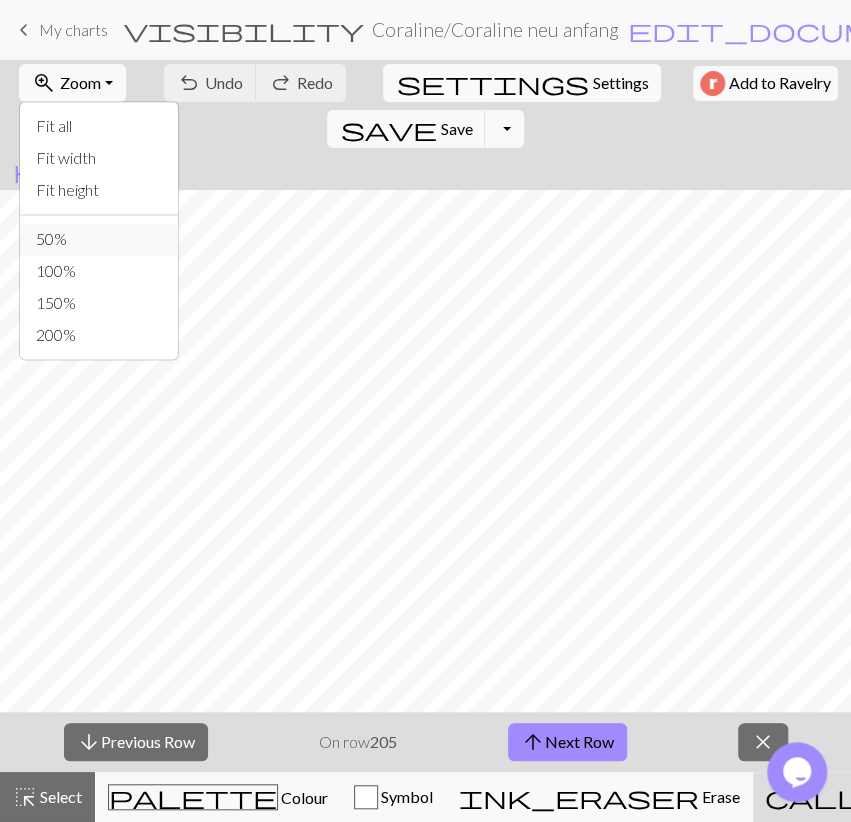click on "50%" at bounding box center [99, 239] 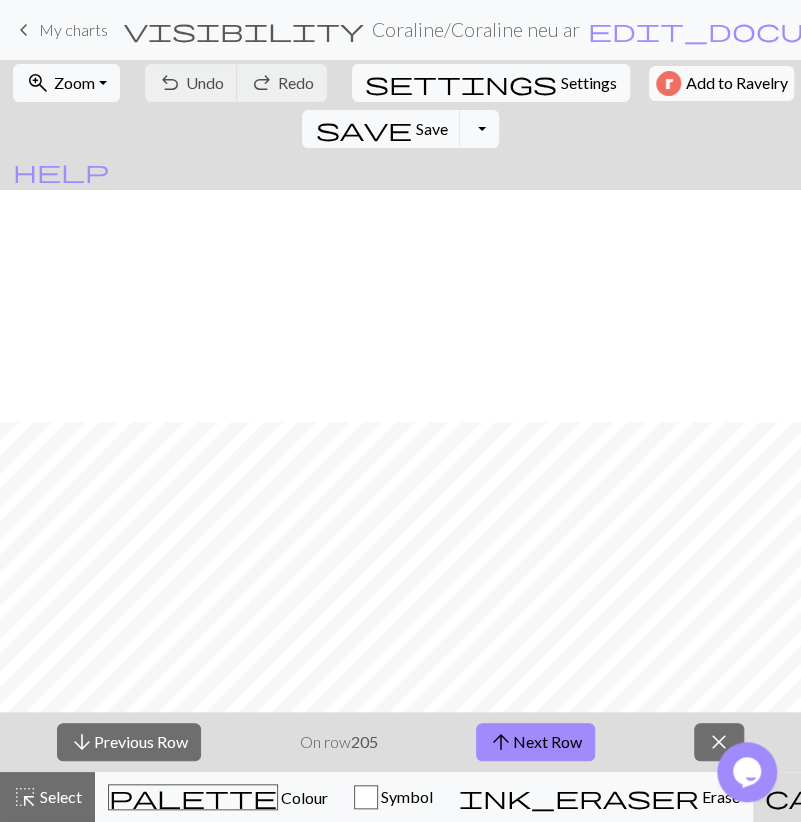 scroll, scrollTop: 580, scrollLeft: 0, axis: vertical 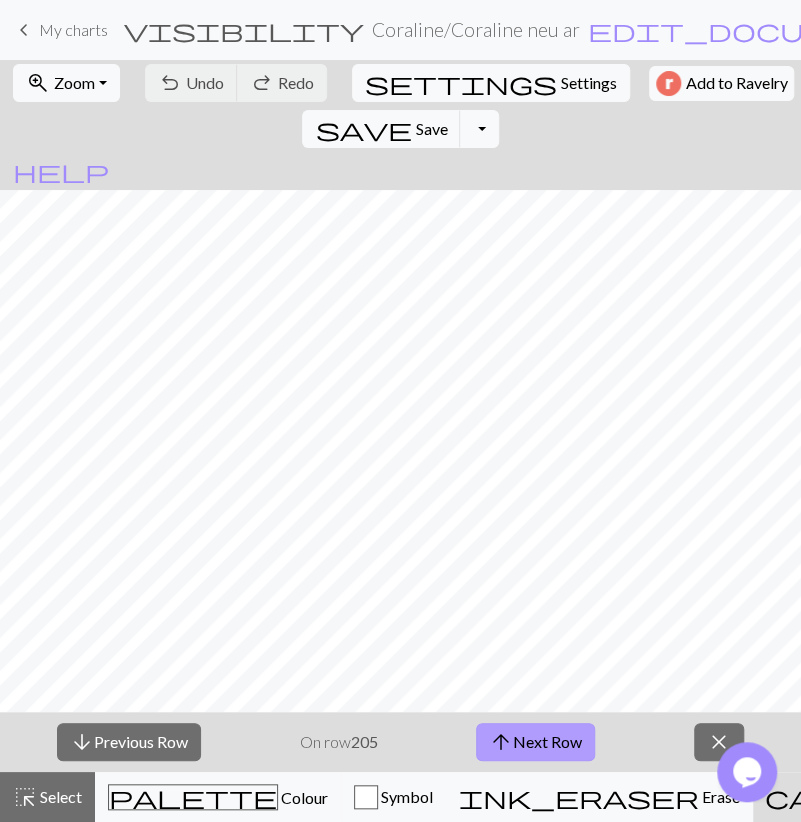 click on "arrow_upward  Next Row" at bounding box center [535, 742] 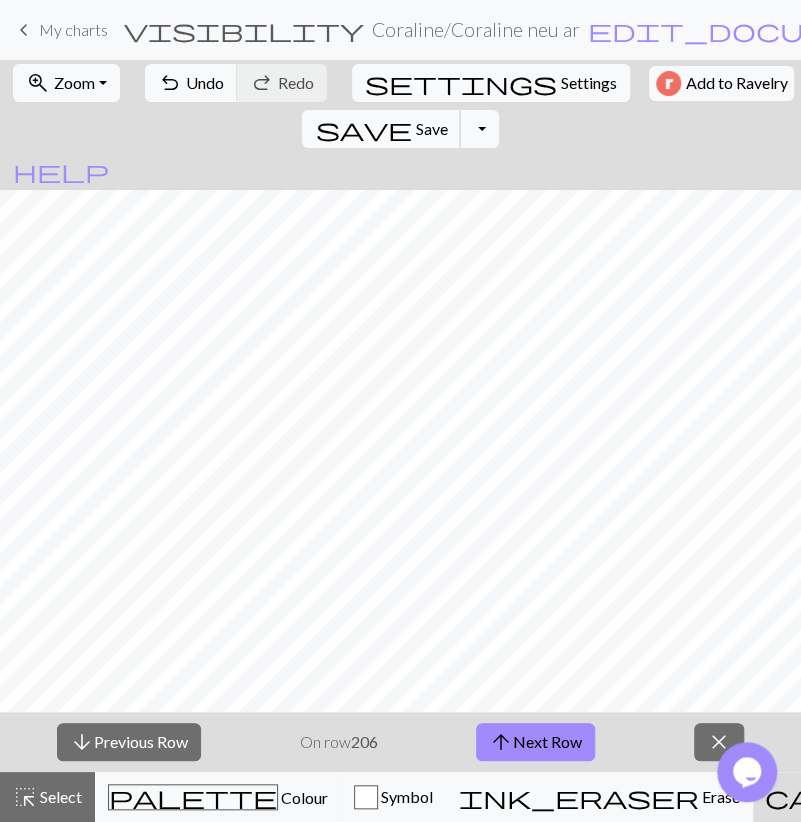 click on "save" at bounding box center (363, 129) 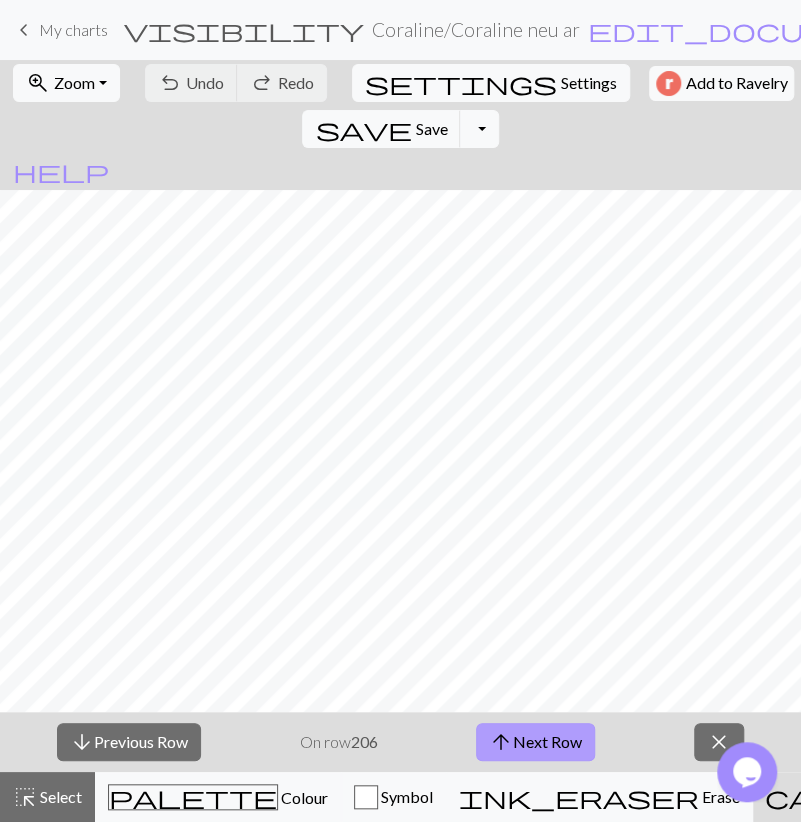 click on "arrow_upward  Next Row" at bounding box center [535, 742] 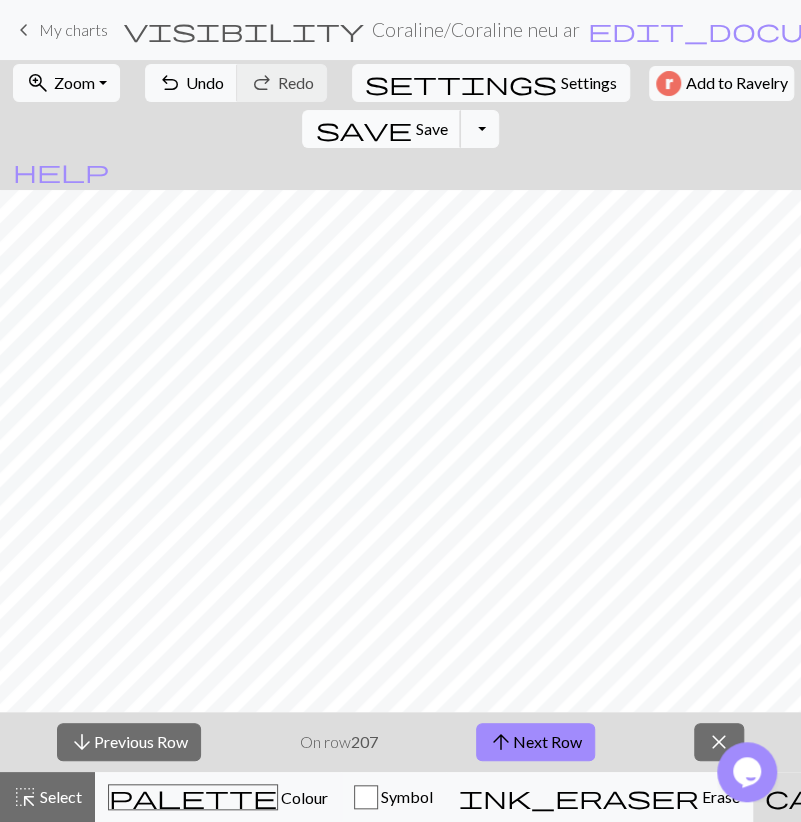 click on "save" at bounding box center [363, 129] 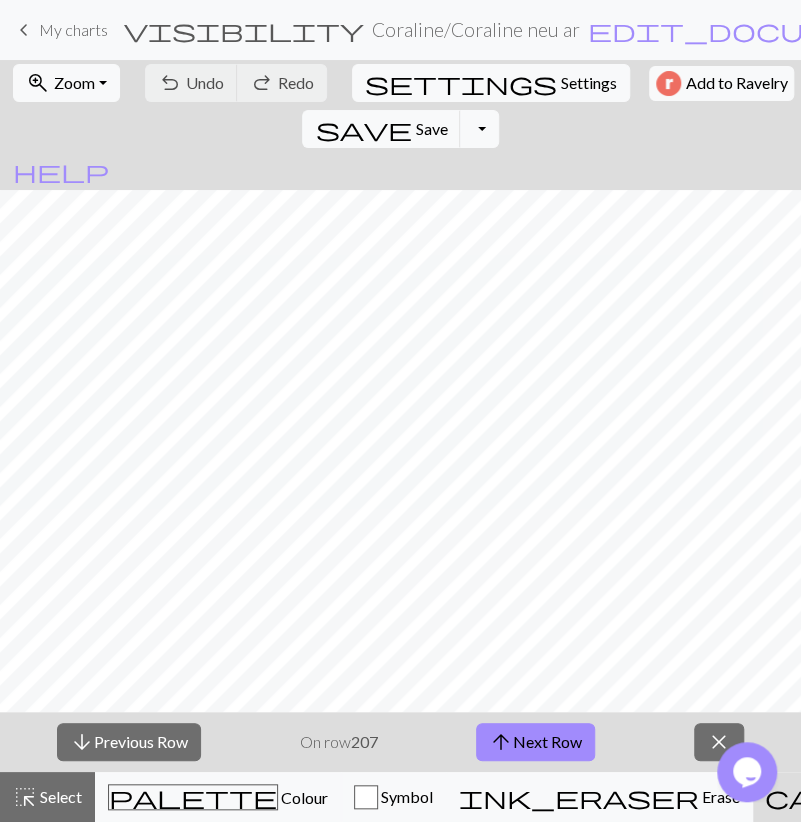 type 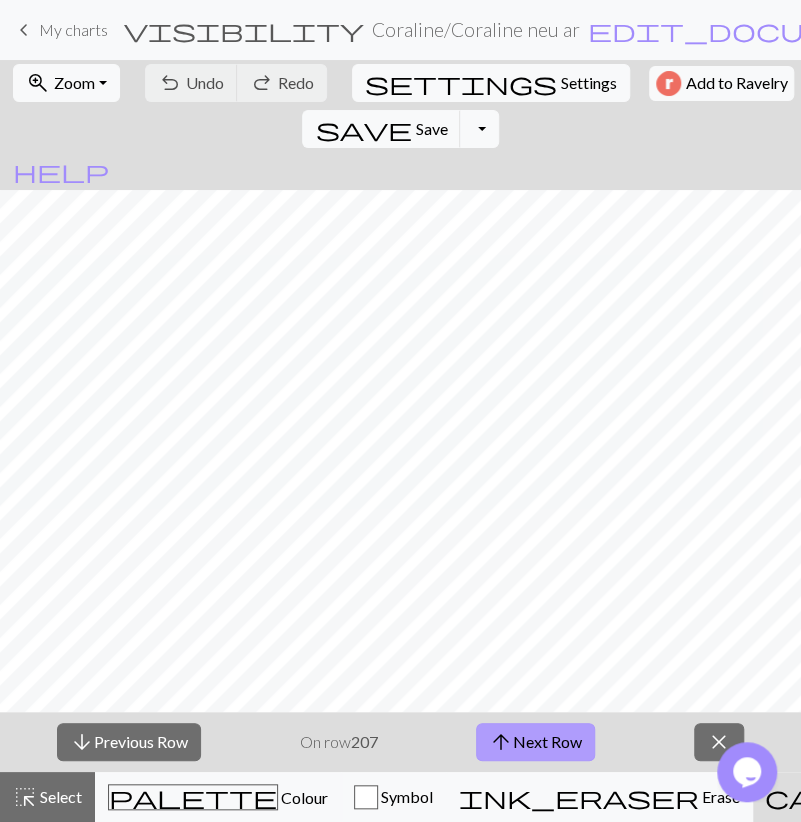 click on "arrow_upward" at bounding box center (501, 742) 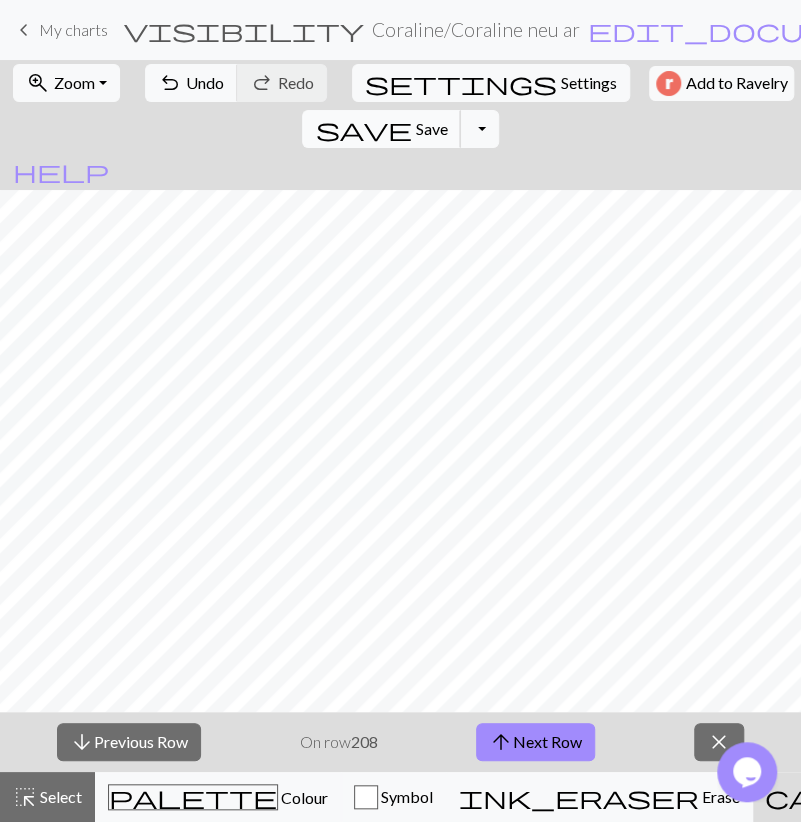 click on "save Save Save" at bounding box center (381, 129) 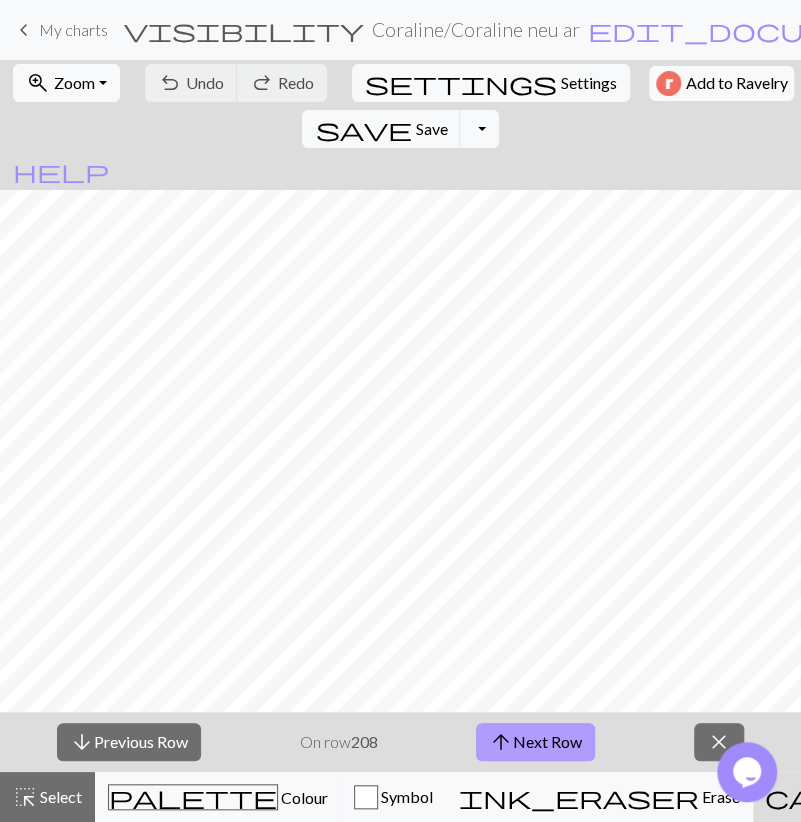 click on "arrow_upward  Next Row" at bounding box center [535, 742] 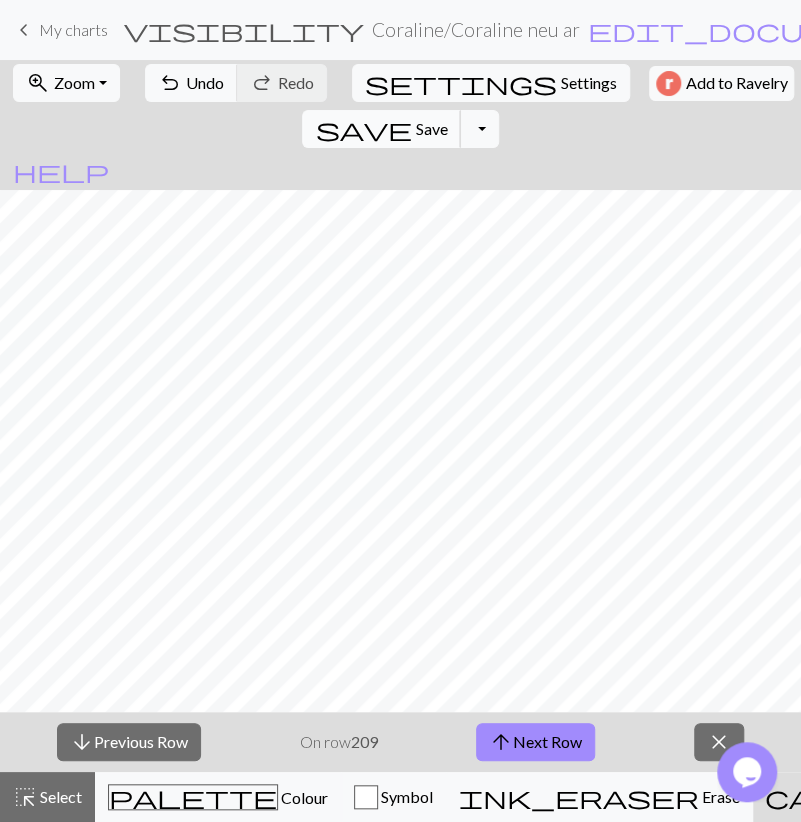 click on "save" at bounding box center (363, 129) 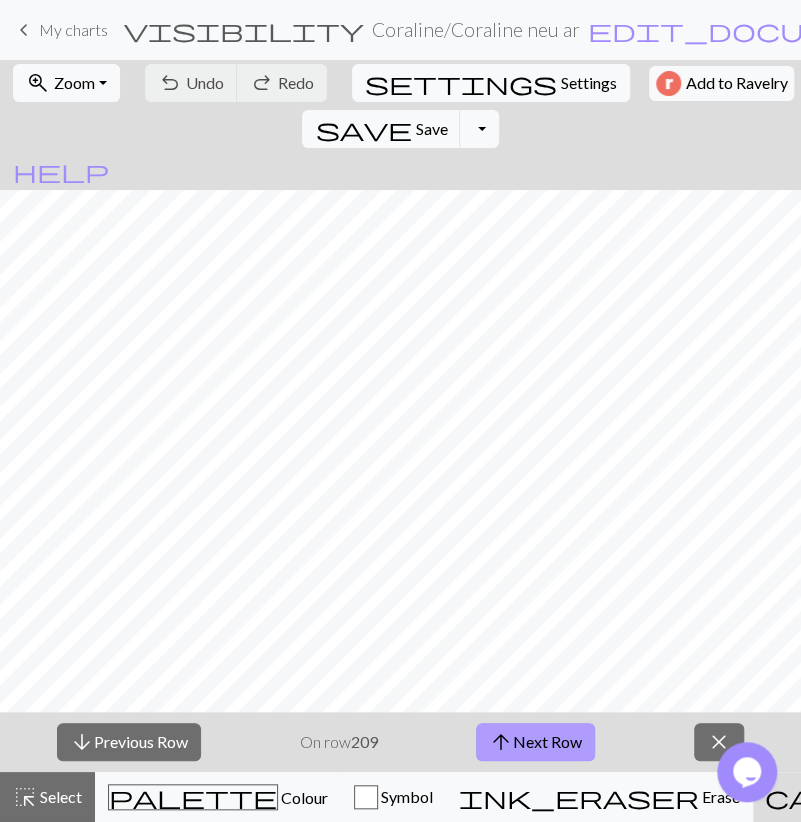 click on "arrow_upward  Next Row" at bounding box center (535, 742) 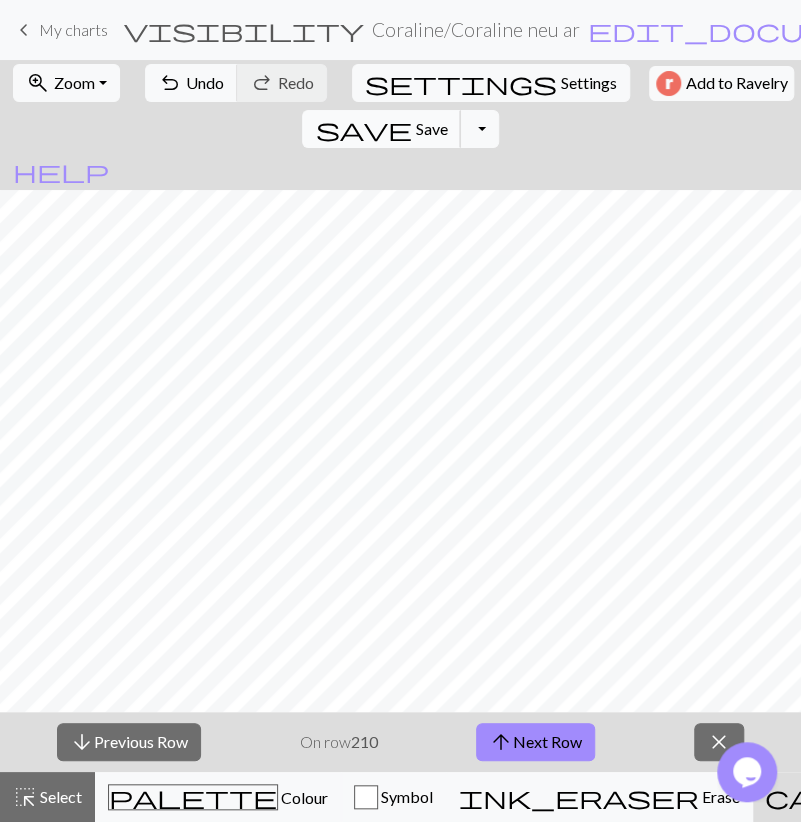 click on "save" at bounding box center (363, 129) 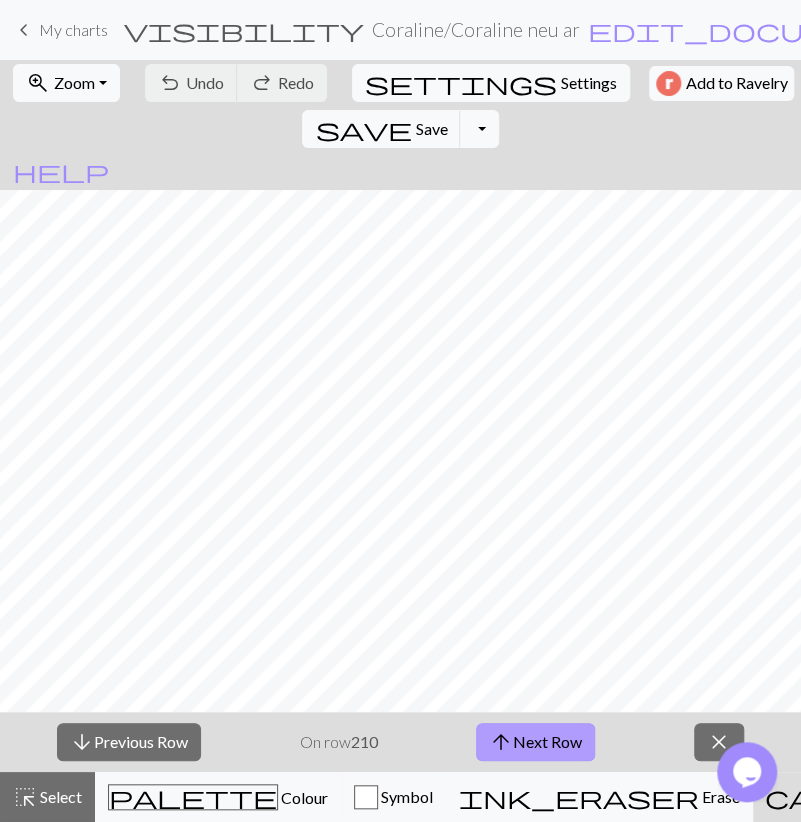 click on "arrow_upward  Next Row" at bounding box center (535, 742) 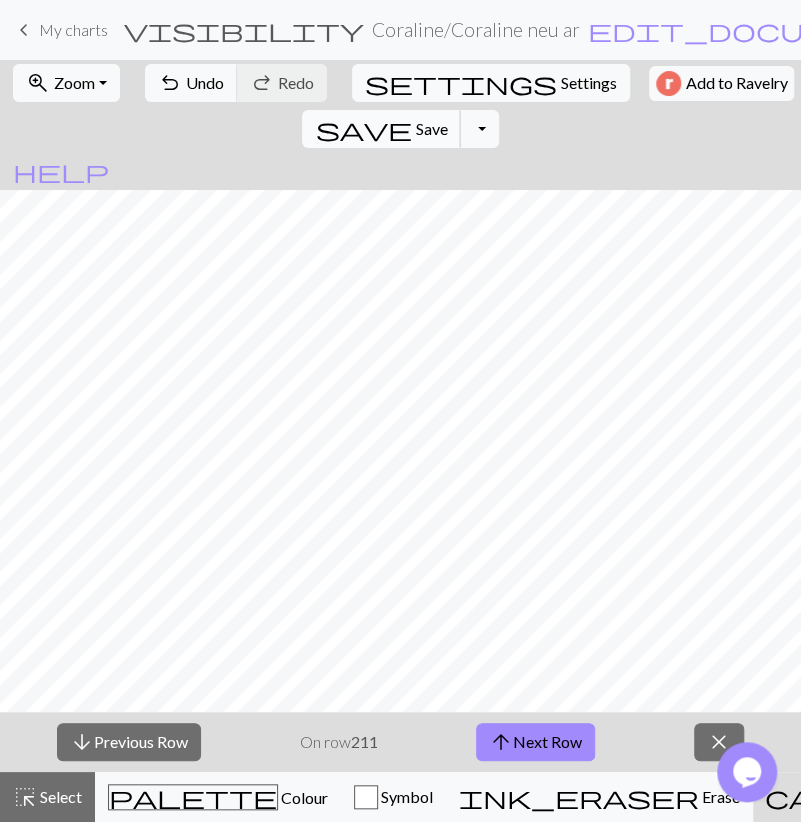 click on "save" at bounding box center (363, 129) 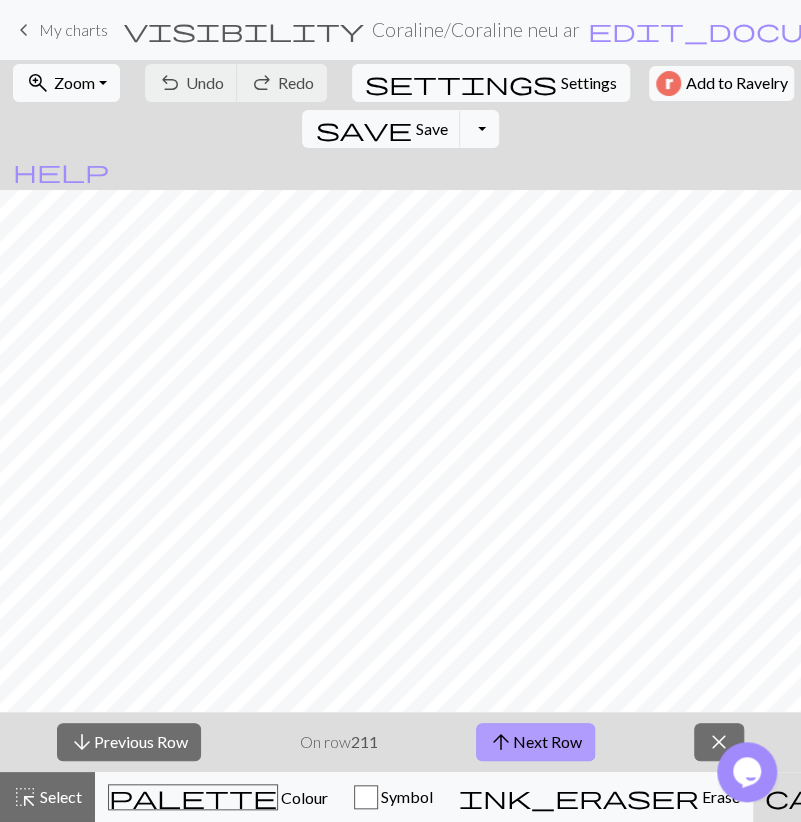 click on "arrow_upward  Next Row" at bounding box center (535, 742) 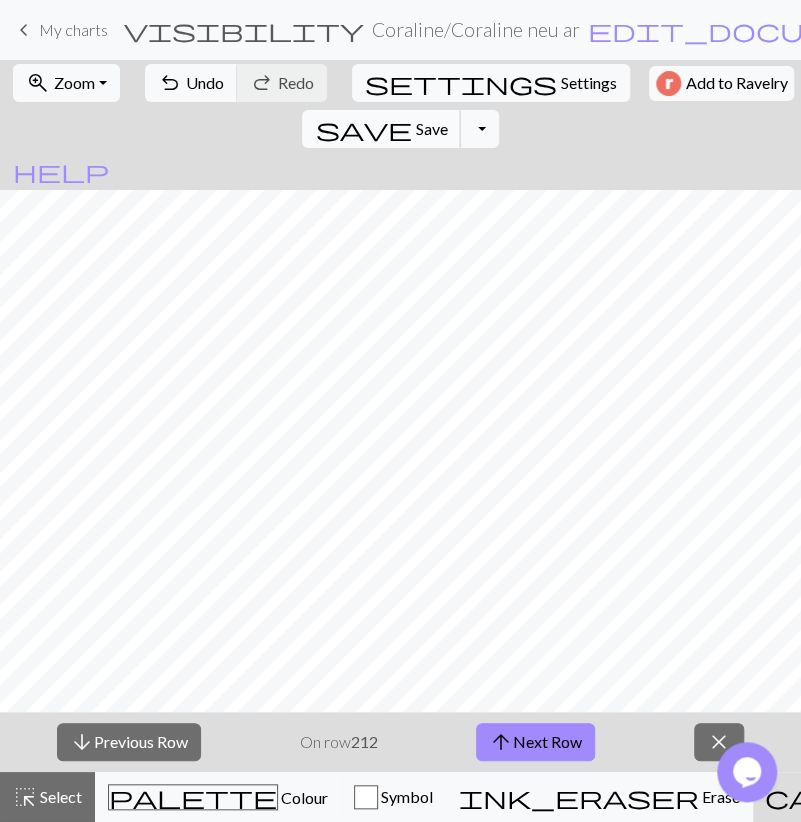 click on "save" at bounding box center (363, 129) 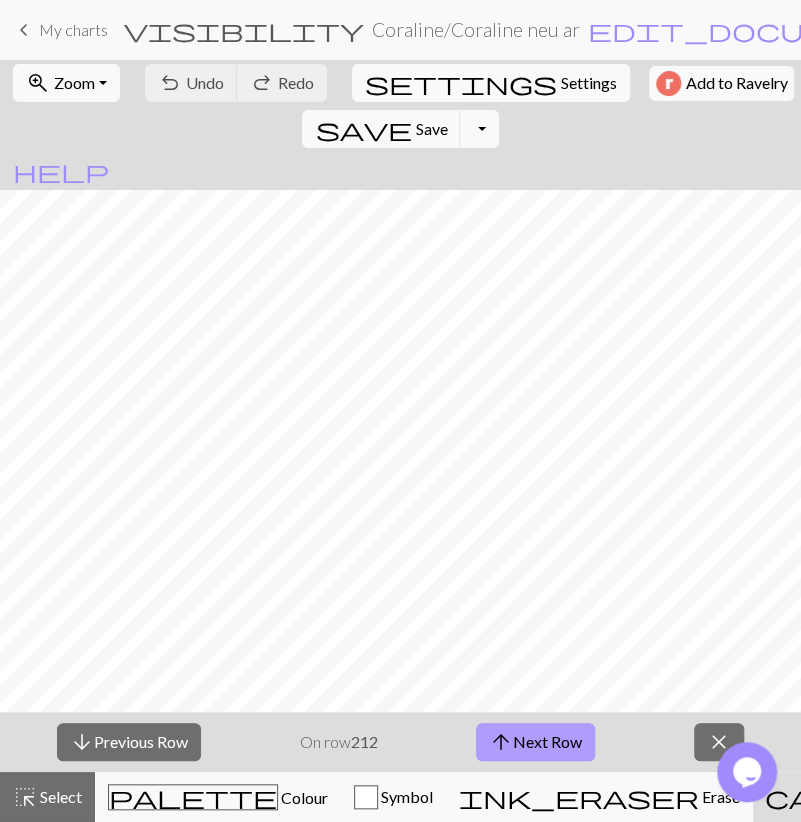 click on "arrow_upward  Next Row" at bounding box center (535, 742) 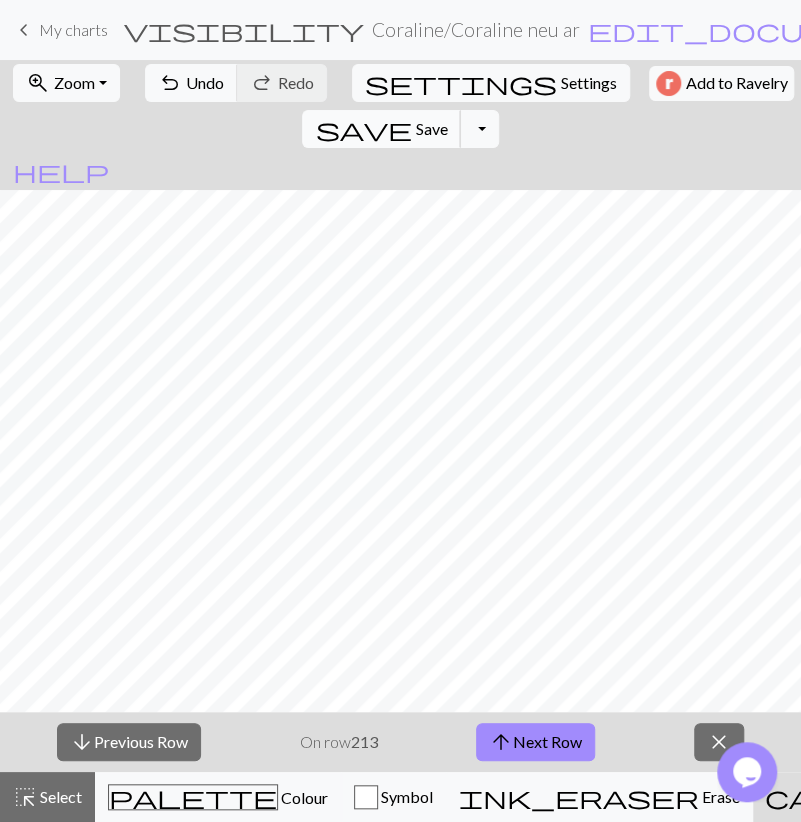 click on "save Save Save" at bounding box center (381, 129) 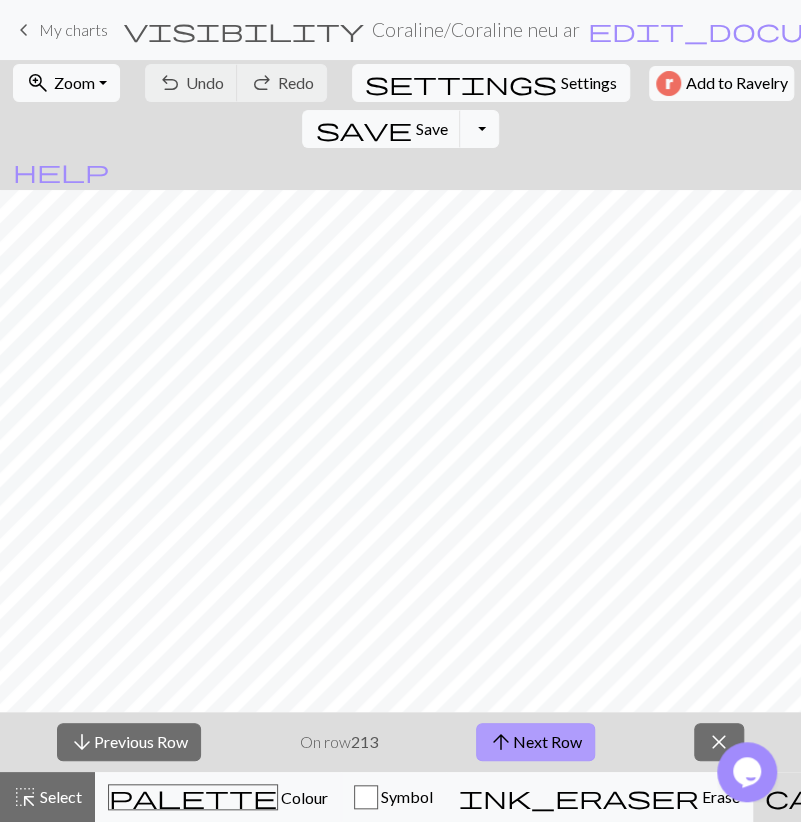 click on "arrow_upward  Next Row" at bounding box center [535, 742] 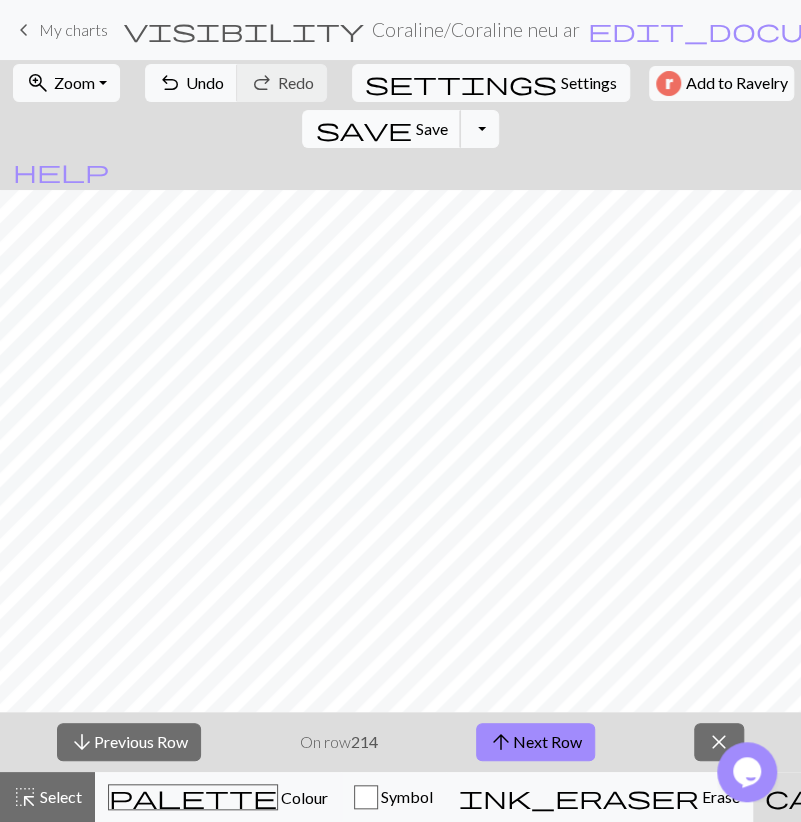 click on "save Save Save" at bounding box center [381, 129] 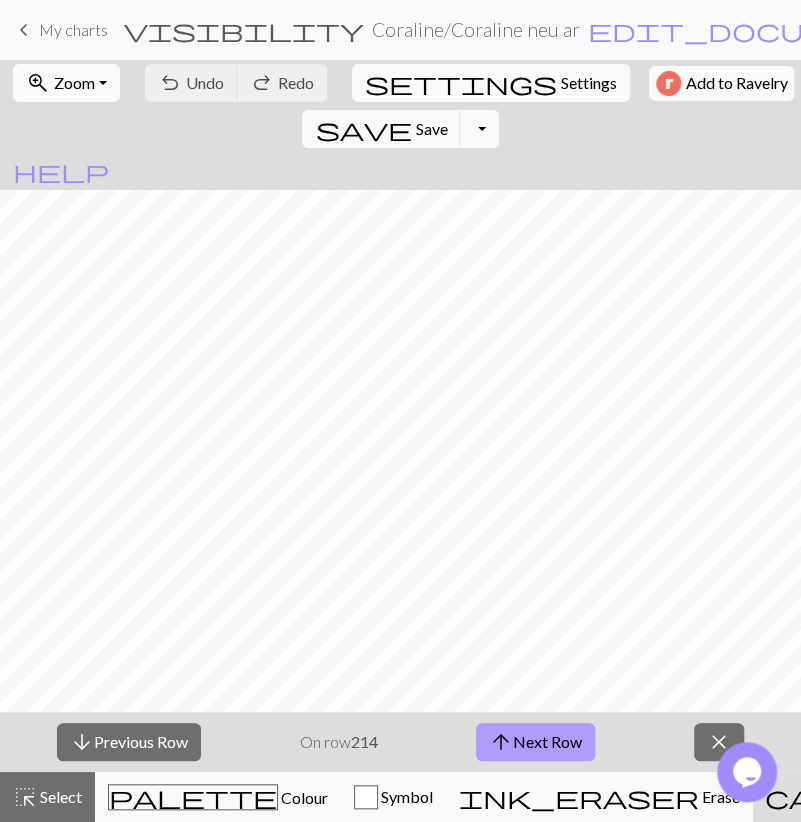 click on "arrow_upward  Next Row" at bounding box center [535, 742] 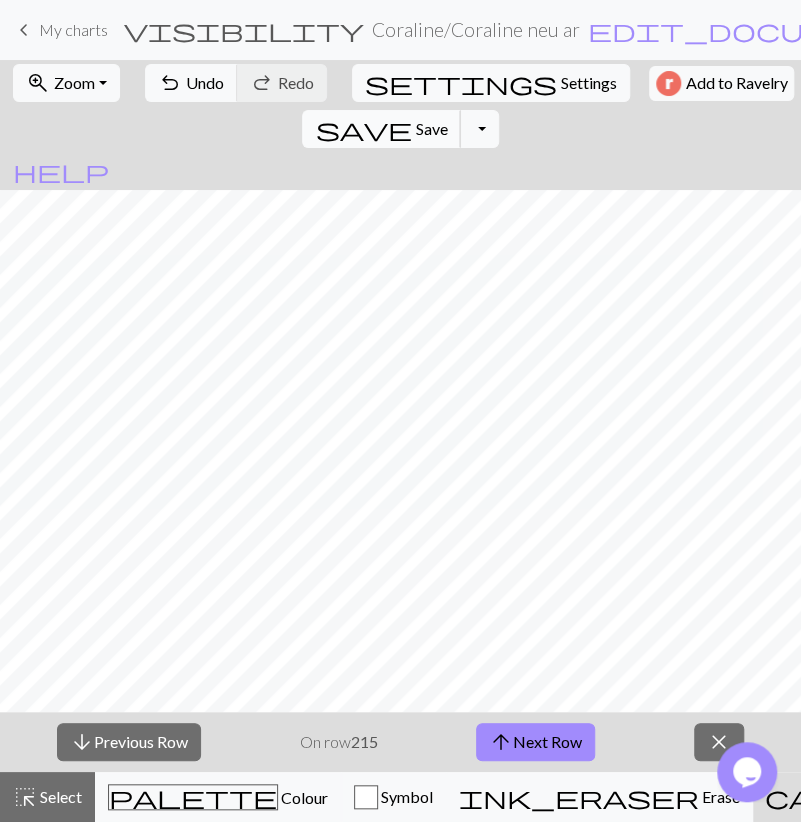 click on "Save" at bounding box center [431, 128] 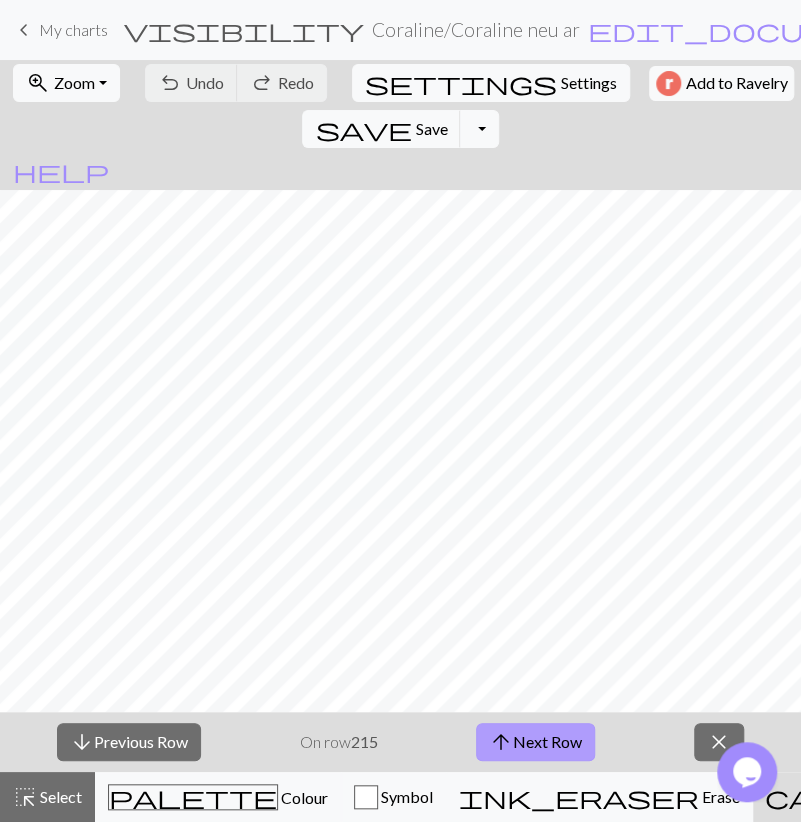 click on "arrow_upward" at bounding box center (501, 742) 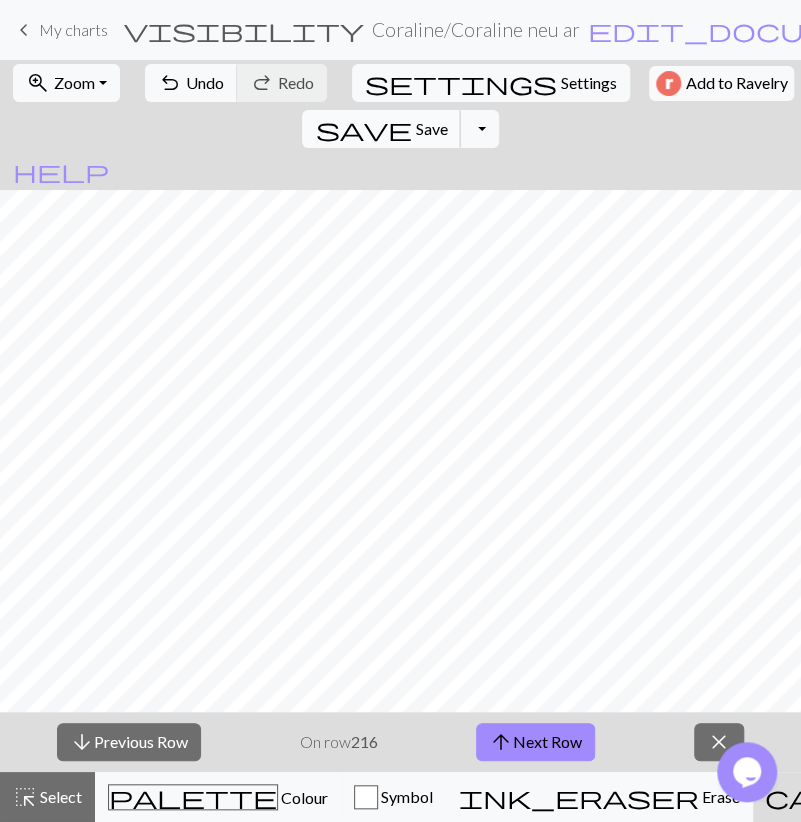 click on "Save" at bounding box center [431, 128] 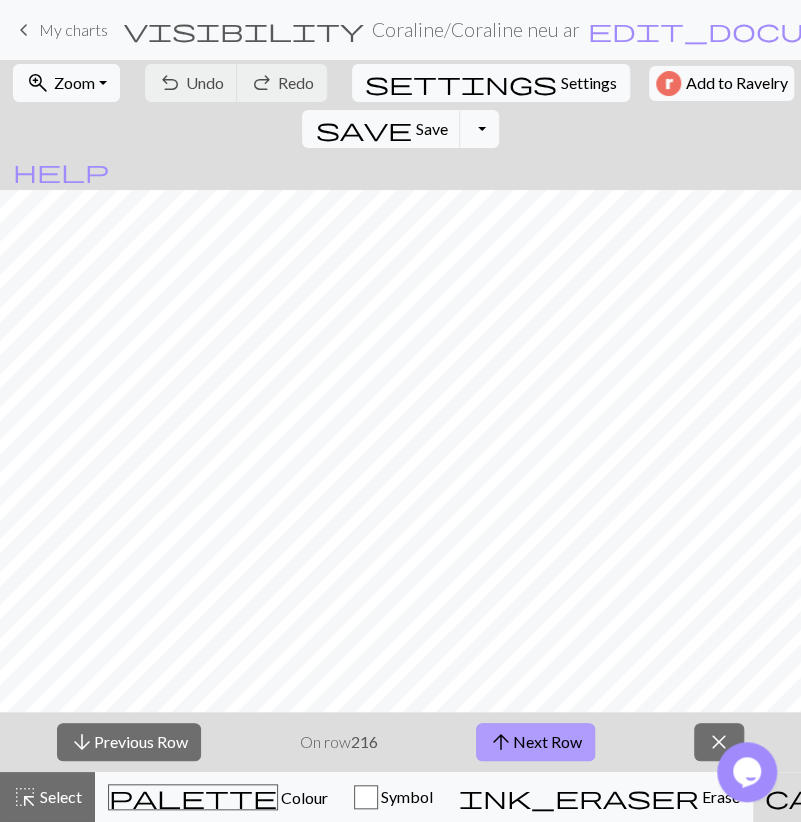 click on "arrow_upward  Next Row" at bounding box center [535, 742] 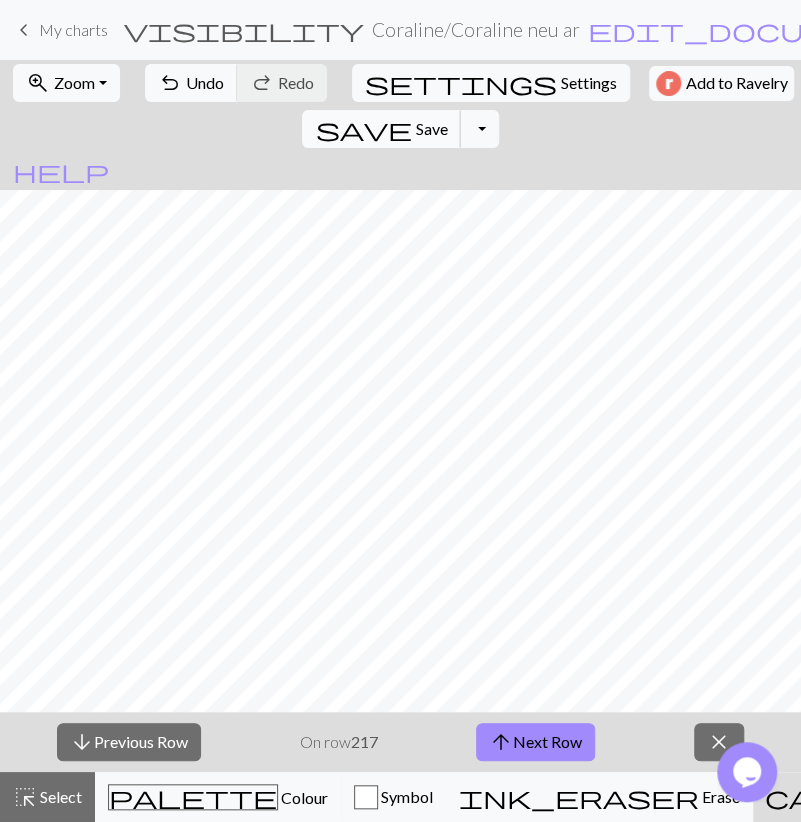 click on "save" at bounding box center (363, 129) 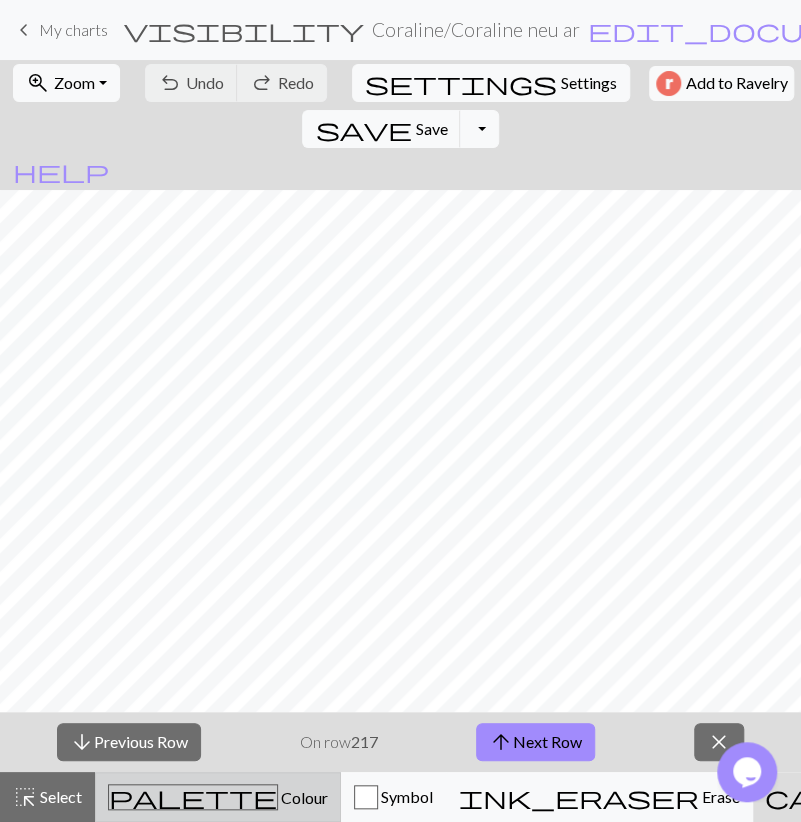 drag, startPoint x: 248, startPoint y: 799, endPoint x: 235, endPoint y: 782, distance: 21.400934 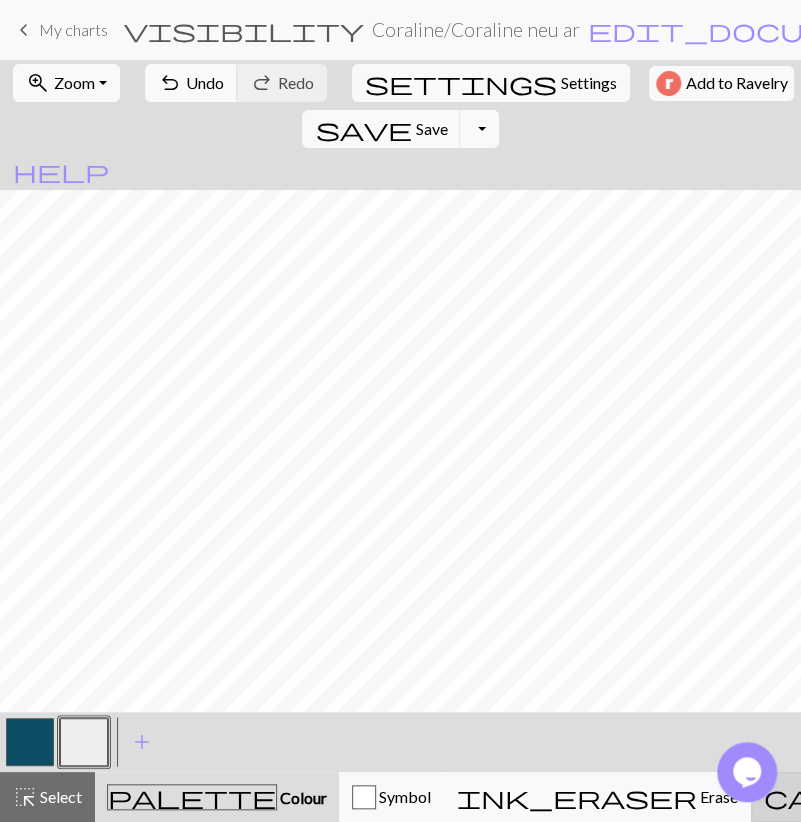 click on "call_to_action   Knitting mode   Knitting mode" at bounding box center (982, 797) 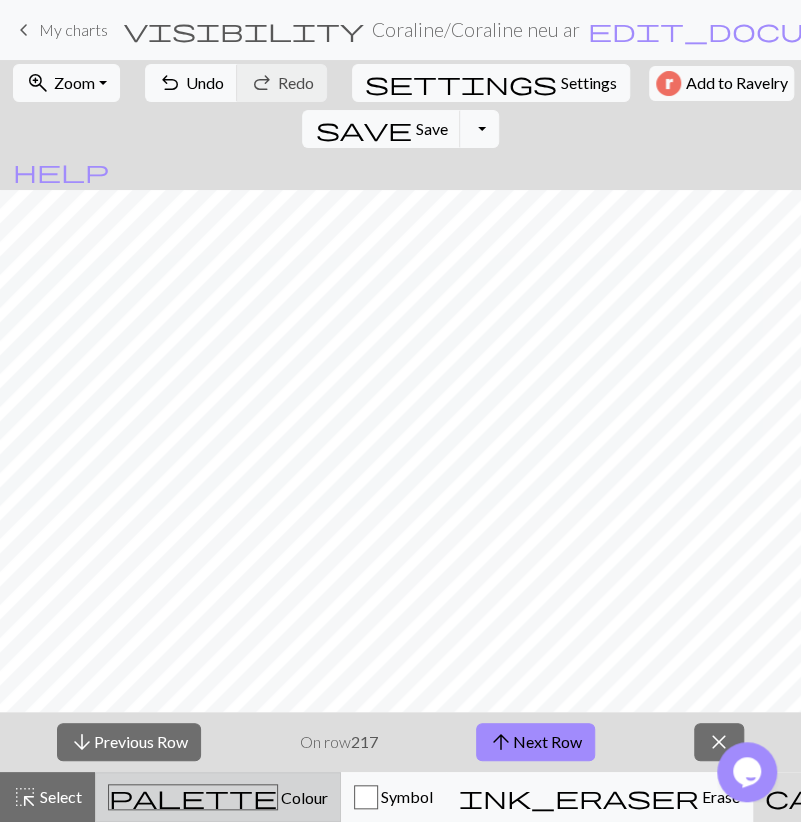 click on "Colour" at bounding box center (303, 797) 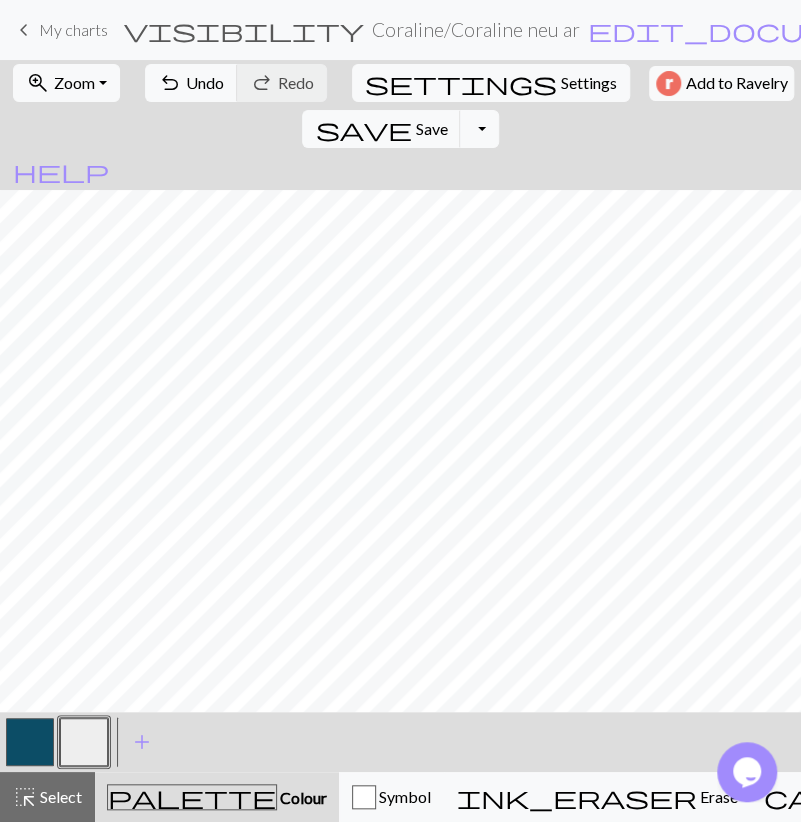 click at bounding box center [30, 742] 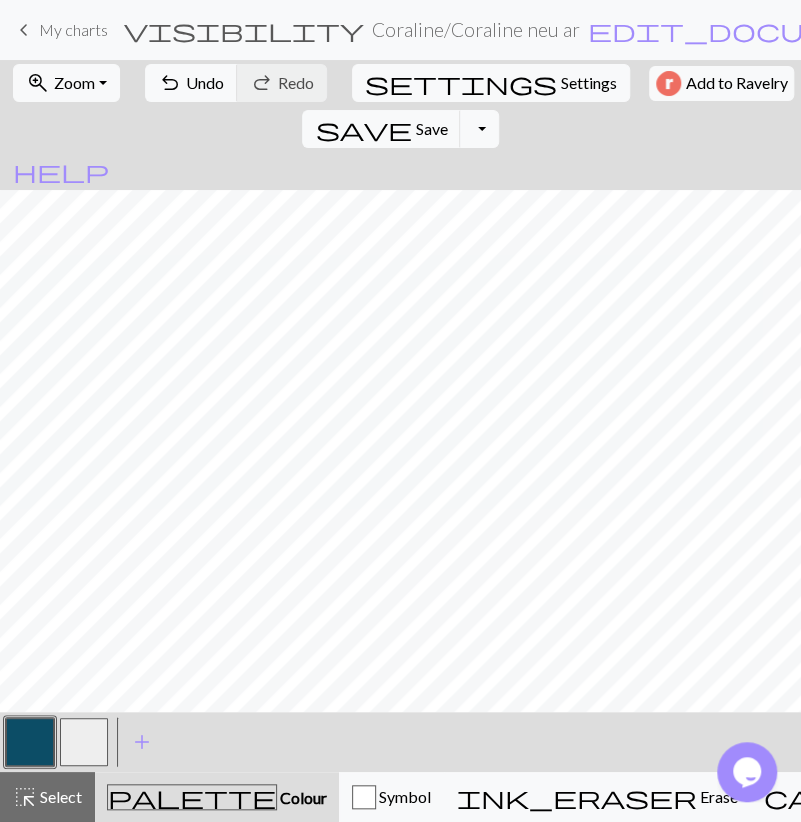 click at bounding box center (84, 742) 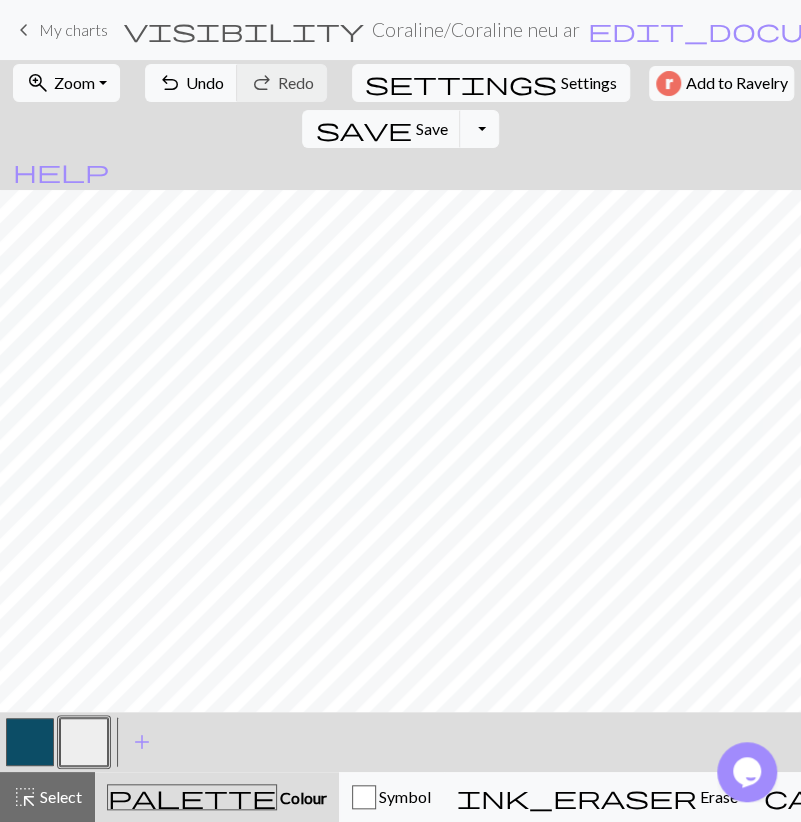 click at bounding box center (30, 742) 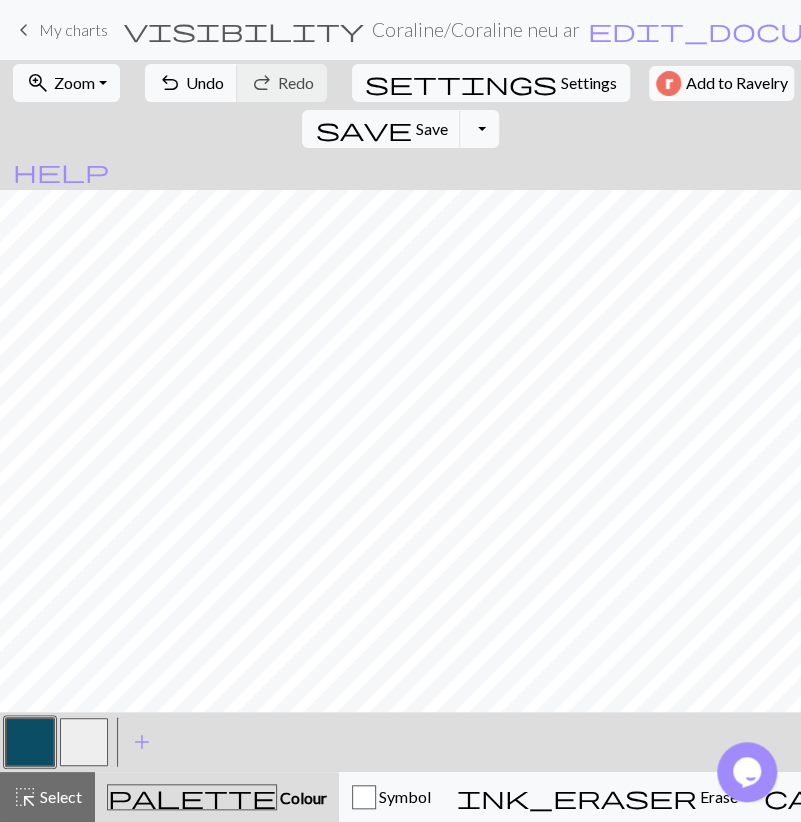 drag, startPoint x: 87, startPoint y: 743, endPoint x: 81, endPoint y: 727, distance: 17.088007 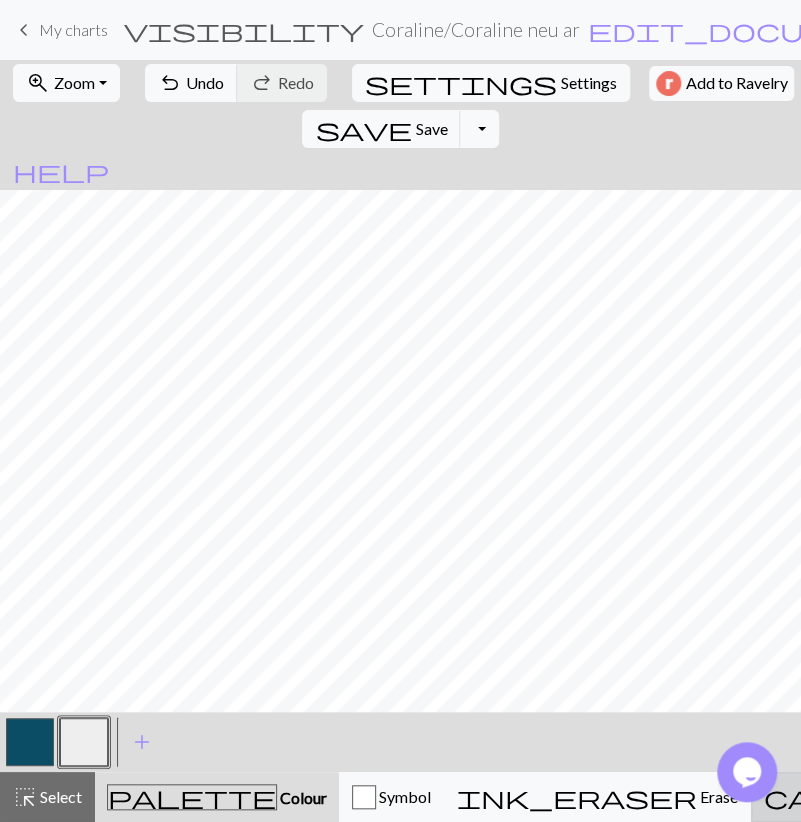 click on "Knitting mode" at bounding box center (1150, 796) 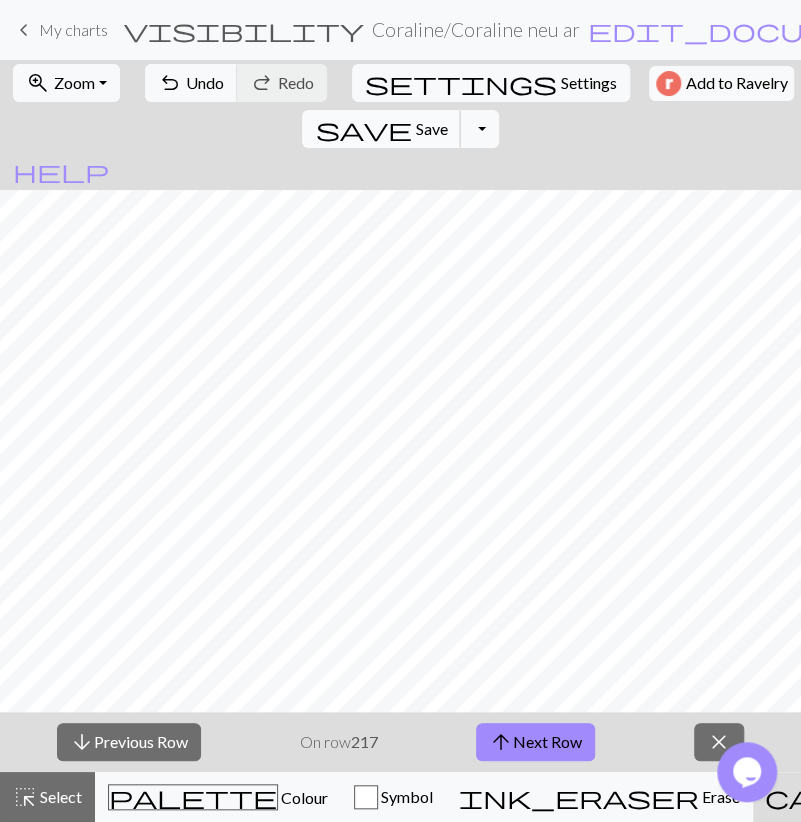 click on "save" at bounding box center [363, 129] 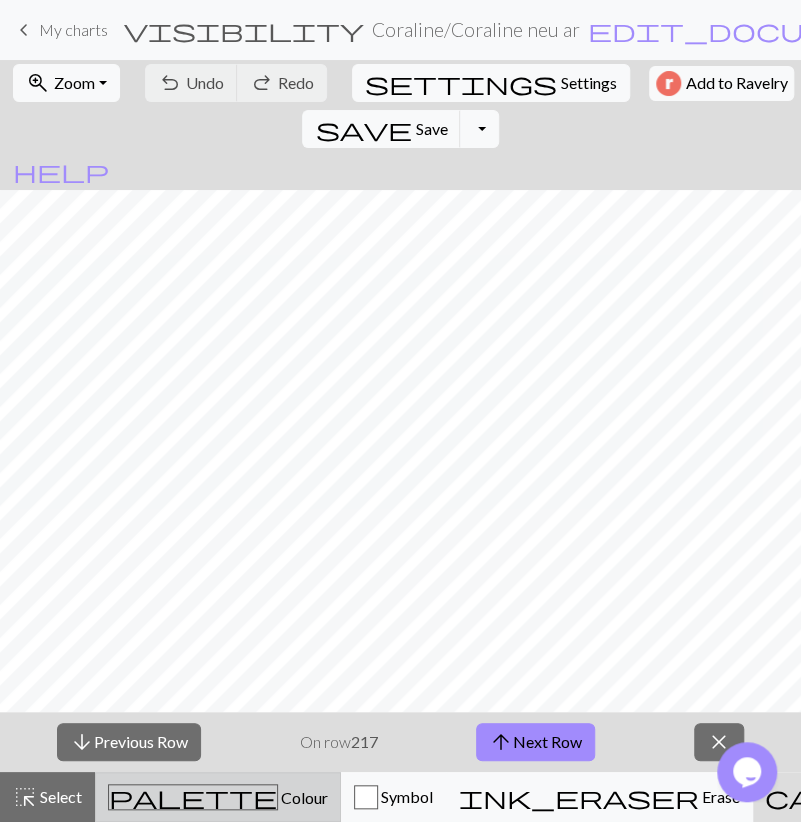 click on "palette" at bounding box center [193, 797] 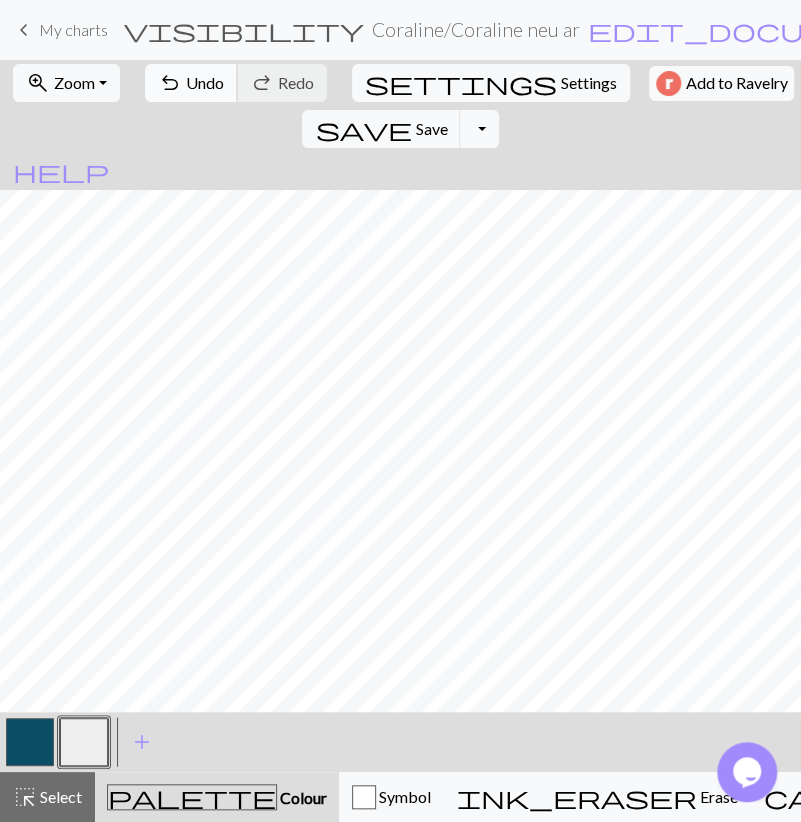 click on "Undo" at bounding box center [205, 82] 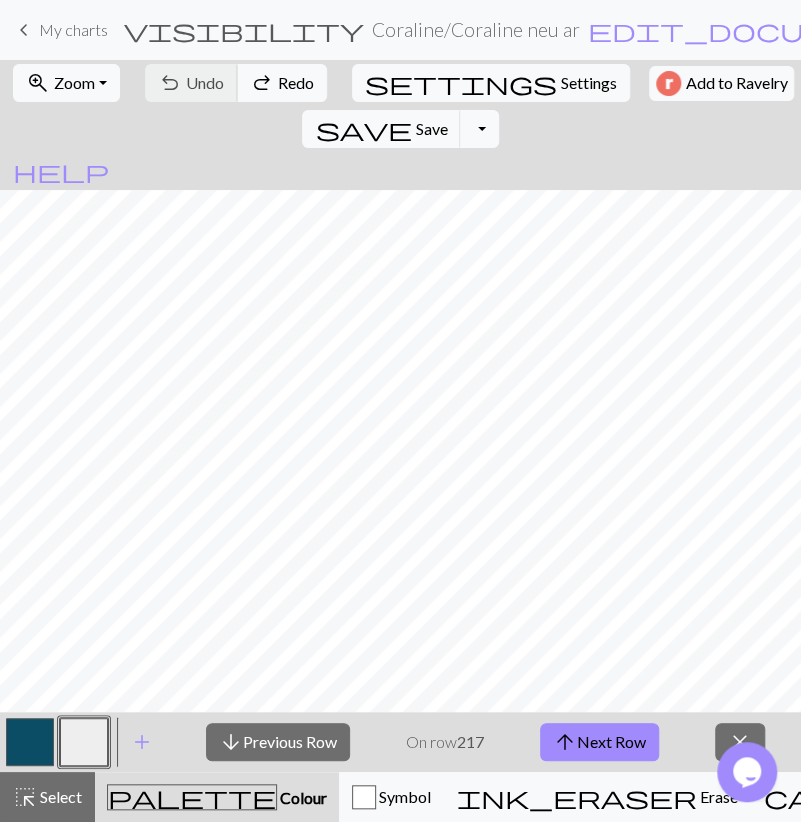 click on "undo Undo Undo redo Redo Redo" at bounding box center (236, 83) 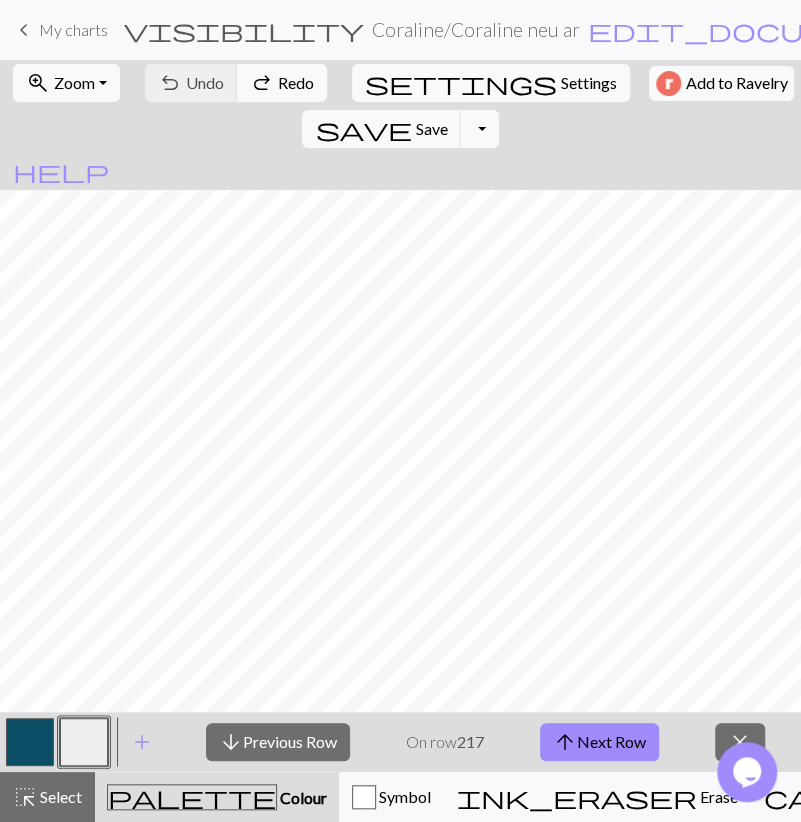 click on "Colour" at bounding box center [302, 797] 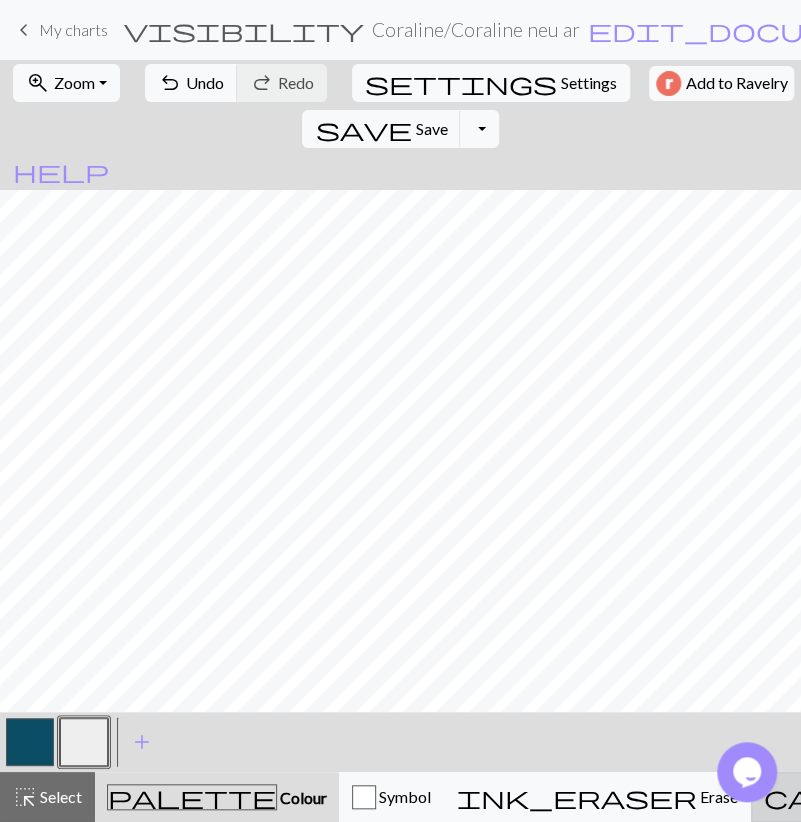 click on "call_to_action" at bounding box center (932, 797) 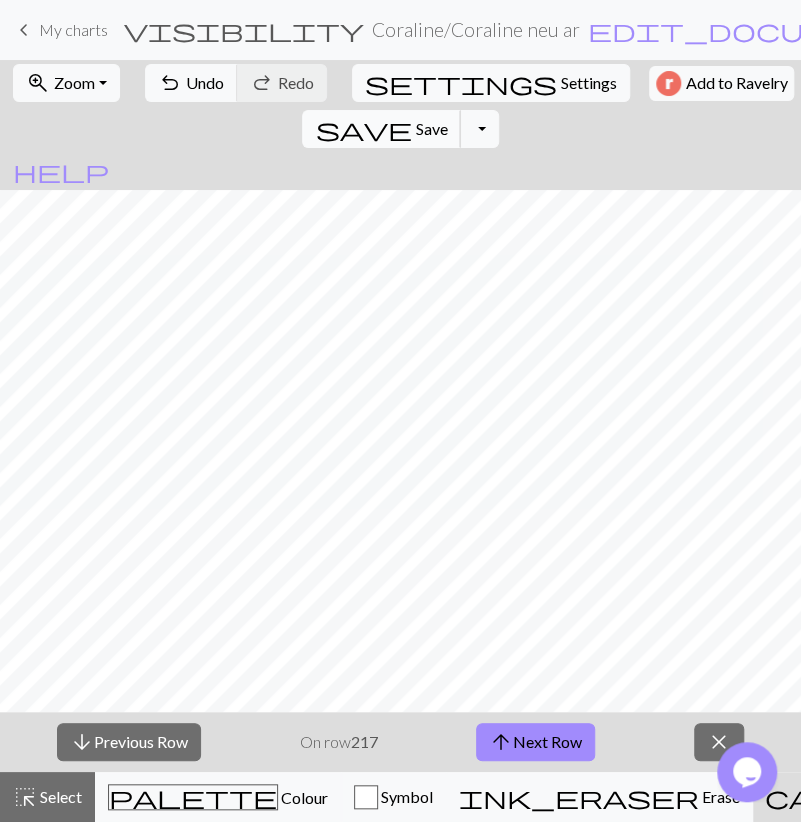 click on "save" at bounding box center [363, 129] 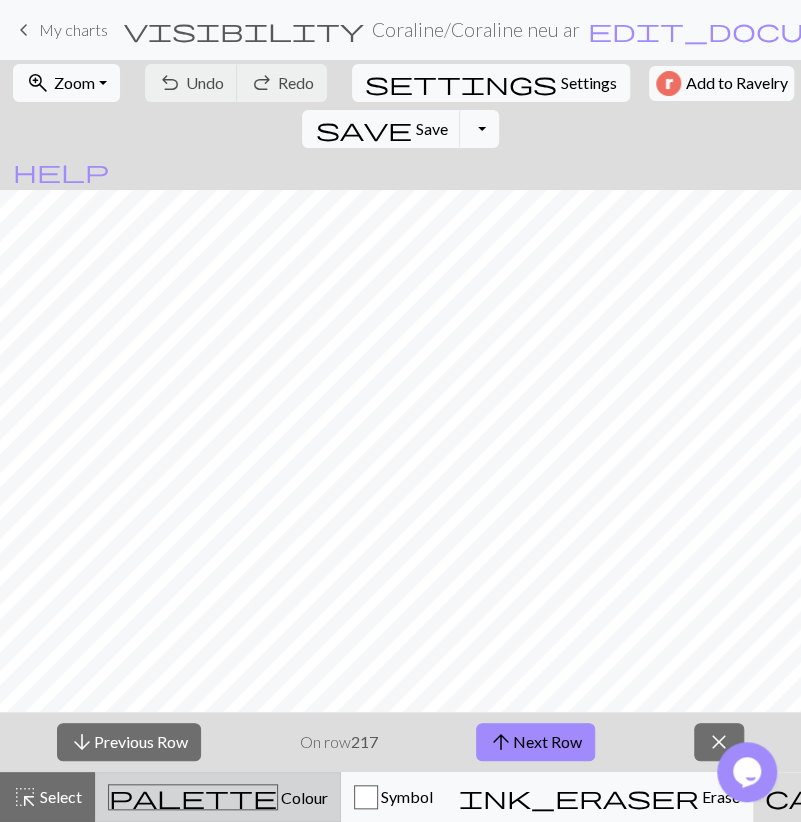 click on "palette   Colour   Colour" at bounding box center (218, 797) 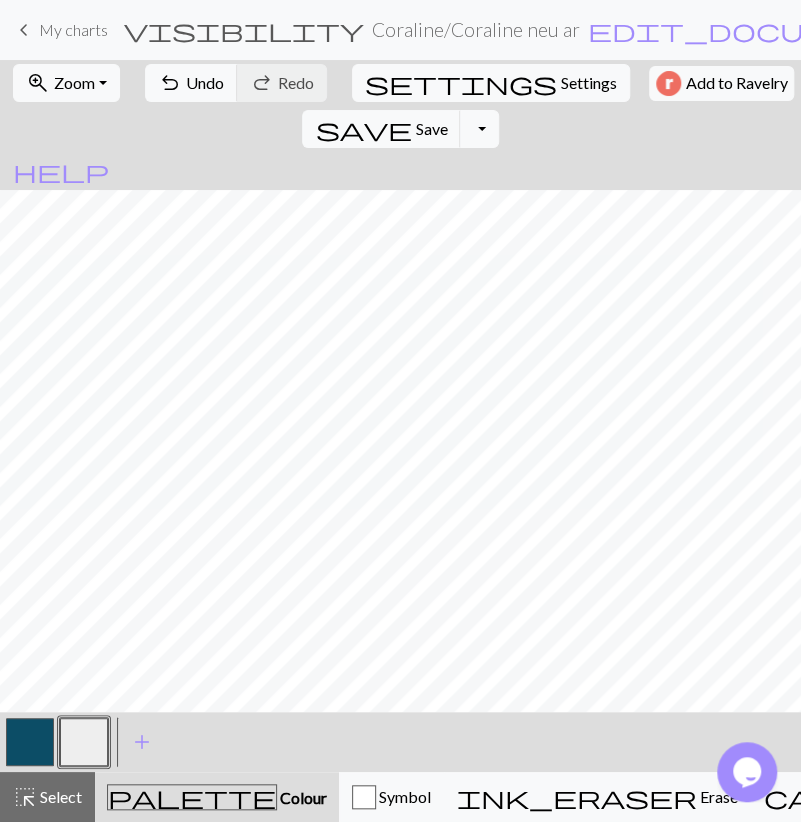 click at bounding box center (30, 742) 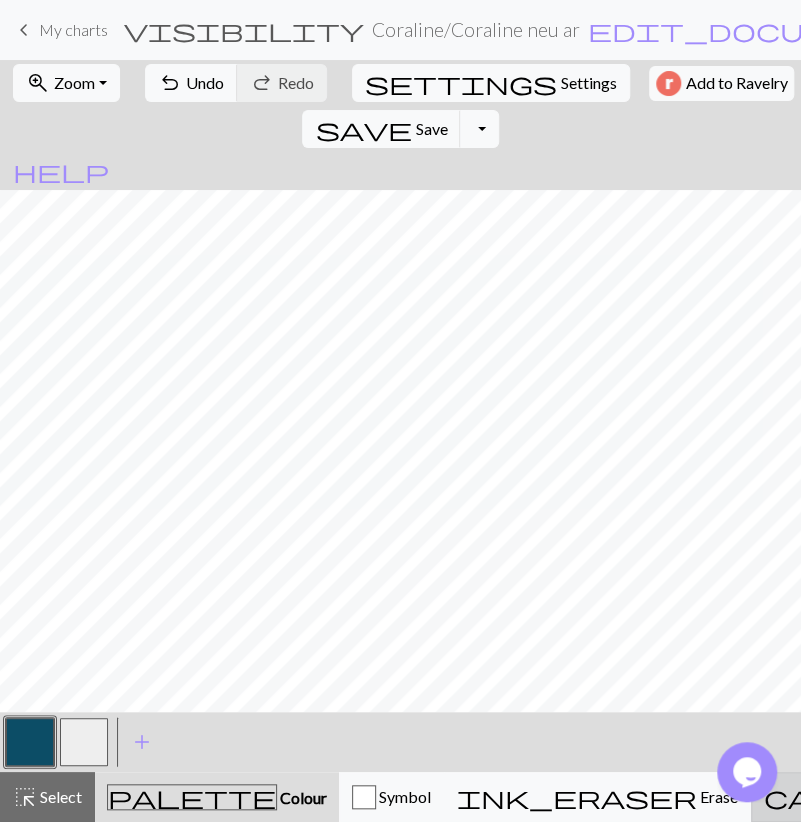 click on "call_to_action" at bounding box center [932, 797] 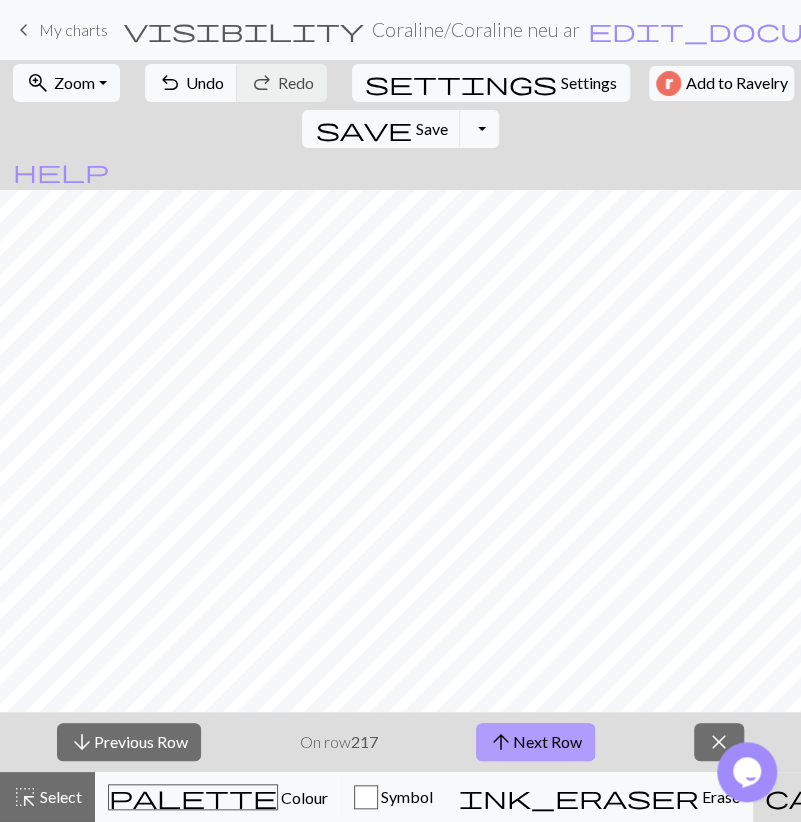 click on "arrow_upward  Next Row" at bounding box center (535, 742) 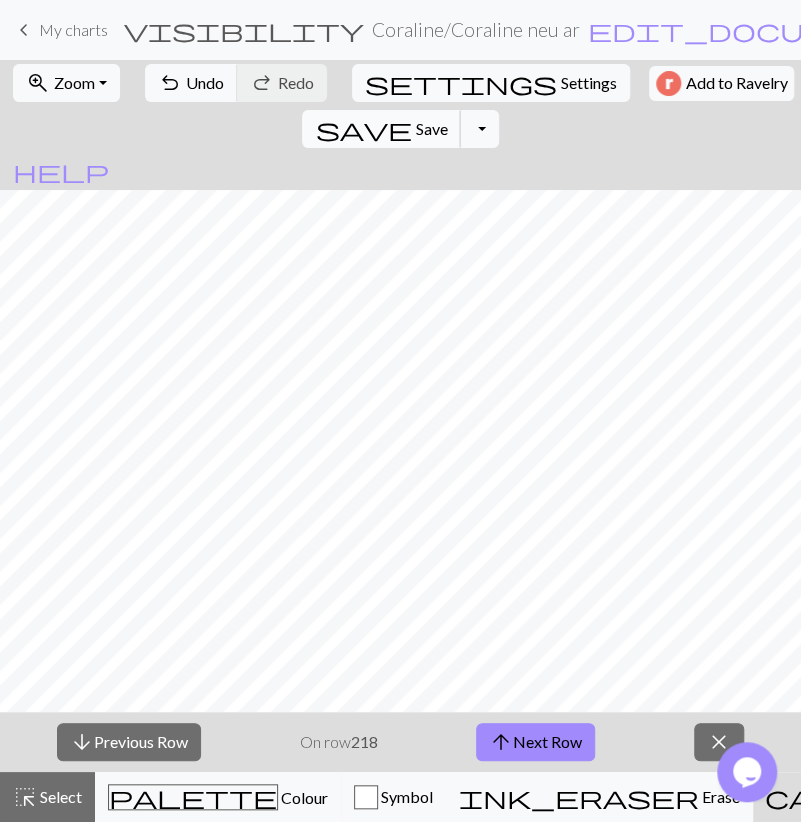 click on "save" at bounding box center [363, 129] 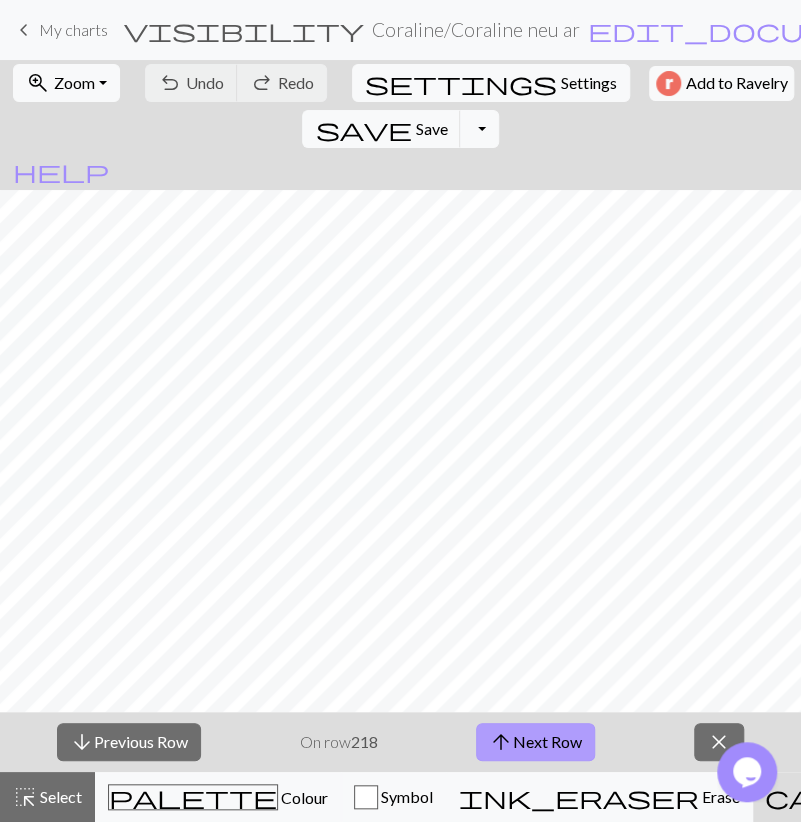 click on "arrow_upward  Next Row" at bounding box center (535, 742) 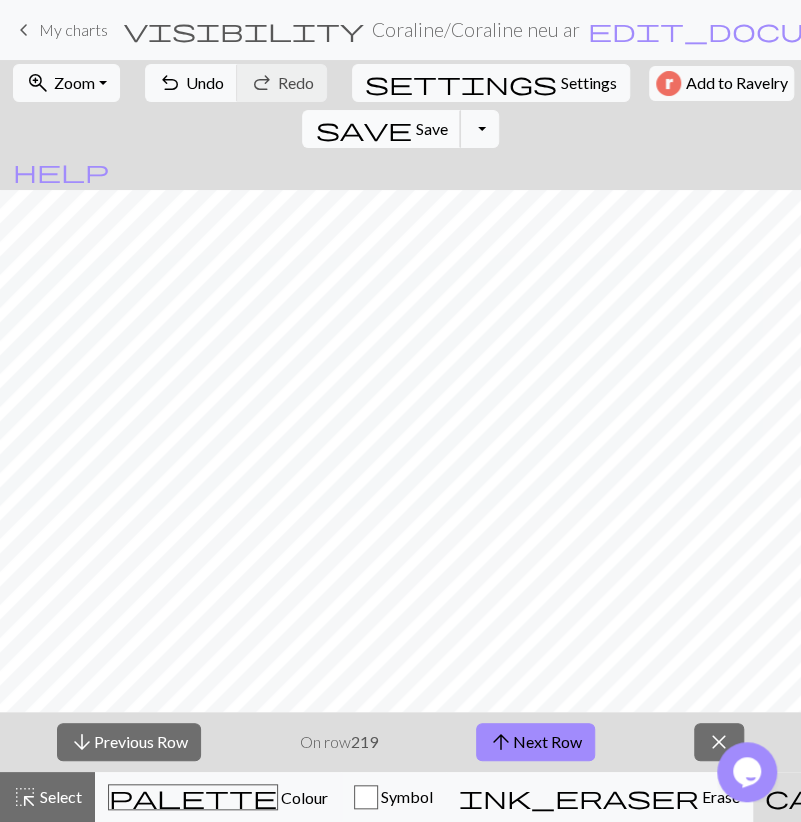 click on "Save" at bounding box center [431, 128] 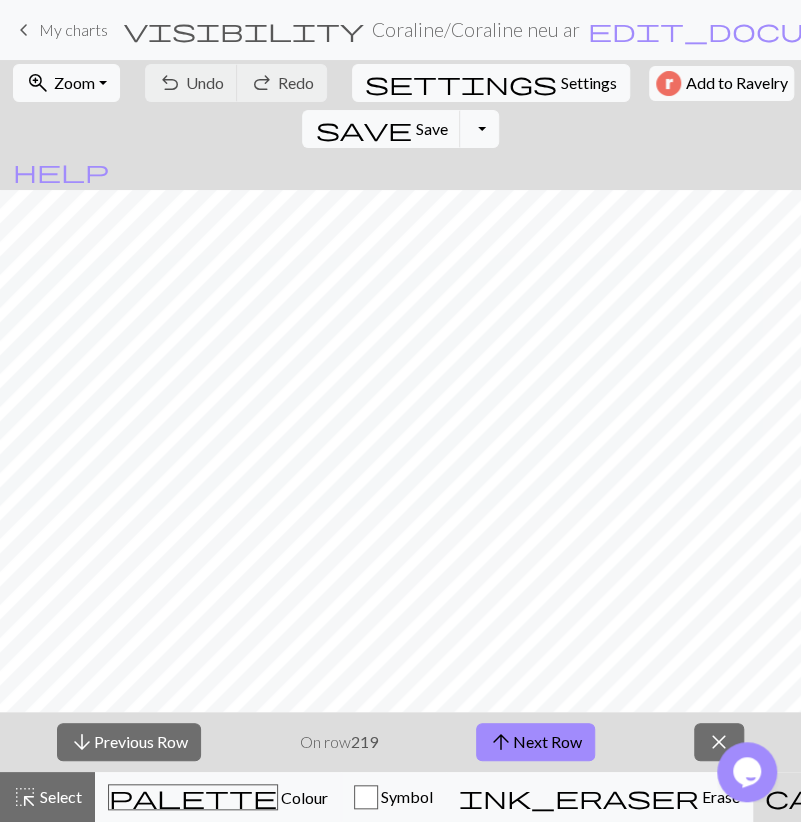 click on "palette   Colour   Colour" at bounding box center (218, 797) 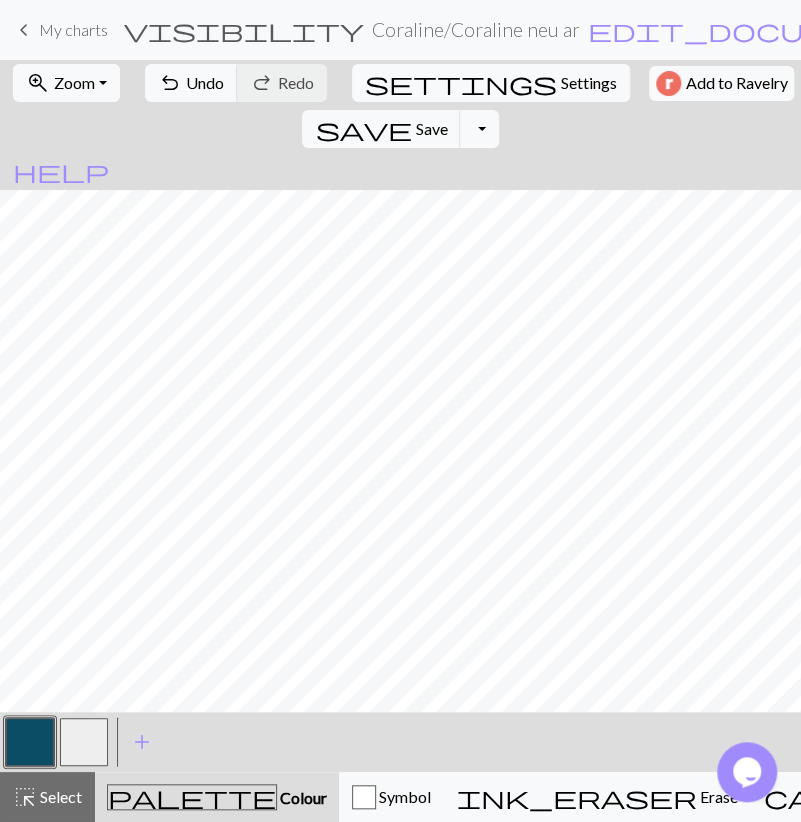 click at bounding box center [84, 742] 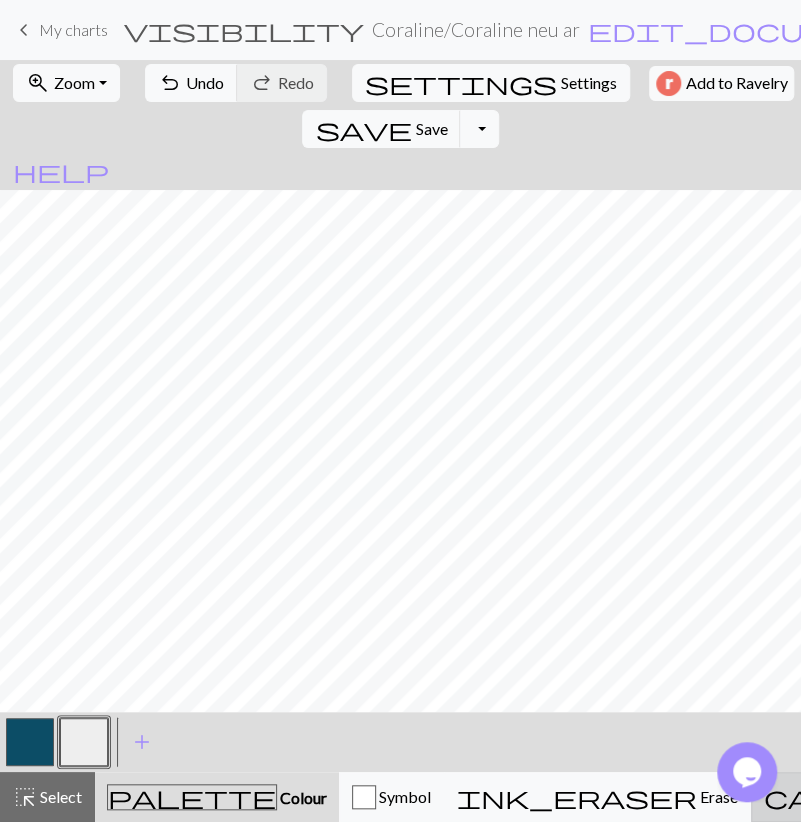 click on "call_to_action" at bounding box center (932, 797) 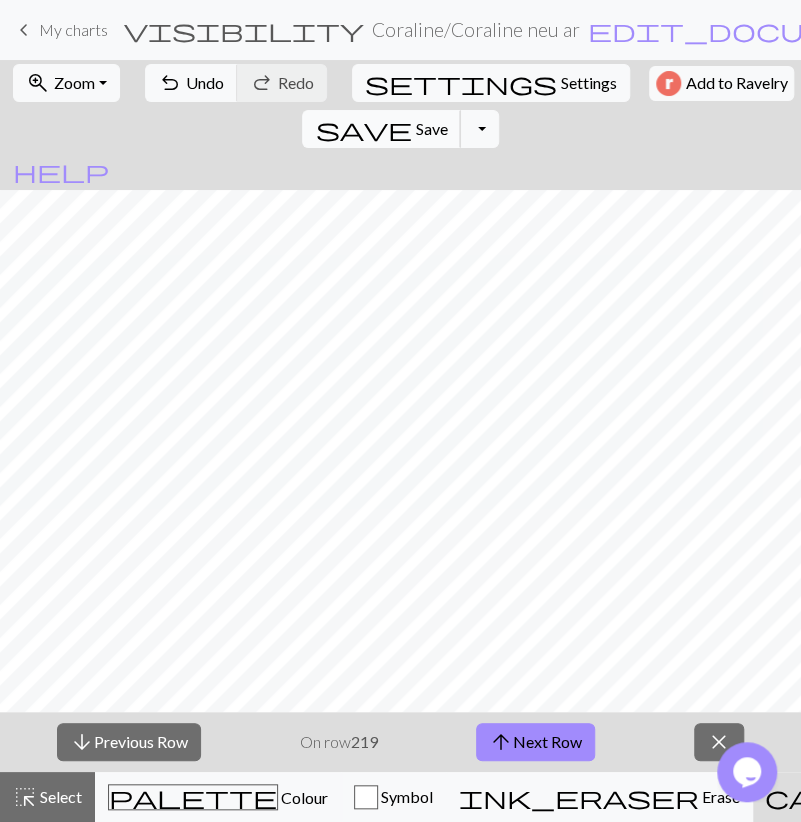 click on "Save" at bounding box center [431, 128] 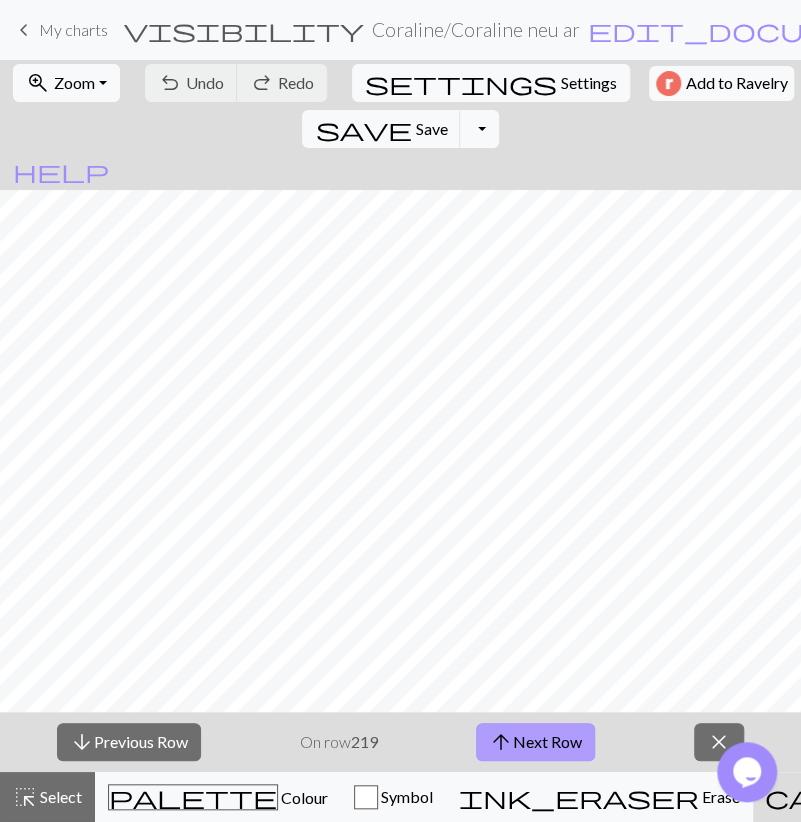 click on "arrow_upward  Next Row" at bounding box center (535, 742) 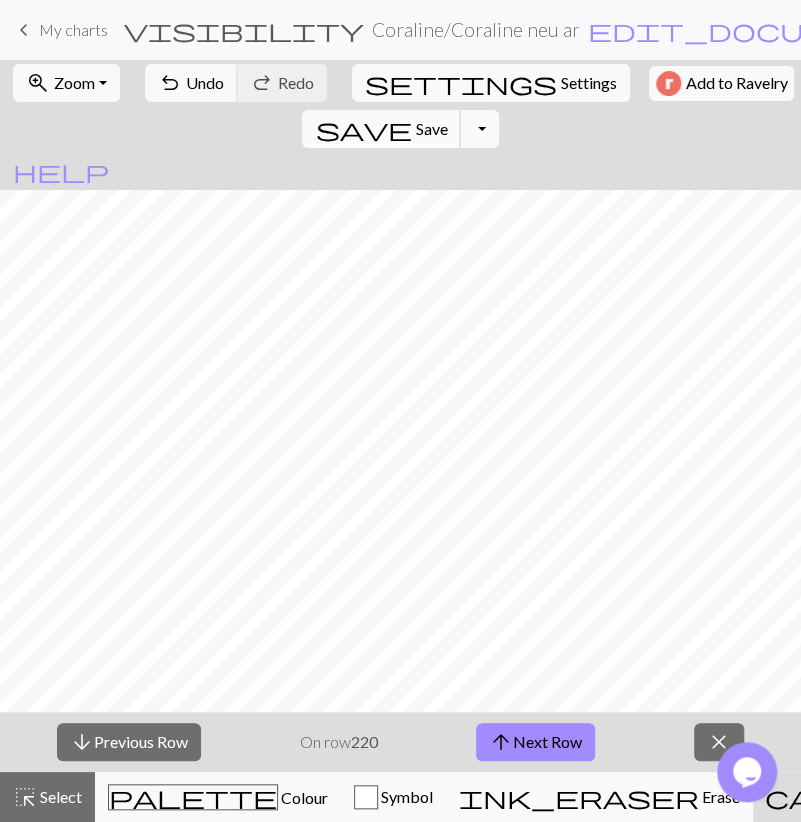 click on "Save" at bounding box center [431, 128] 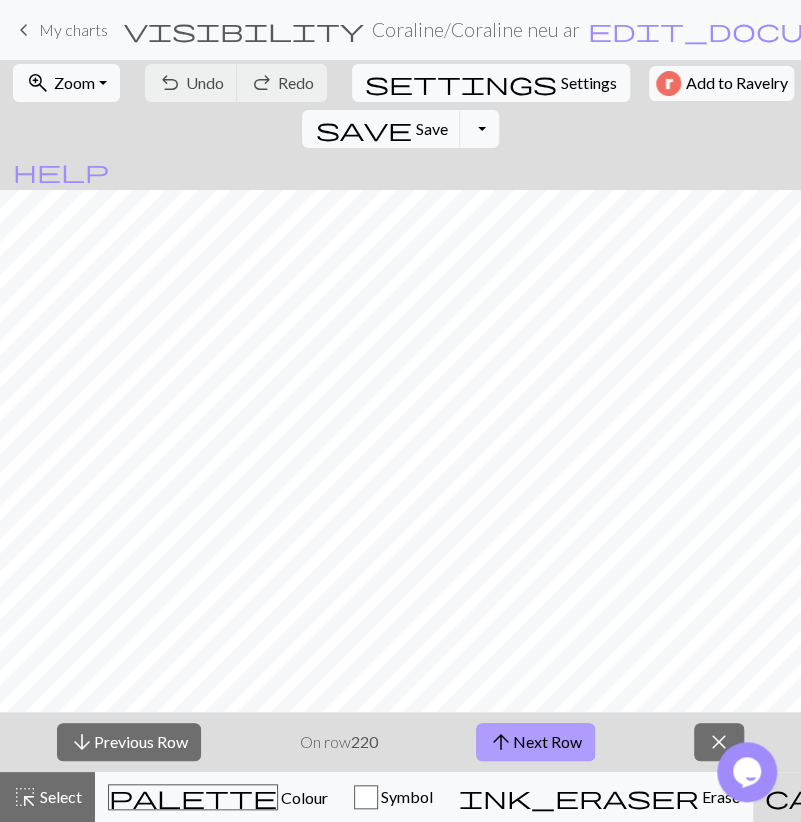 click on "arrow_upward  Next Row" at bounding box center [535, 742] 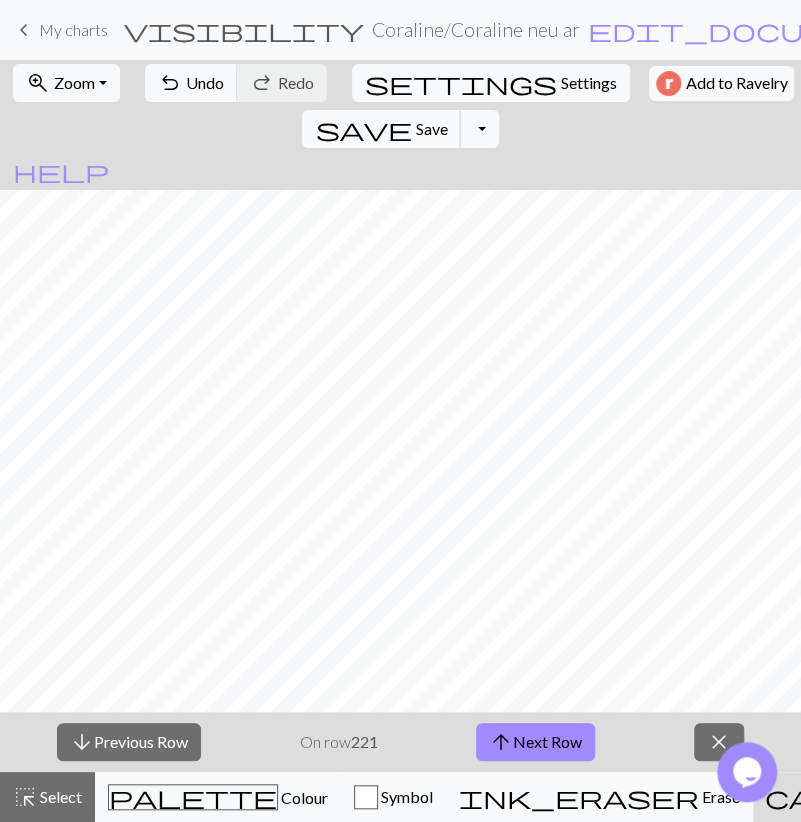 click on "Save" at bounding box center (431, 128) 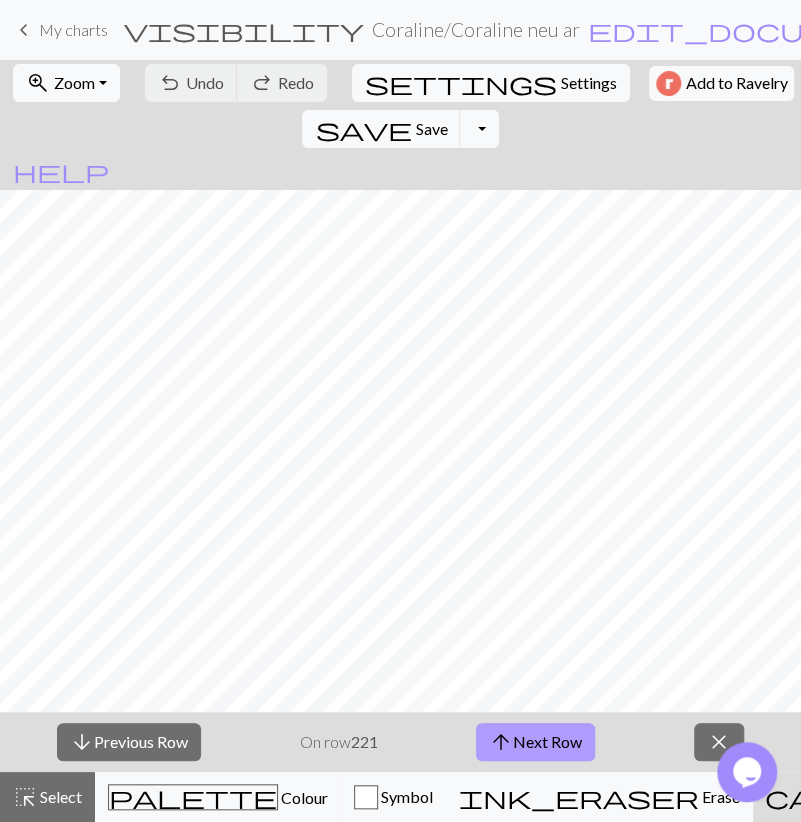 click on "arrow_upward" at bounding box center (501, 742) 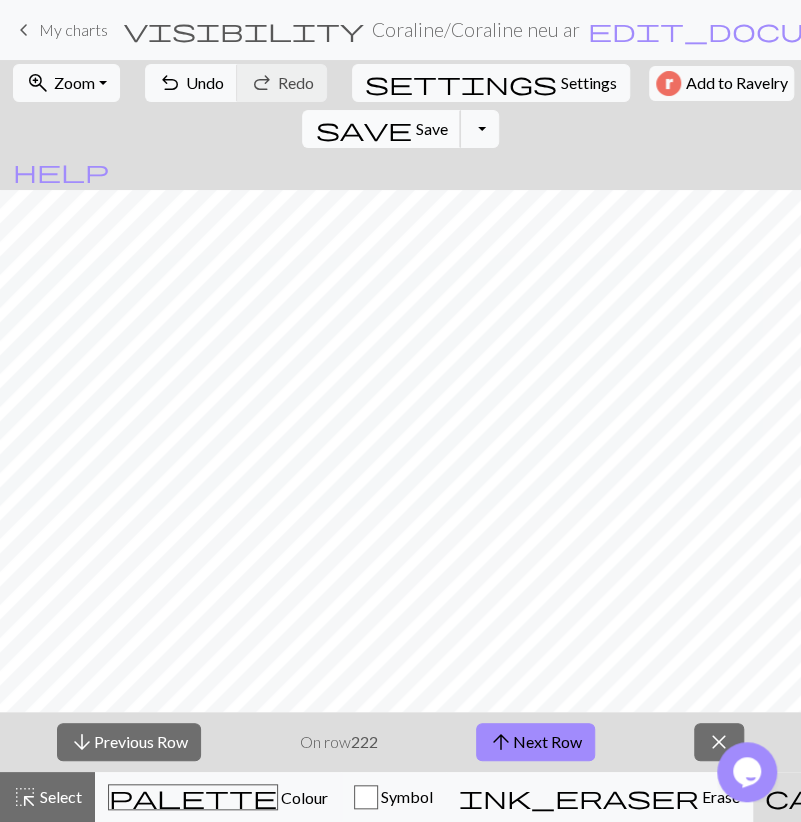 click on "save" at bounding box center [363, 129] 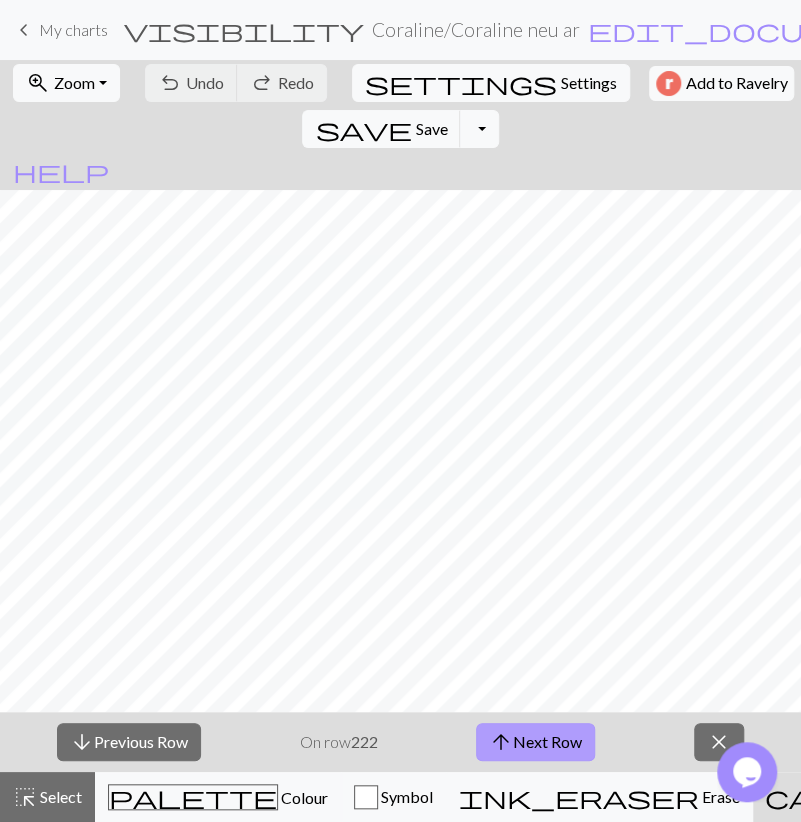 click on "arrow_upward  Next Row" at bounding box center [535, 742] 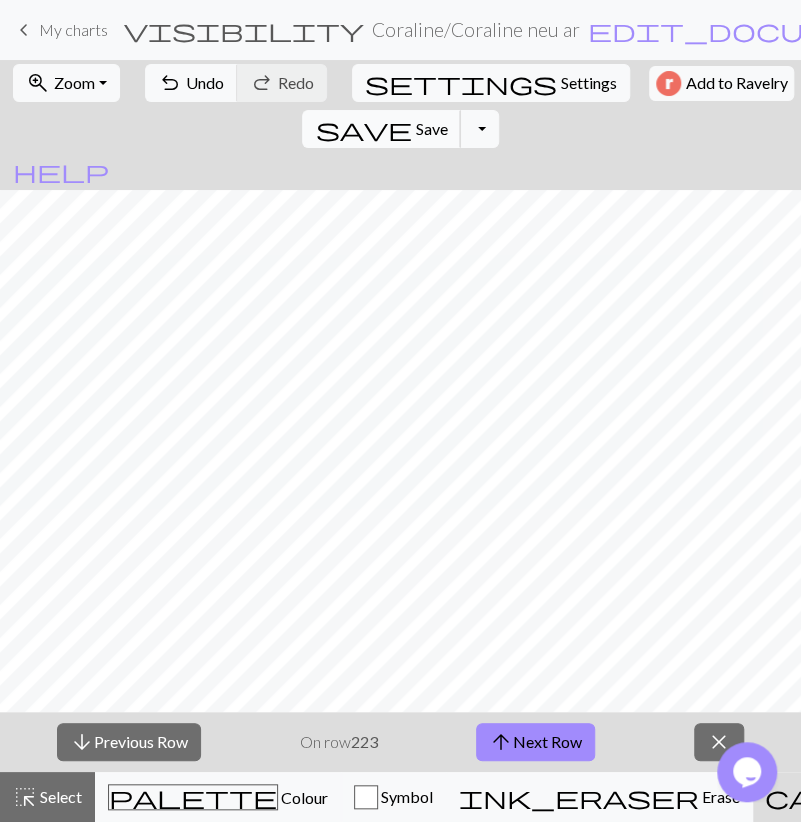 click on "save Save Save" at bounding box center (381, 129) 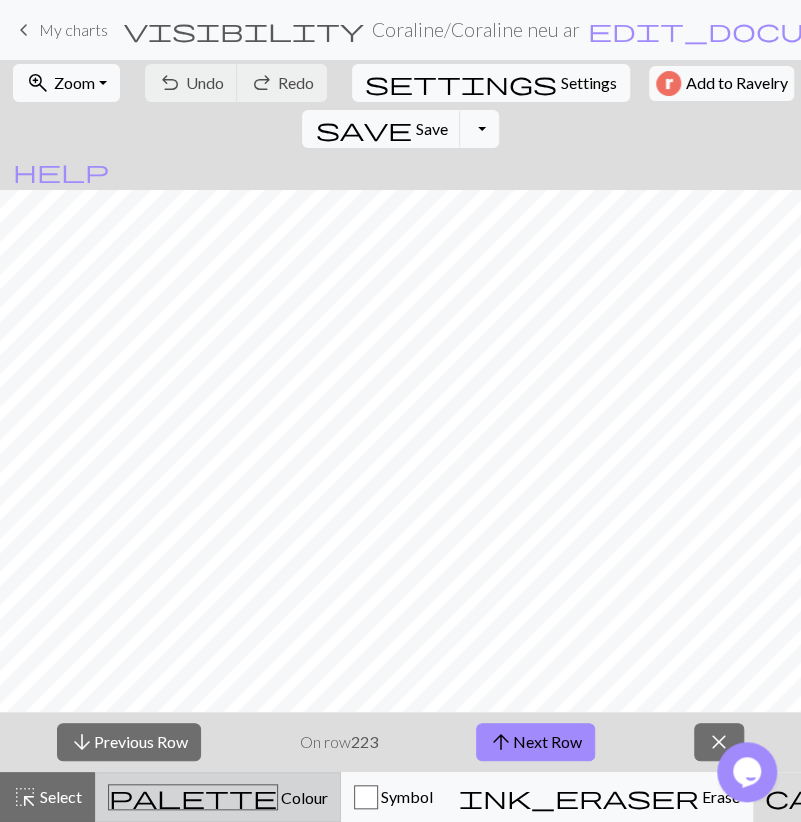 click on "Colour" at bounding box center [303, 797] 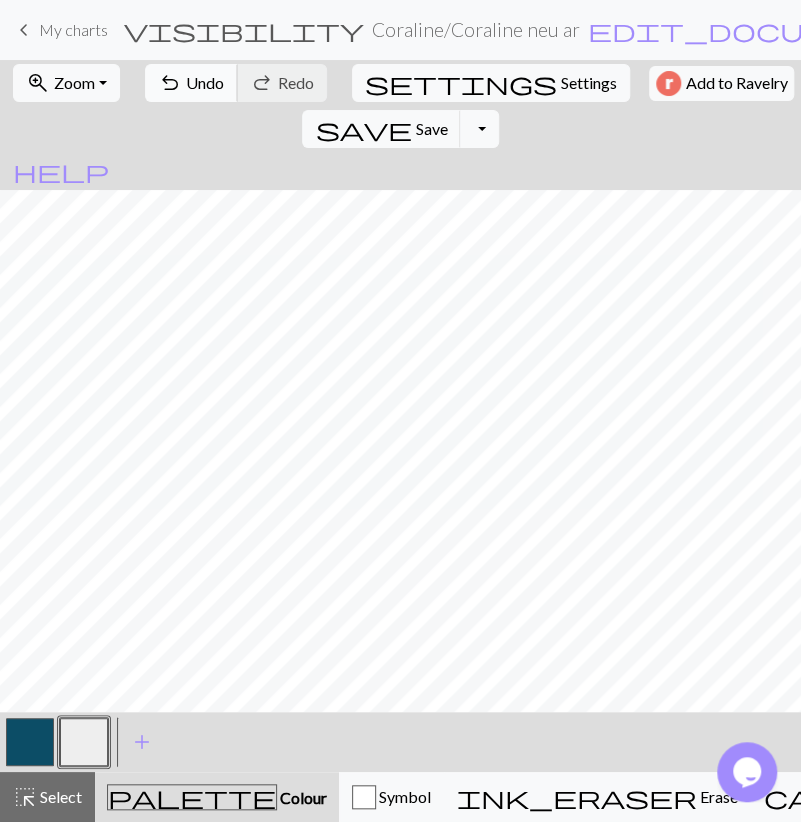 click on "Undo" at bounding box center [205, 82] 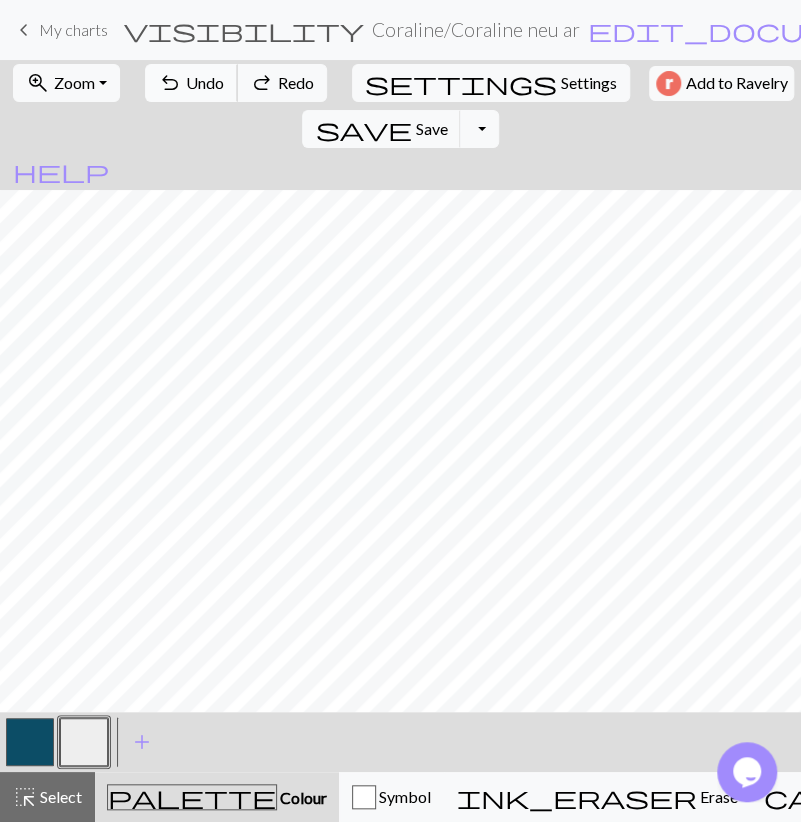 click on "Undo" at bounding box center [205, 82] 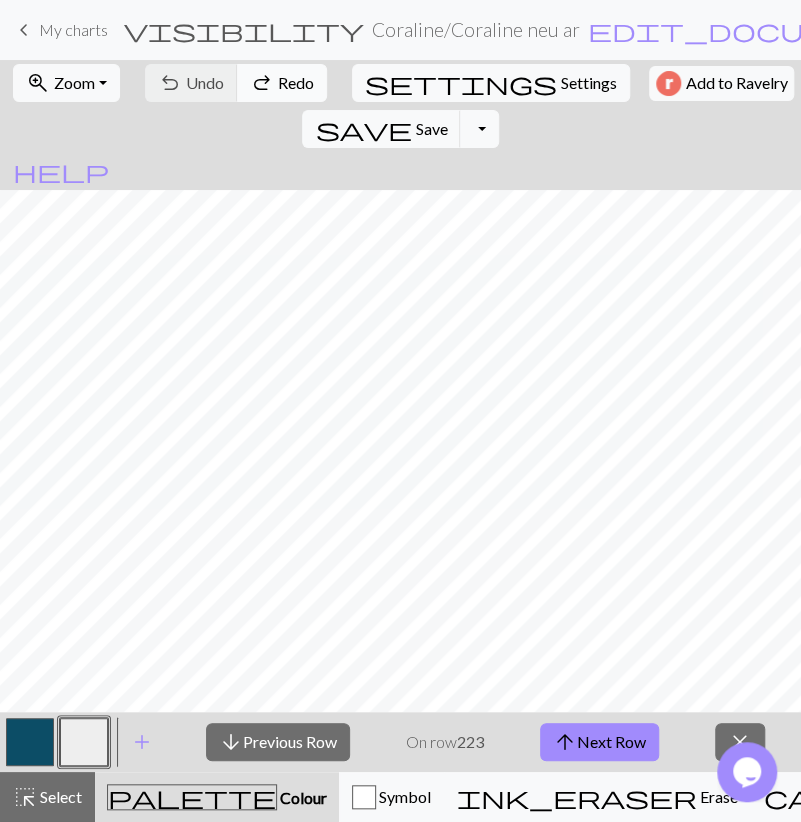 click on "Redo" at bounding box center (296, 82) 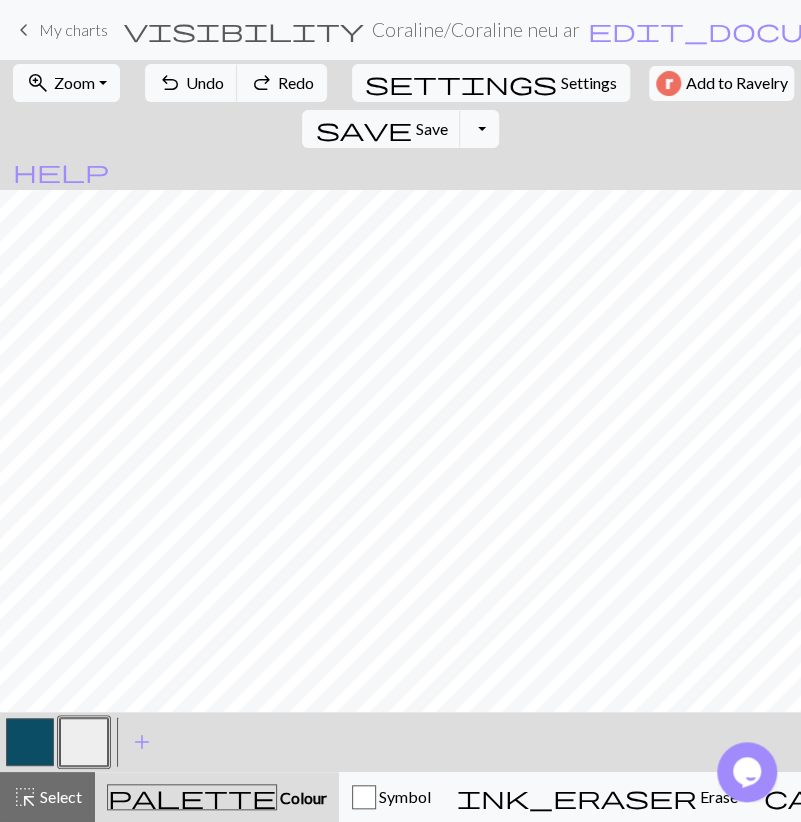 click at bounding box center (30, 742) 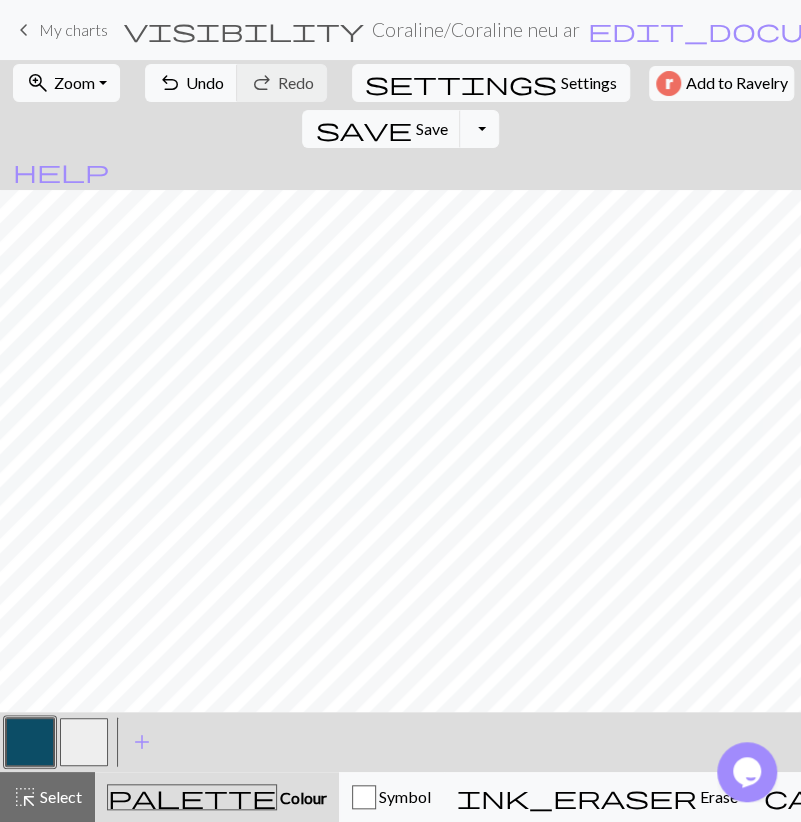 click at bounding box center (84, 742) 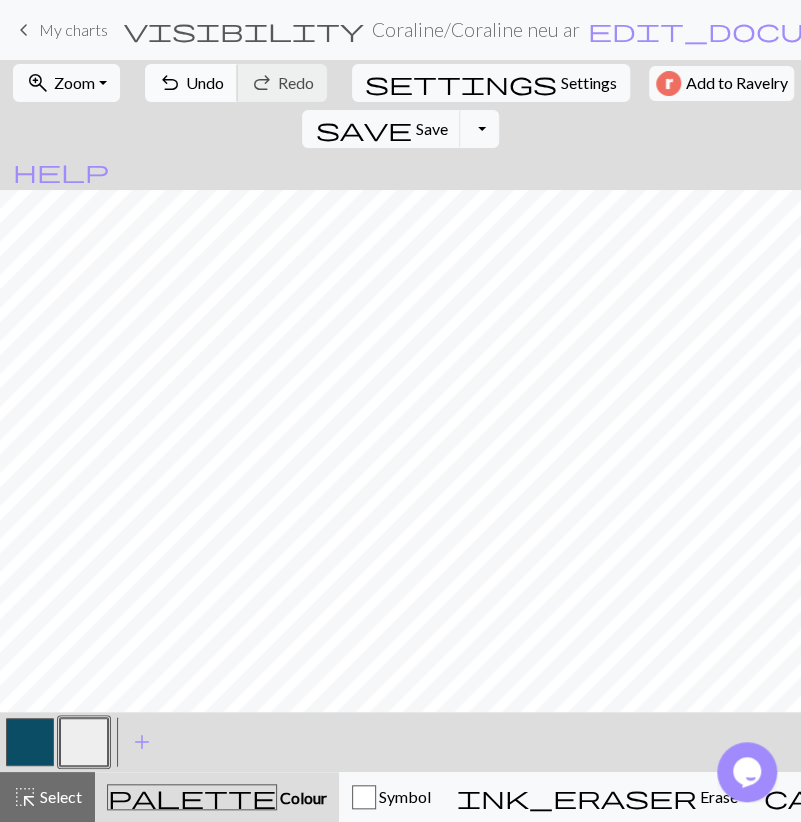 click on "Undo" at bounding box center (205, 82) 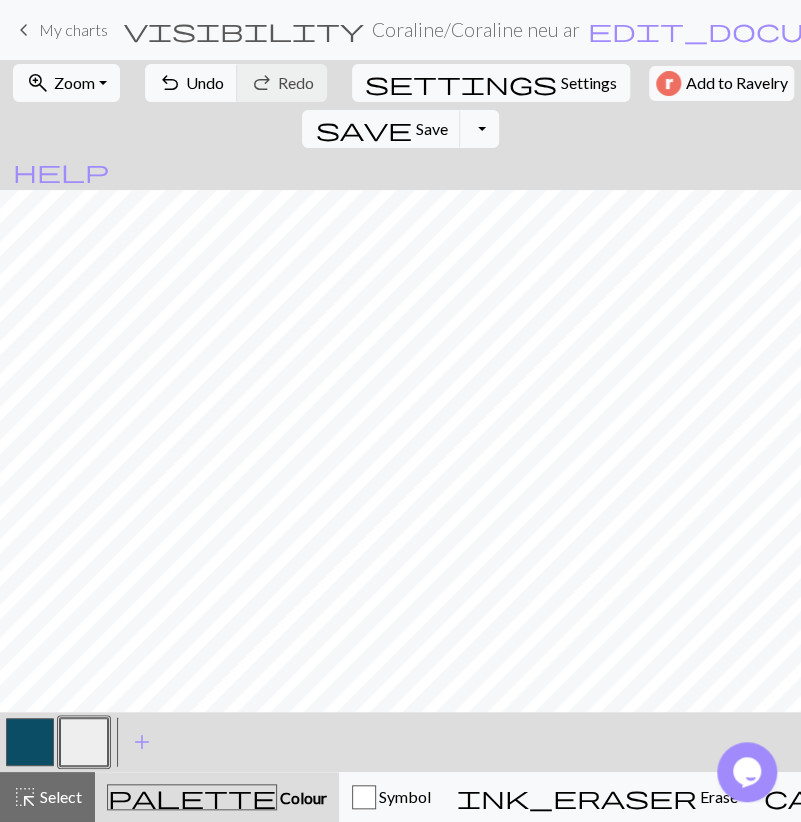 click at bounding box center [30, 742] 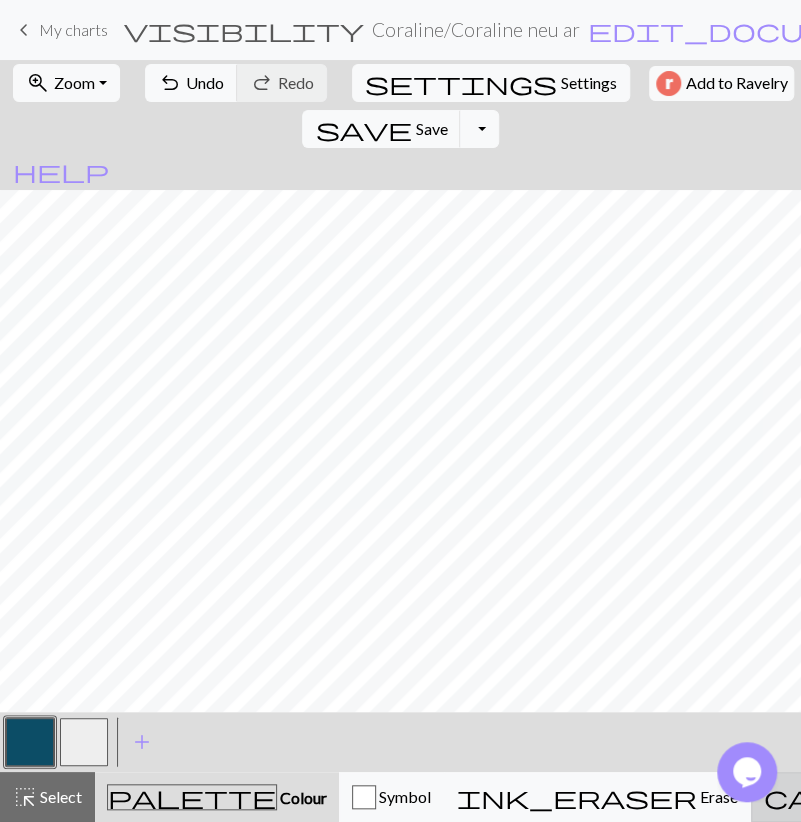click on "call_to_action" at bounding box center (932, 797) 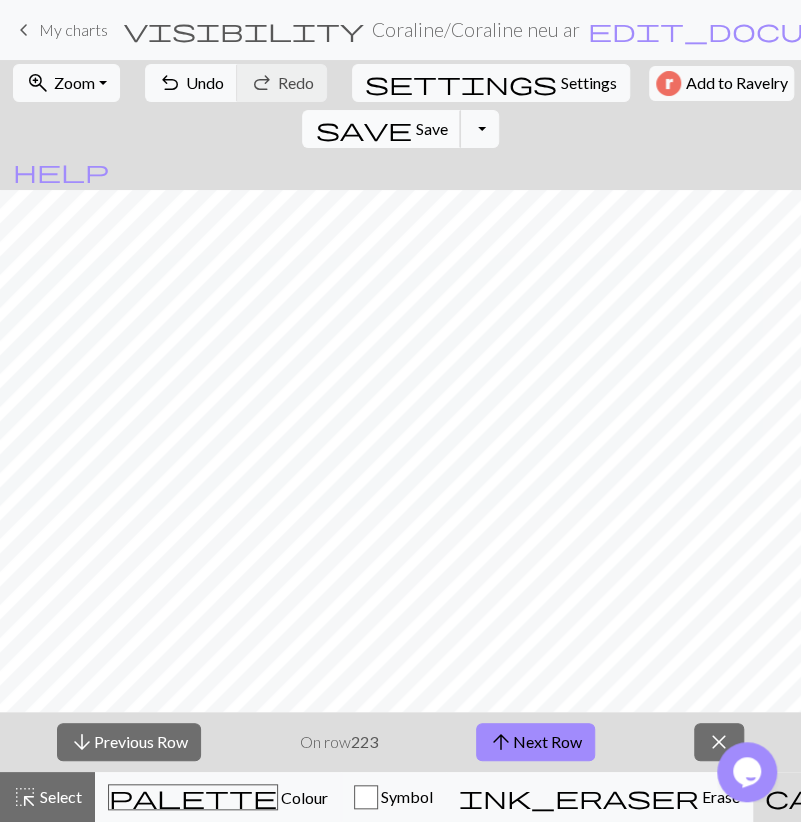 click on "save Save Save" at bounding box center [381, 129] 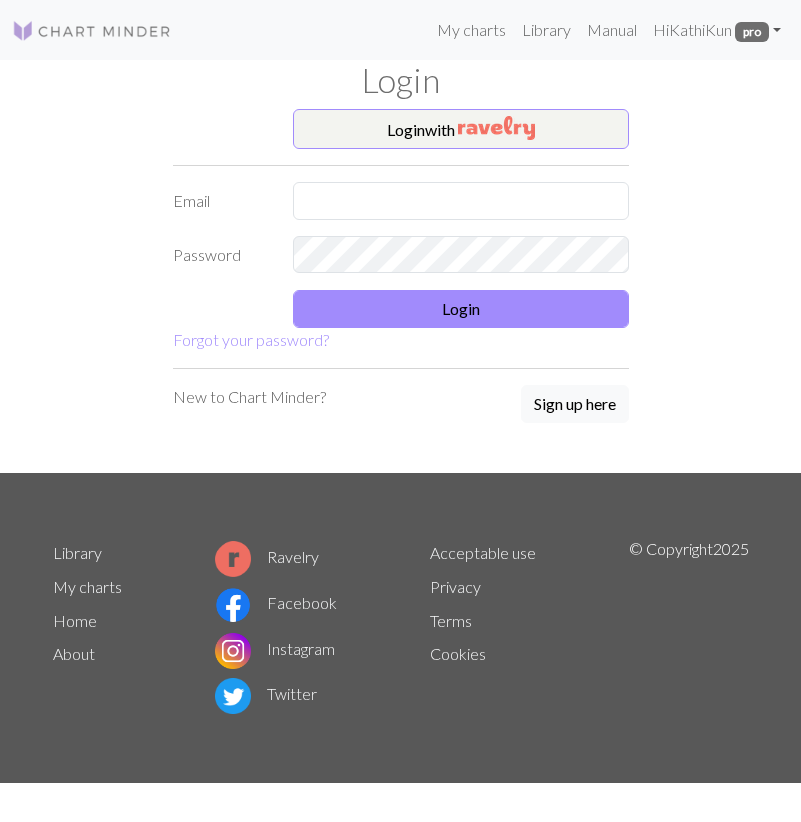 scroll, scrollTop: 0, scrollLeft: 0, axis: both 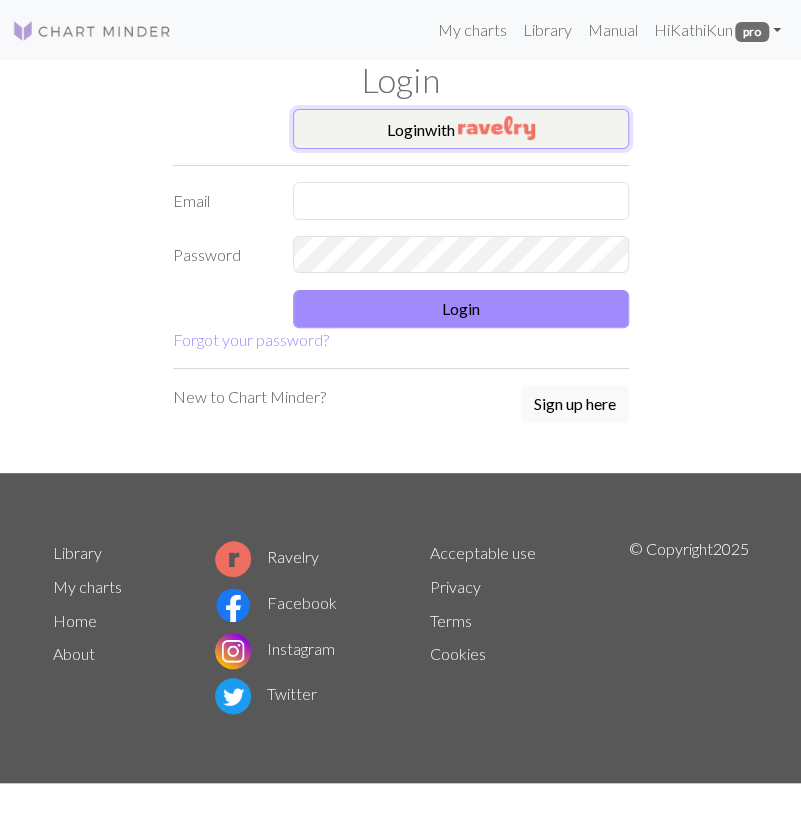 click at bounding box center [496, 128] 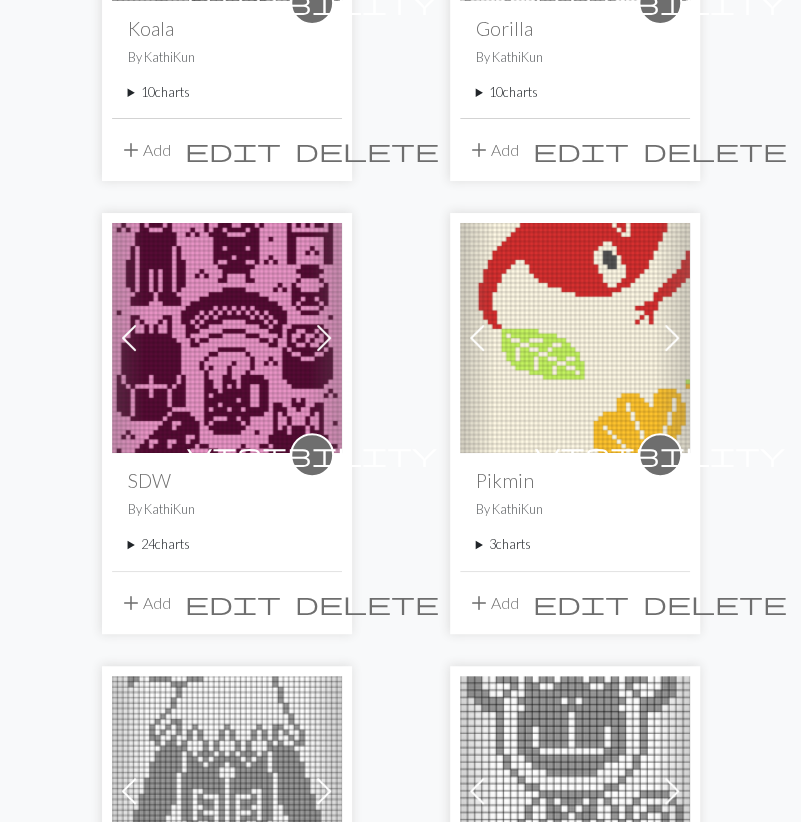 scroll, scrollTop: 2496, scrollLeft: 0, axis: vertical 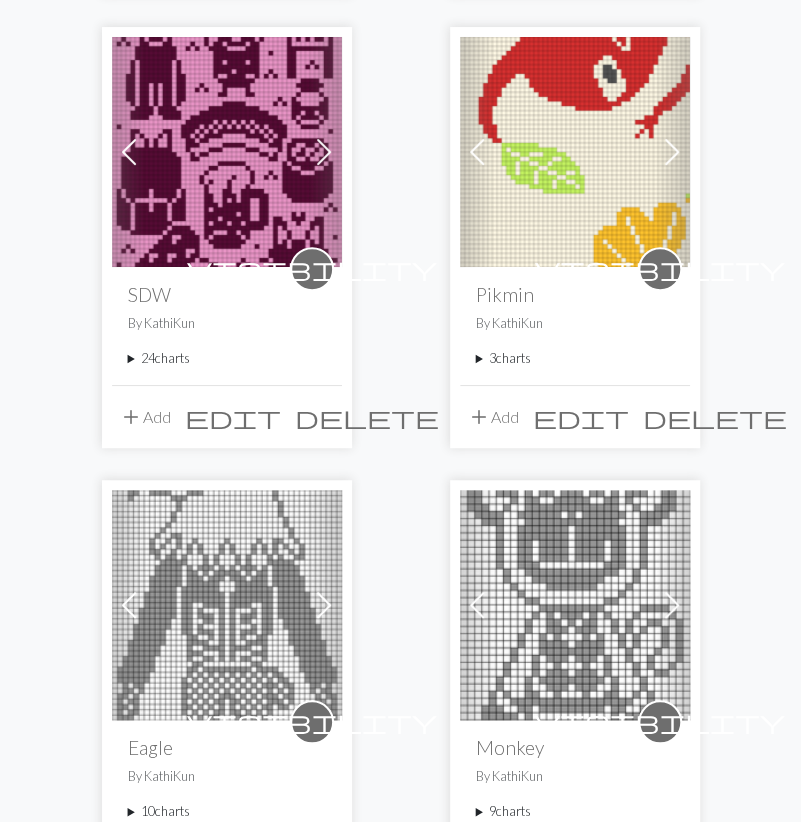 click on "3  charts" at bounding box center (575, 358) 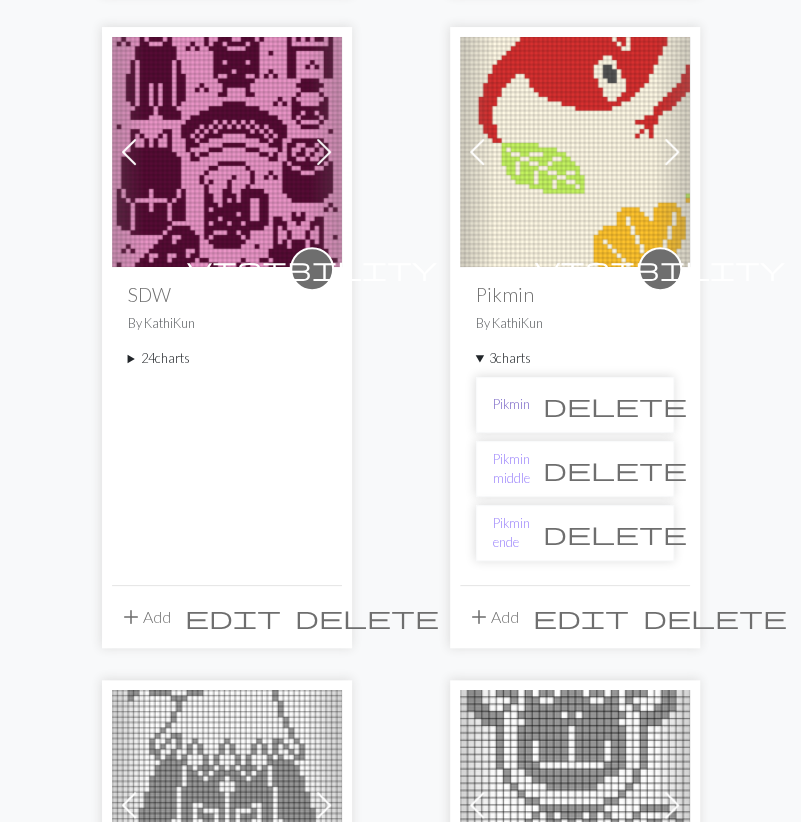 click on "Pikmin" at bounding box center (511, 404) 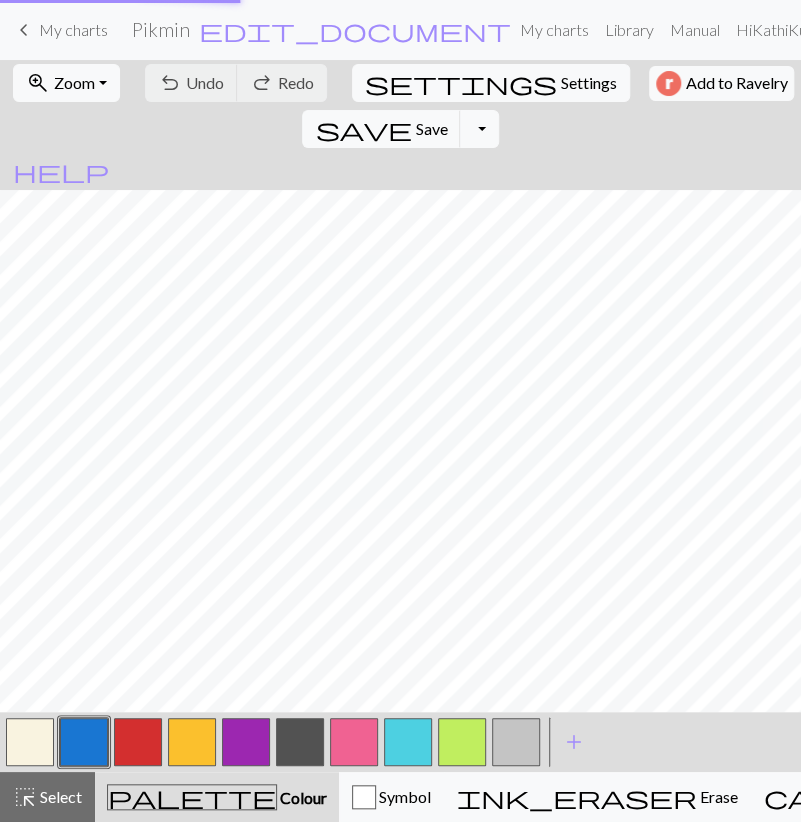 scroll, scrollTop: 0, scrollLeft: 0, axis: both 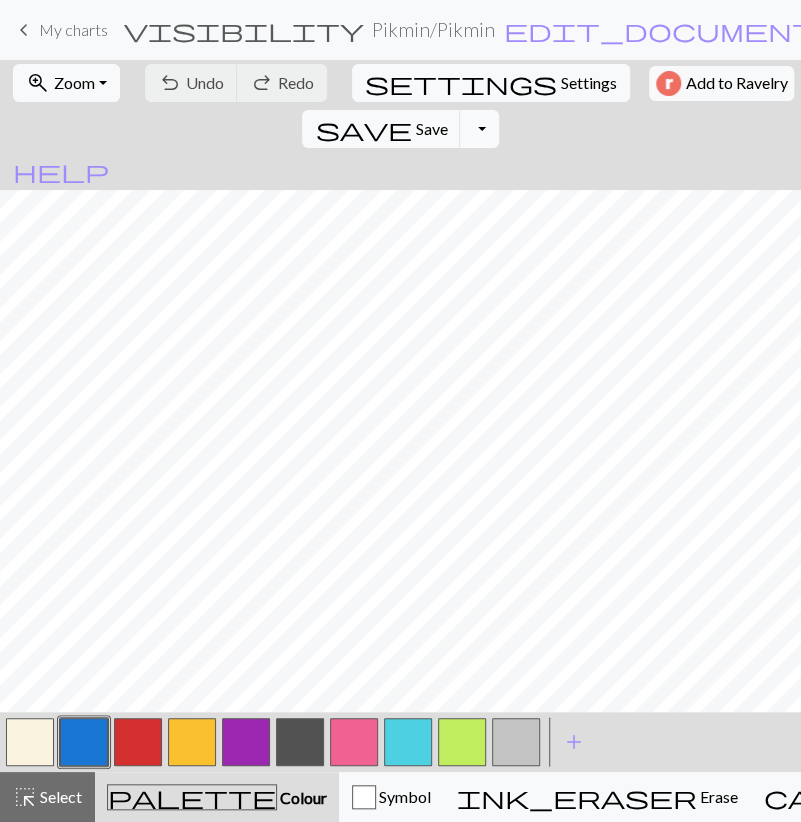click on "Toggle Dropdown" at bounding box center (479, 129) 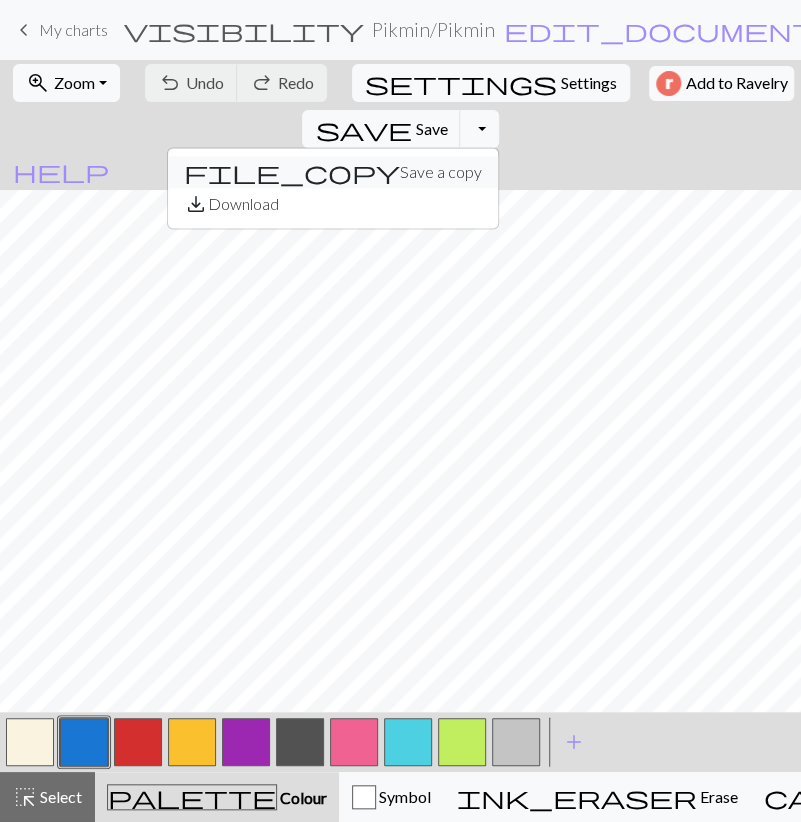 click on "file_copy  Save a copy" at bounding box center [333, 172] 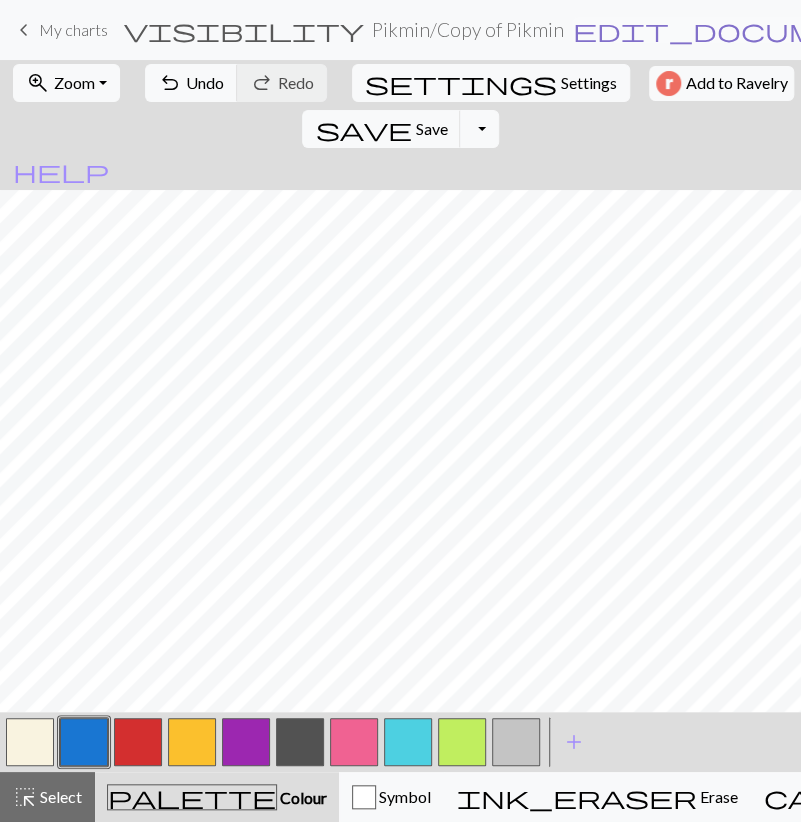 click on "edit_document" at bounding box center (729, 30) 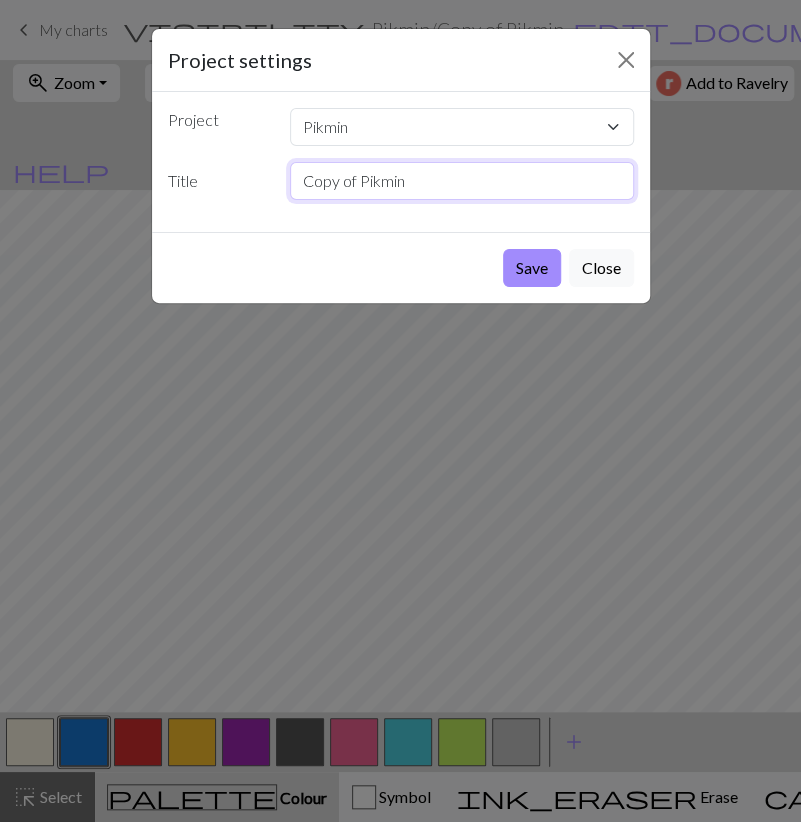drag, startPoint x: 361, startPoint y: 177, endPoint x: 151, endPoint y: 227, distance: 215.87033 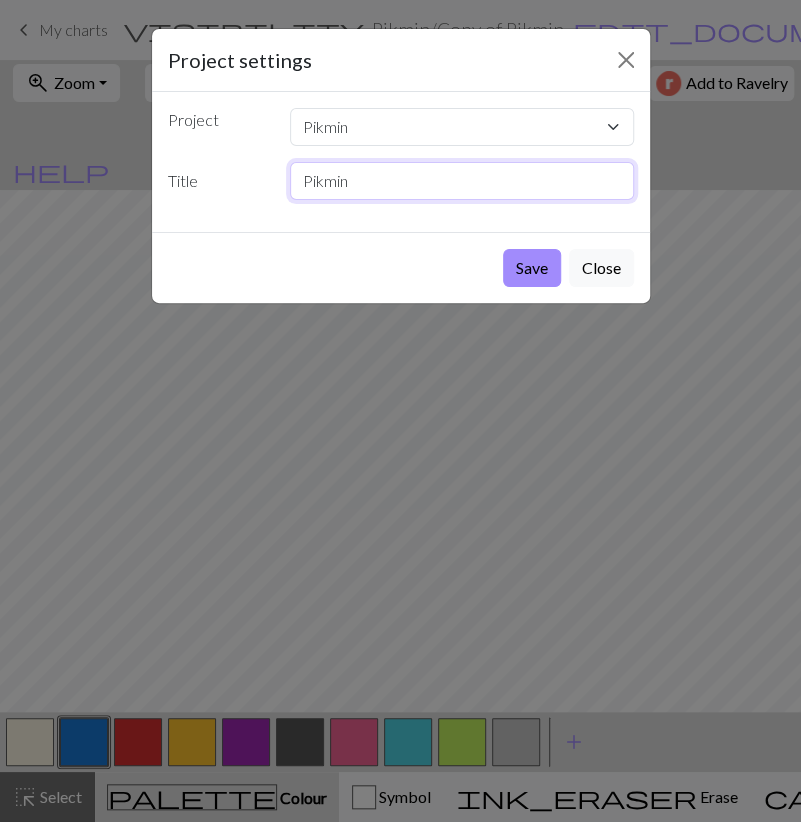 click on "Pikmin" at bounding box center [462, 181] 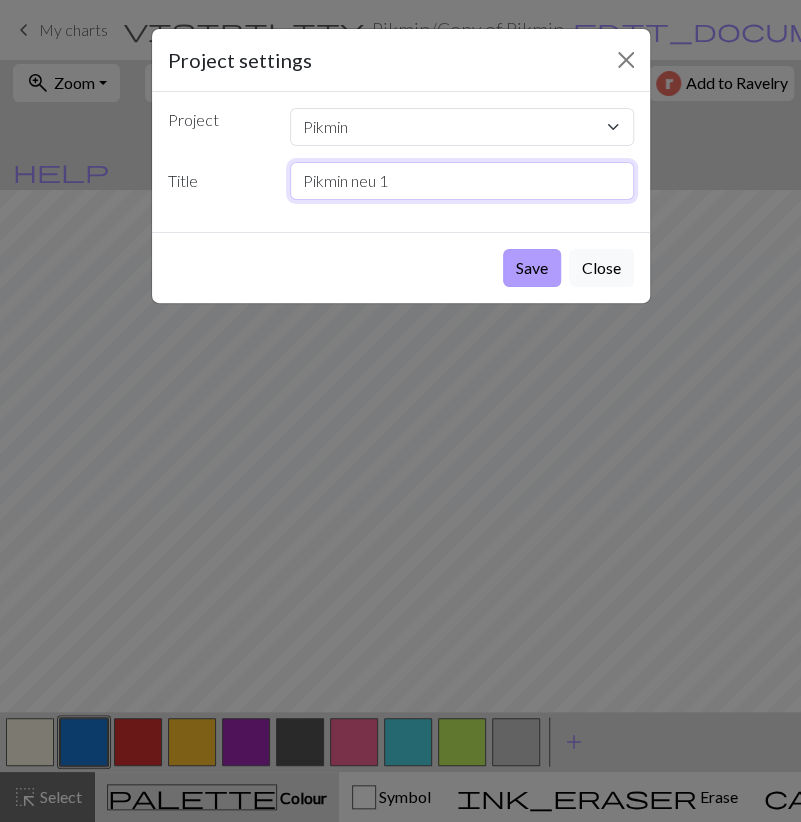 type on "Pikmin neu 1" 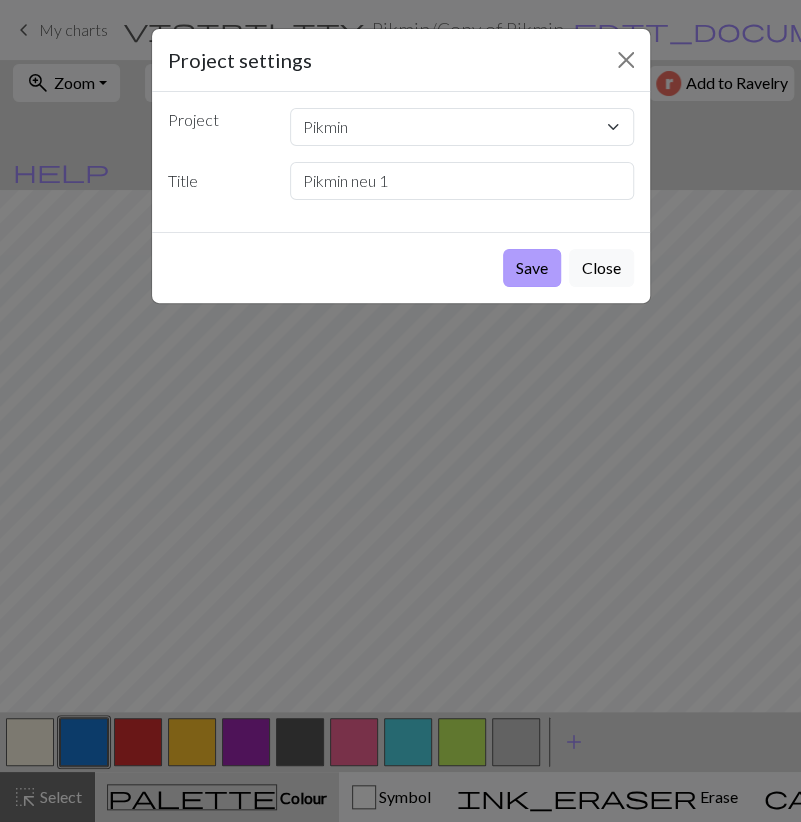 click on "Save" at bounding box center (532, 268) 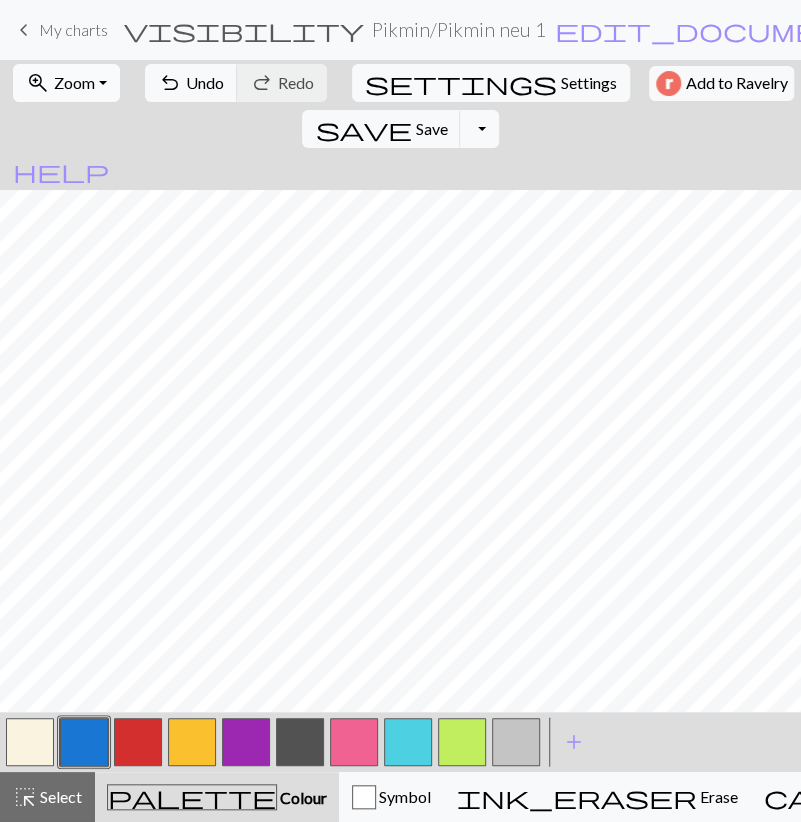 click on "Zoom" at bounding box center (74, 82) 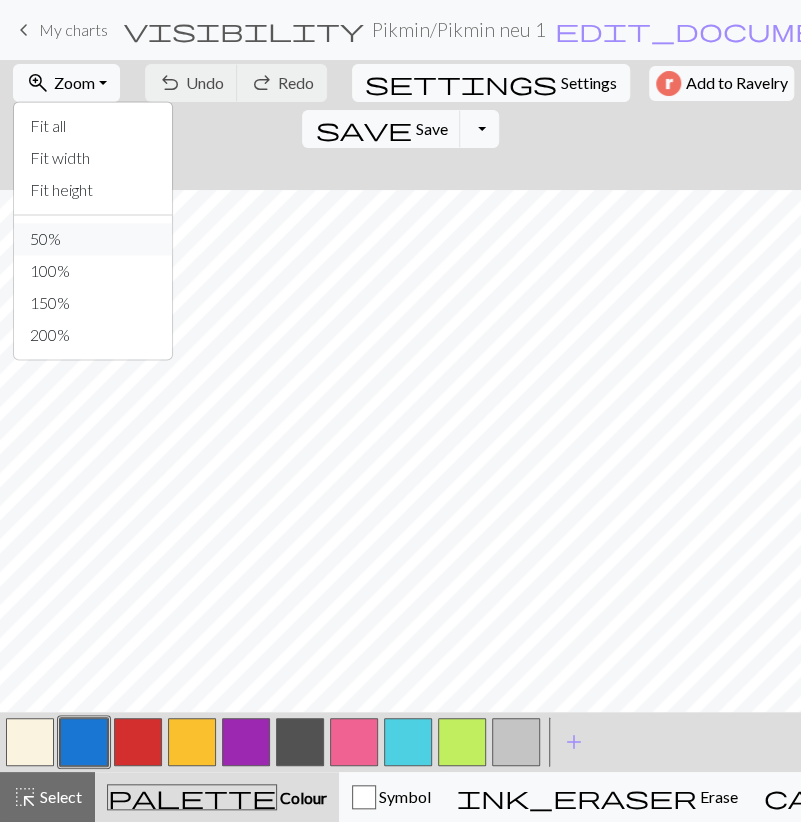 click on "50%" at bounding box center (93, 239) 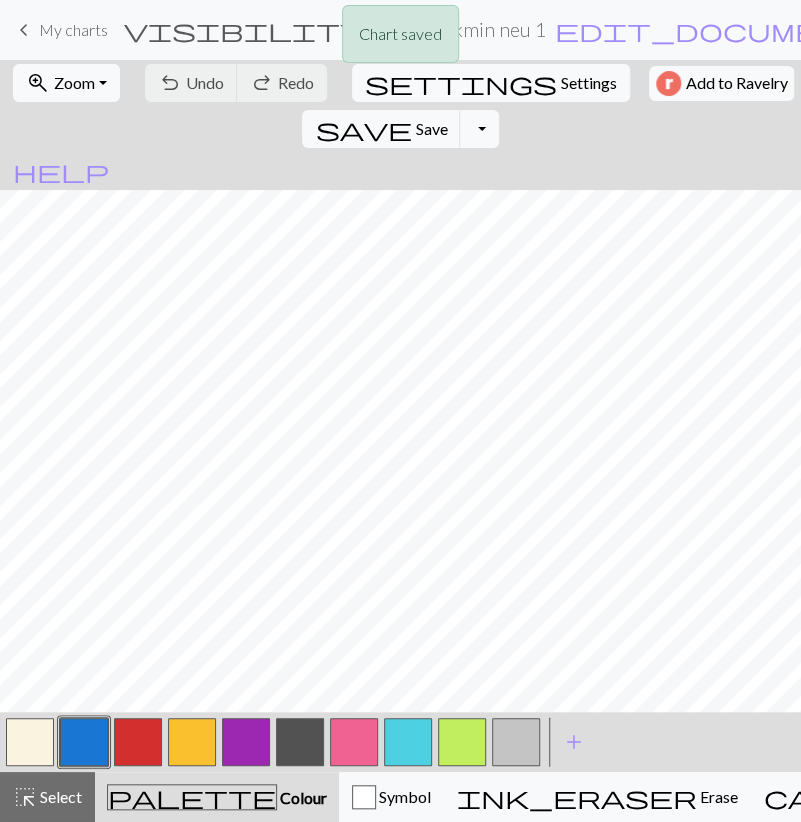 click at bounding box center (30, 742) 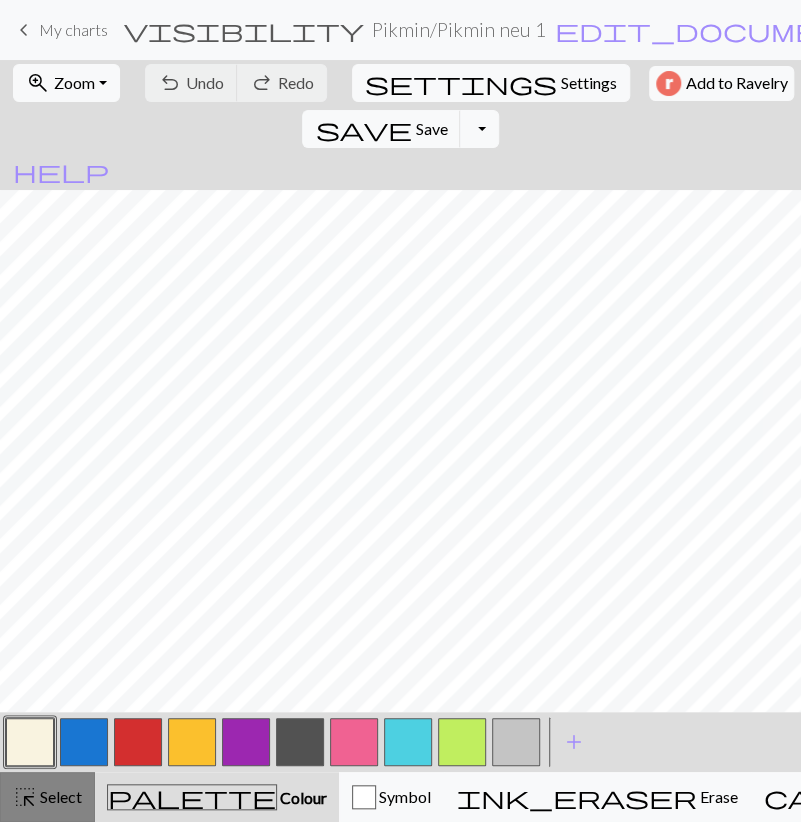 click on "Select" at bounding box center [59, 796] 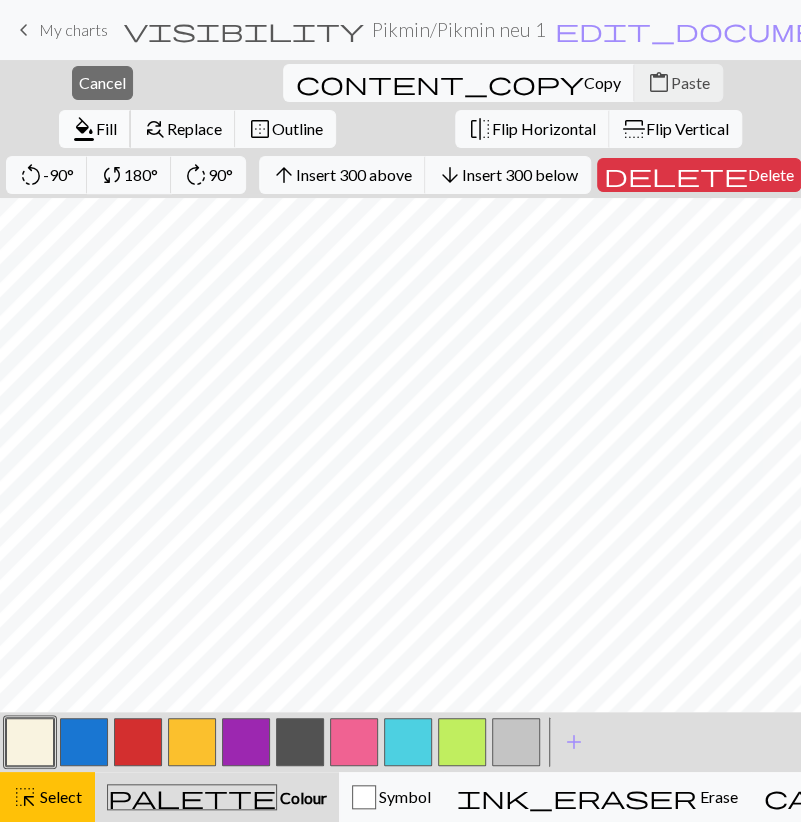 click on "format_color_fill" at bounding box center (84, 129) 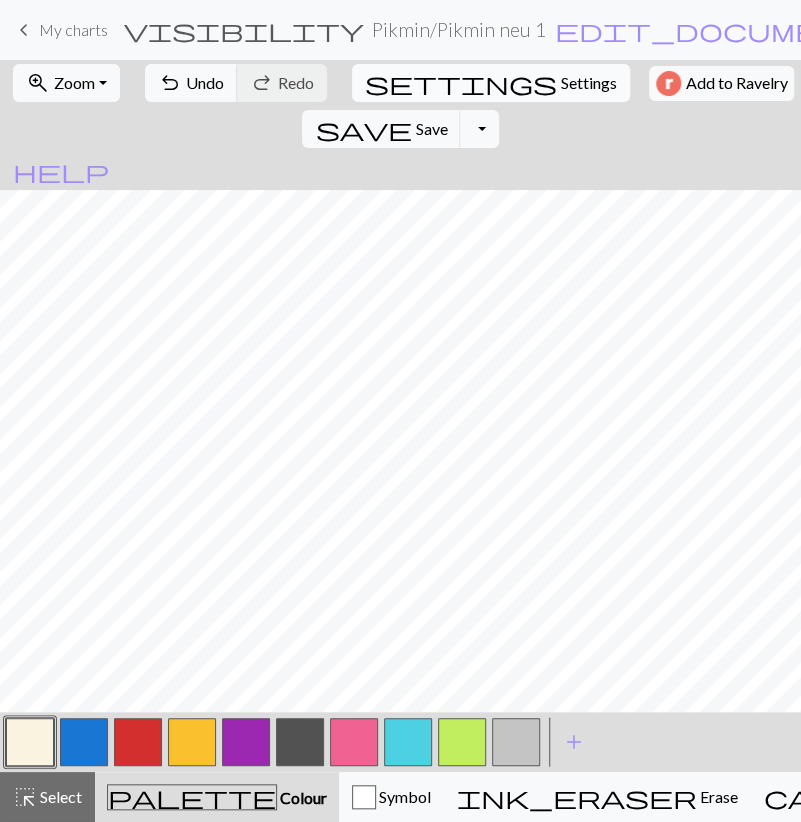click on "Settings" at bounding box center (589, 83) 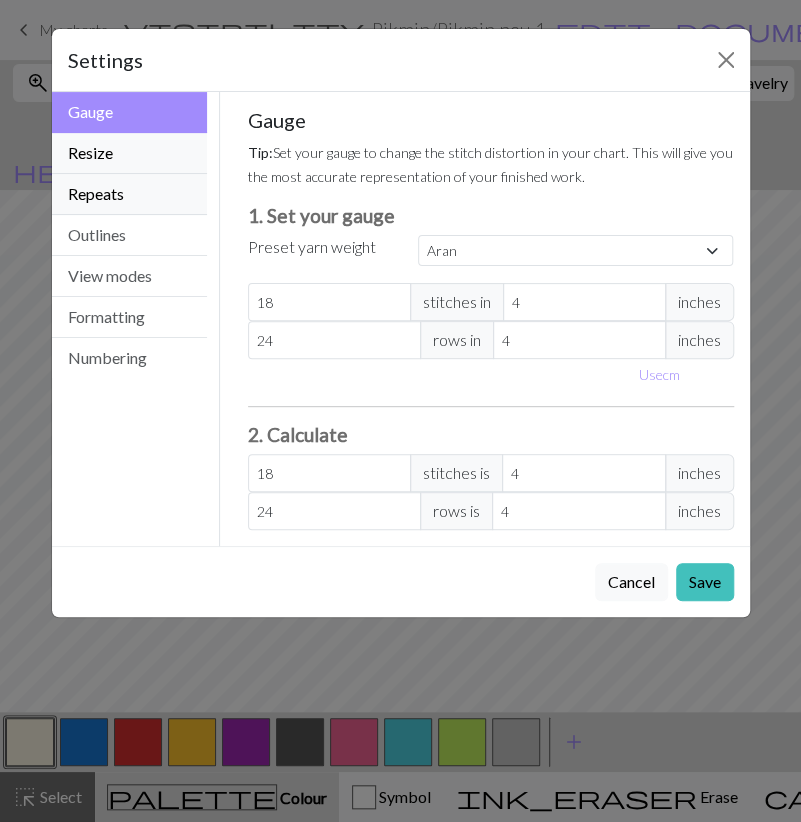 click on "Resize" at bounding box center (130, 153) 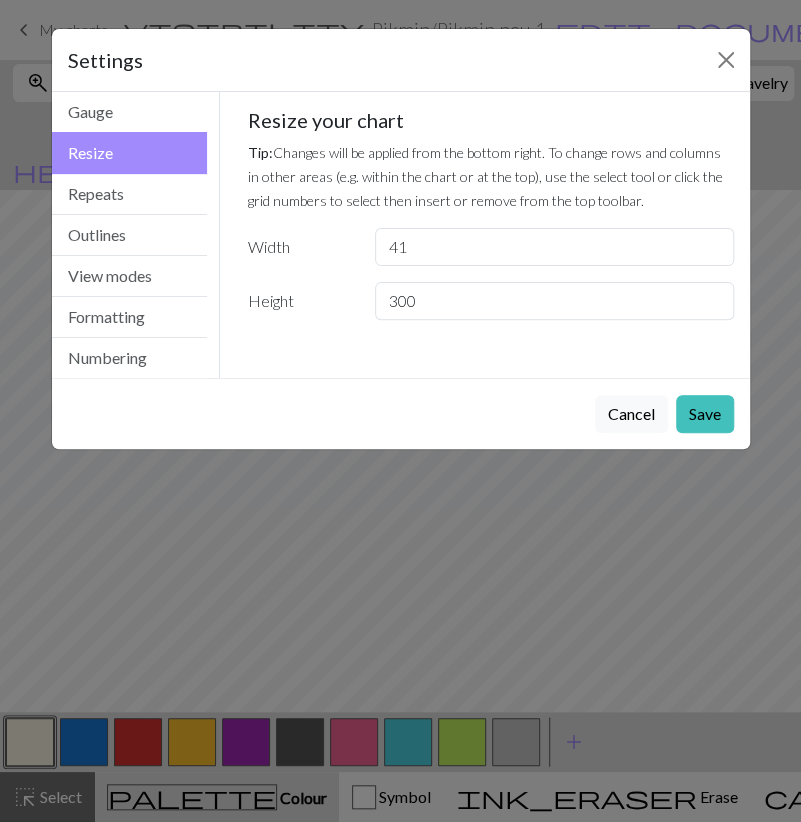 click on "41" at bounding box center (554, 247) 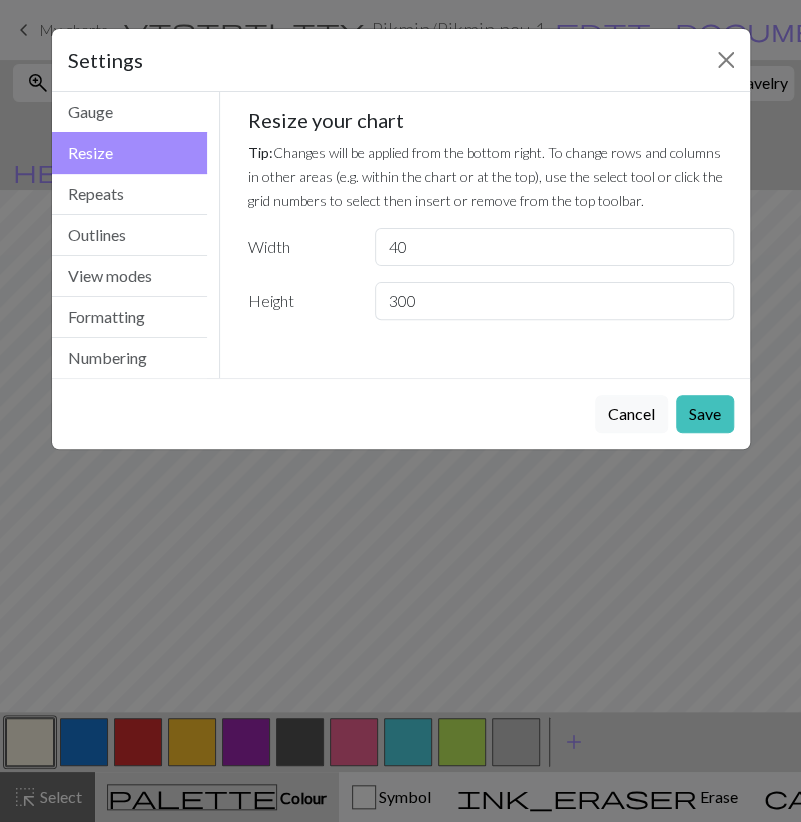click on "40" at bounding box center (554, 247) 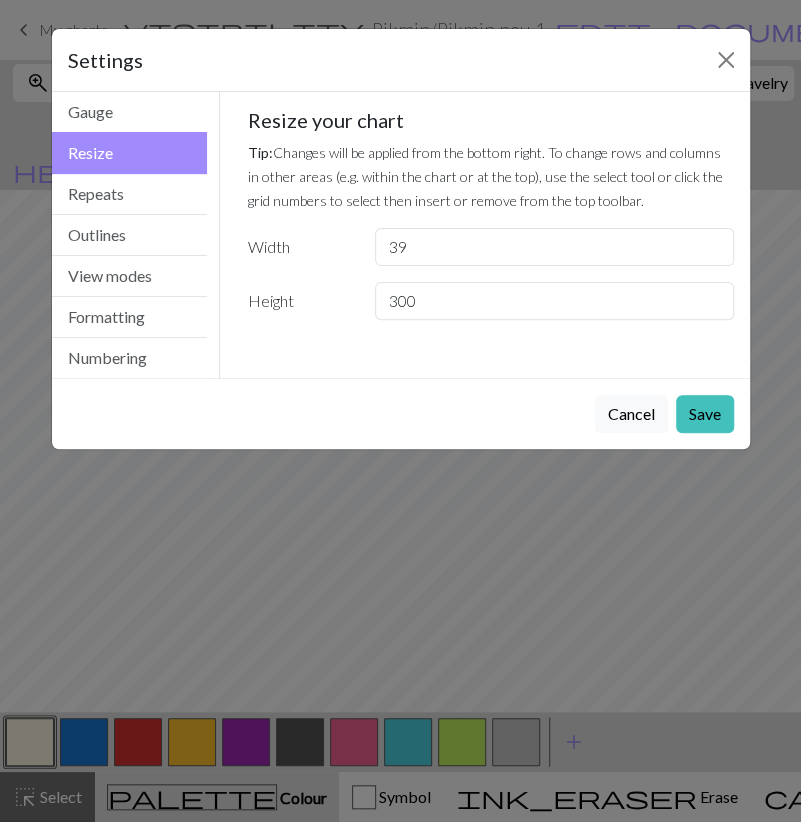 click on "39" at bounding box center [554, 247] 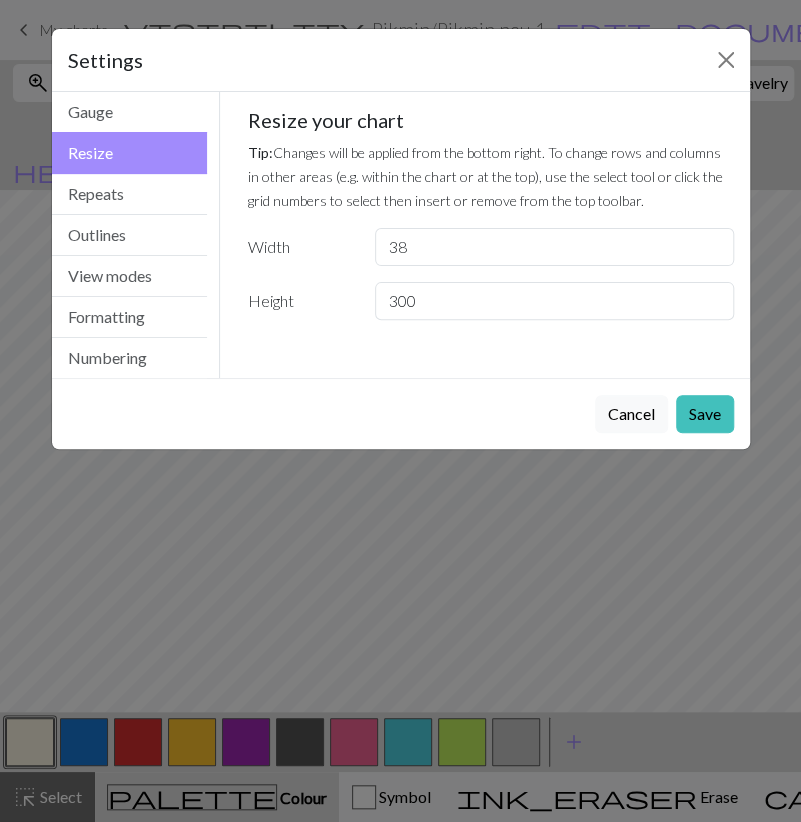 click on "38" at bounding box center (554, 247) 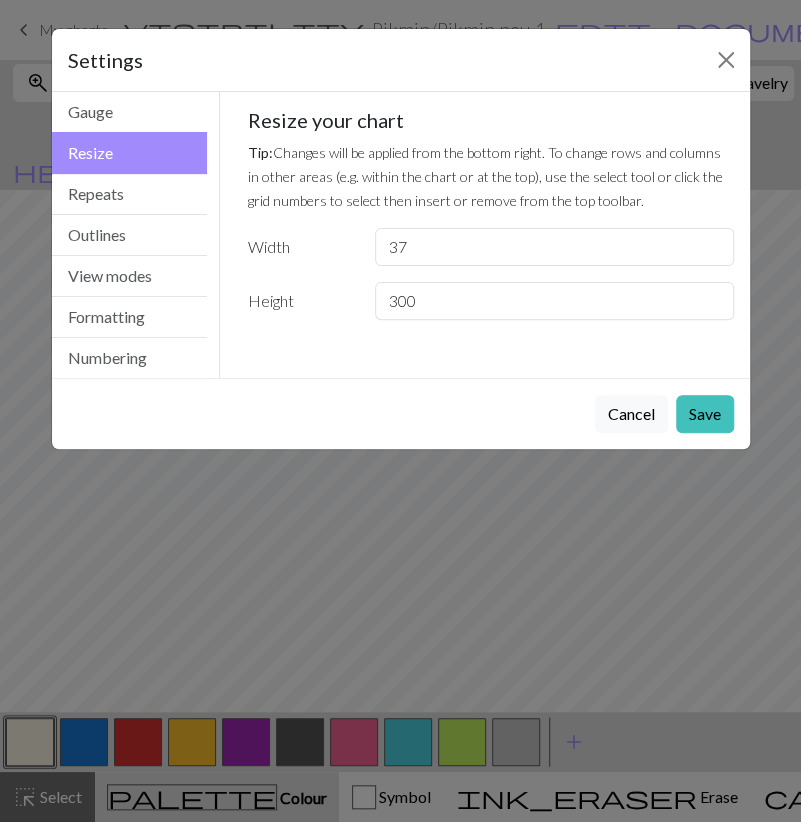 click on "37" at bounding box center (554, 247) 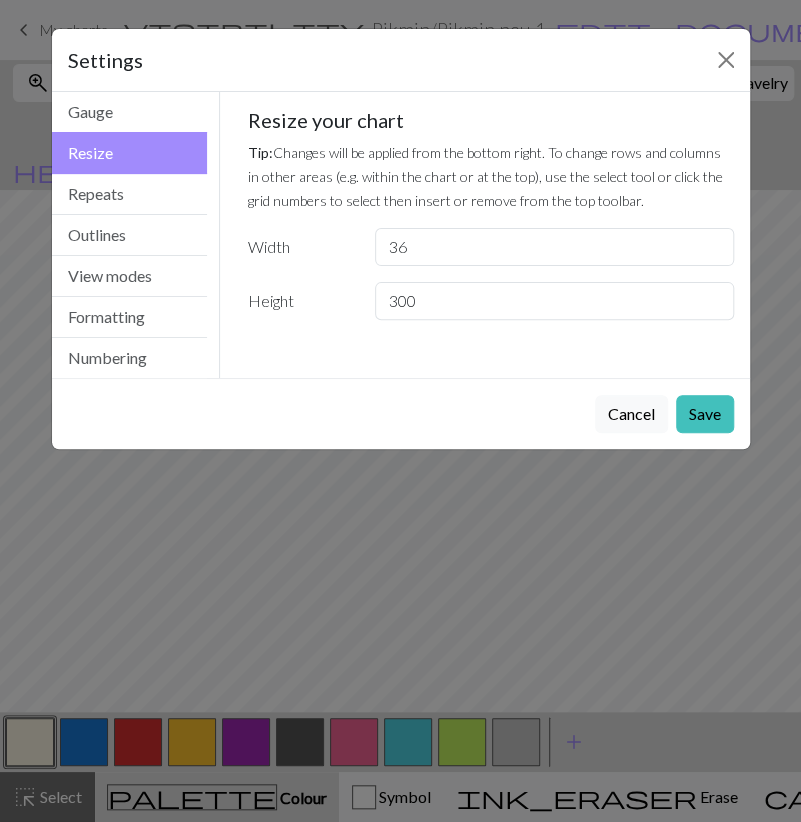 click on "36" at bounding box center [554, 247] 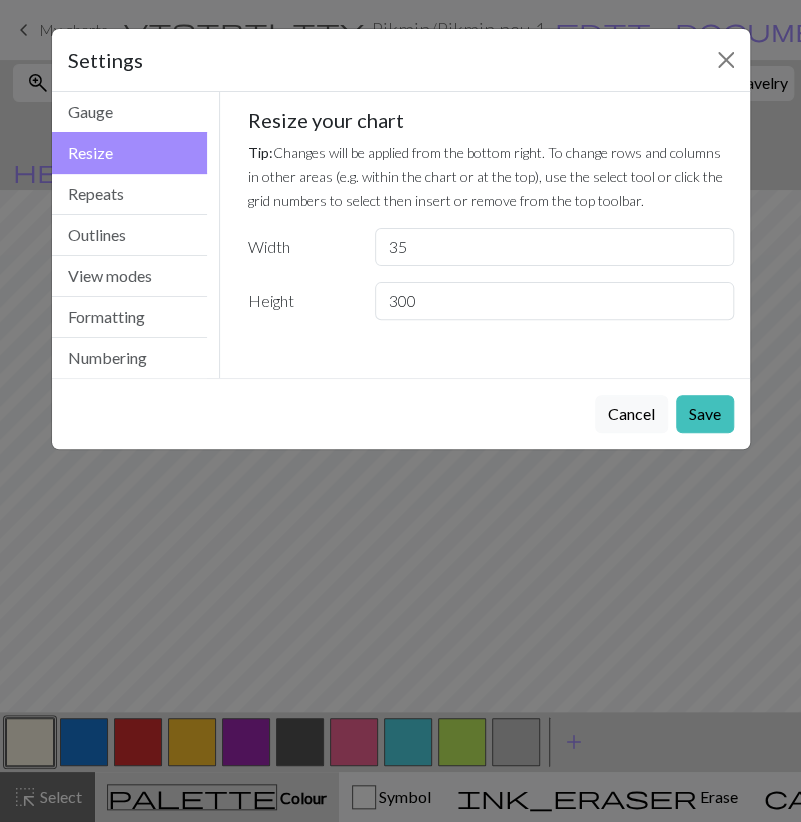 type on "35" 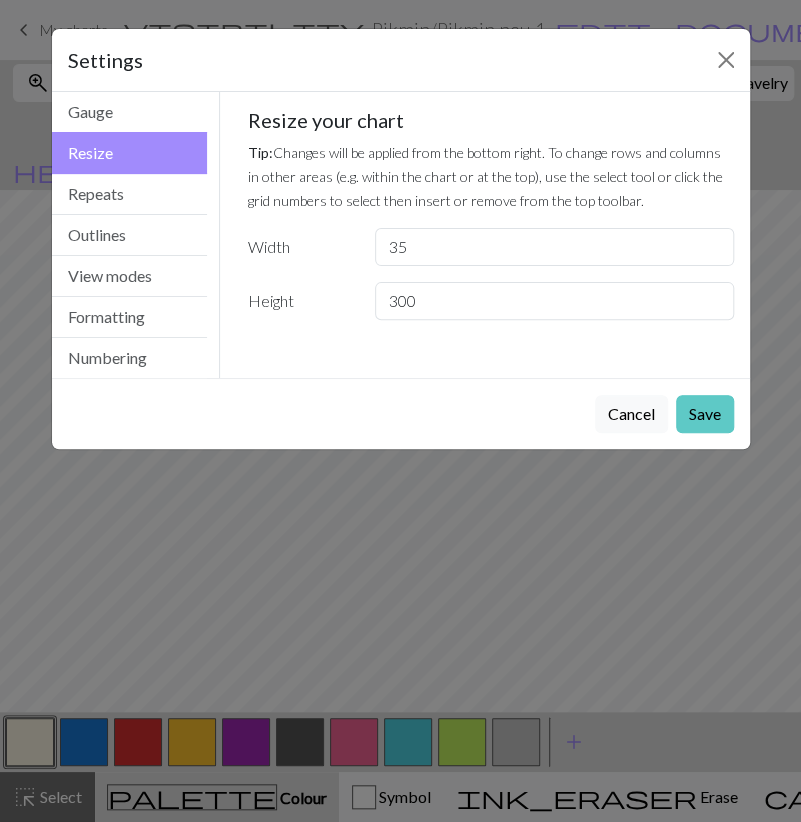 click on "Save" at bounding box center [705, 414] 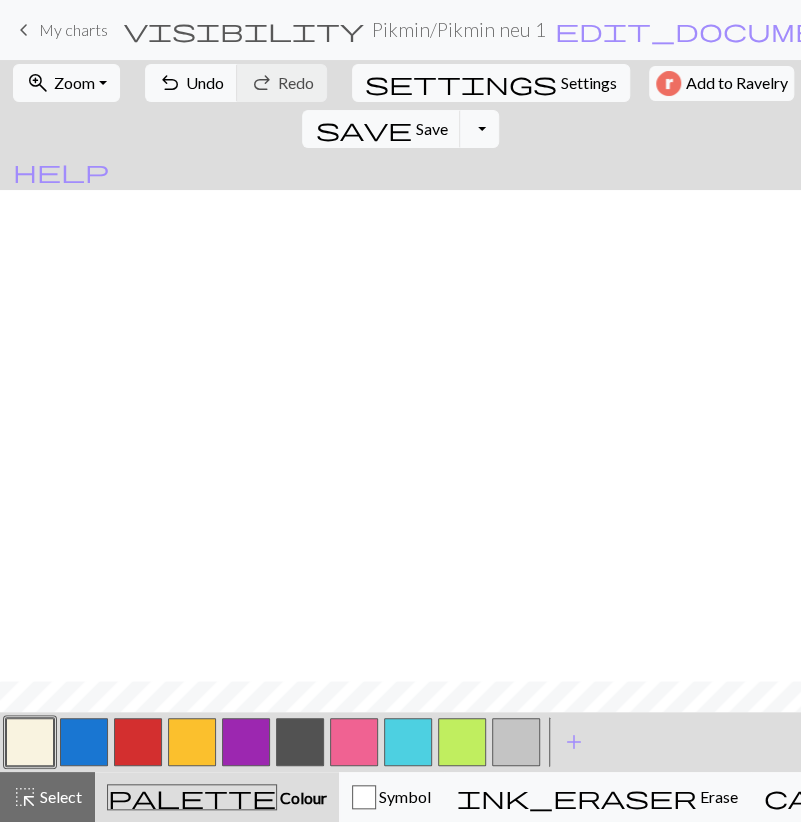 scroll, scrollTop: 2463, scrollLeft: 0, axis: vertical 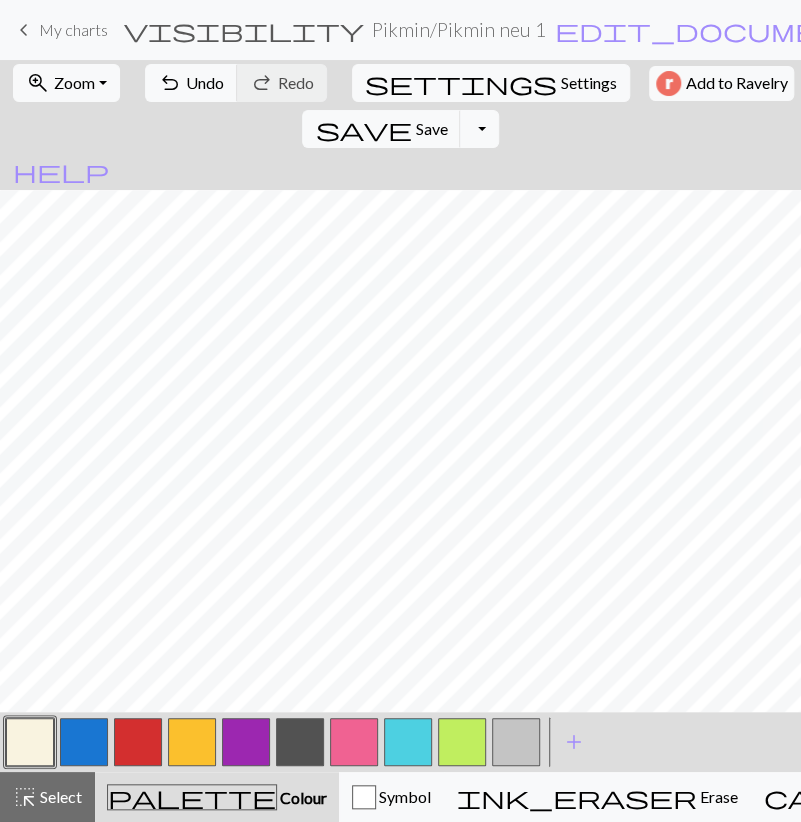 click at bounding box center [84, 742] 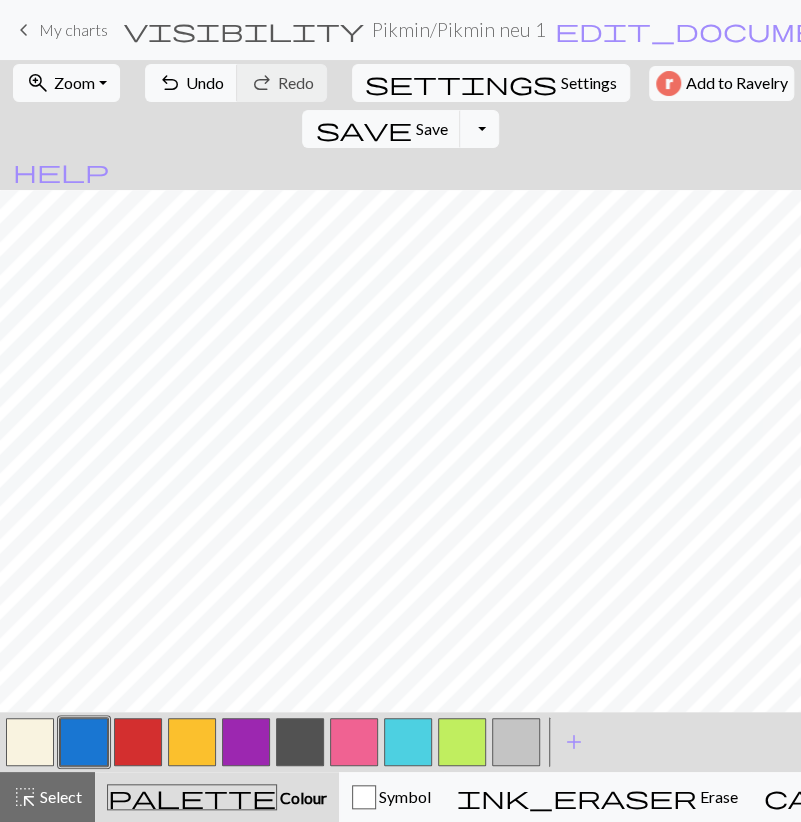 click at bounding box center (84, 742) 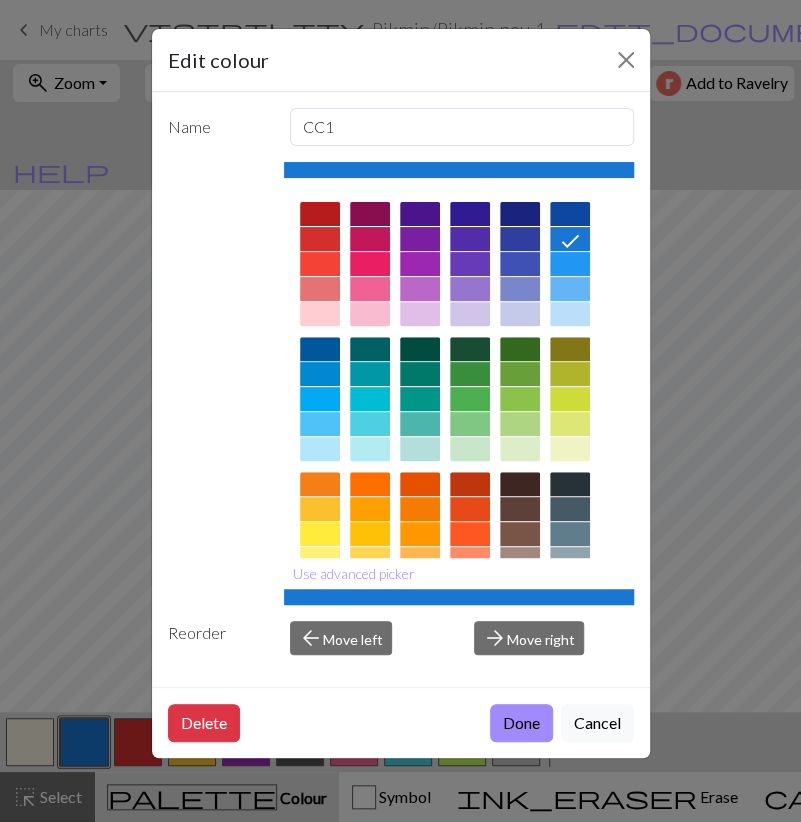 click on "Use advanced picker" at bounding box center (354, 573) 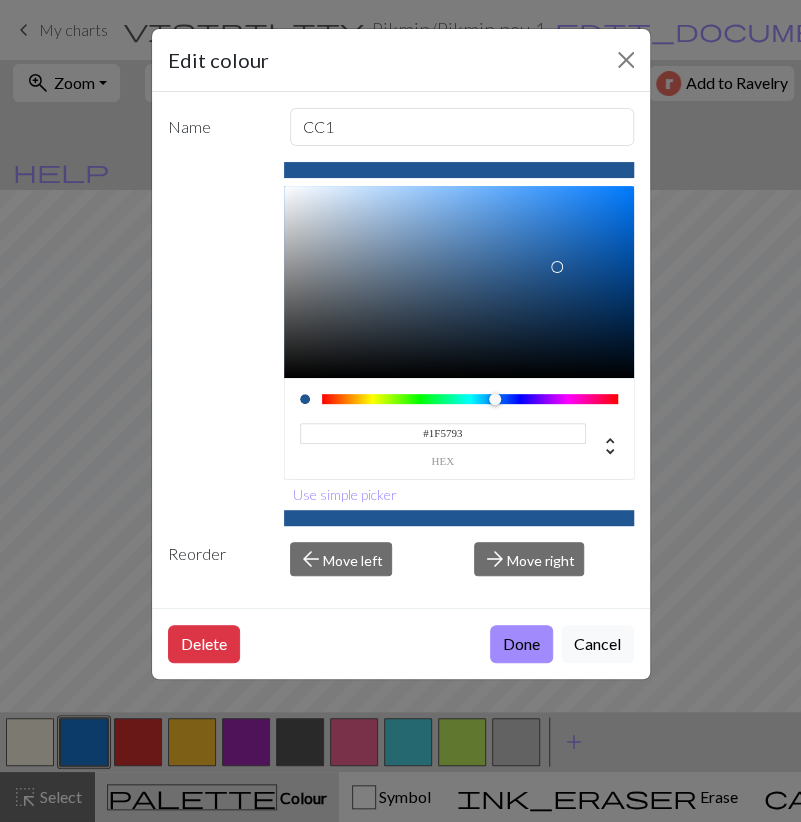 type on "#205793" 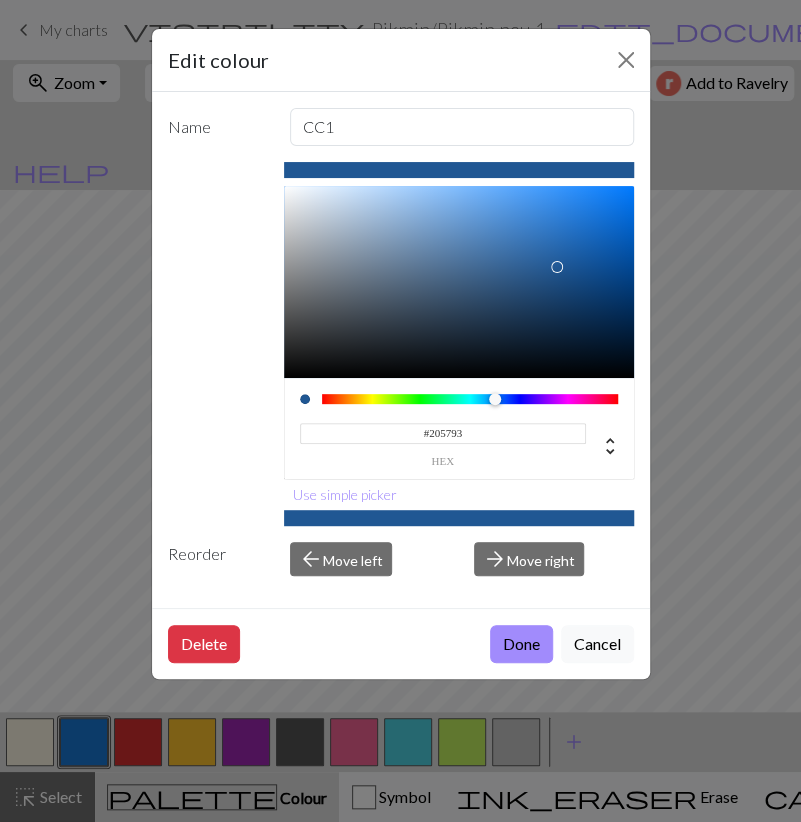 drag, startPoint x: 591, startPoint y: 242, endPoint x: 557, endPoint y: 267, distance: 42.201897 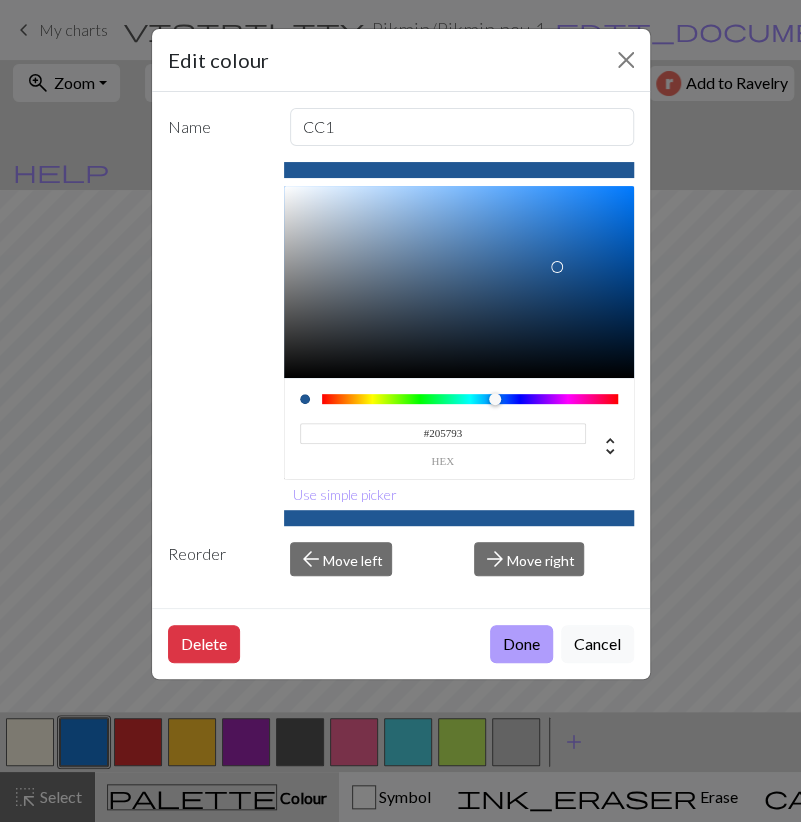 click on "Done" at bounding box center [521, 644] 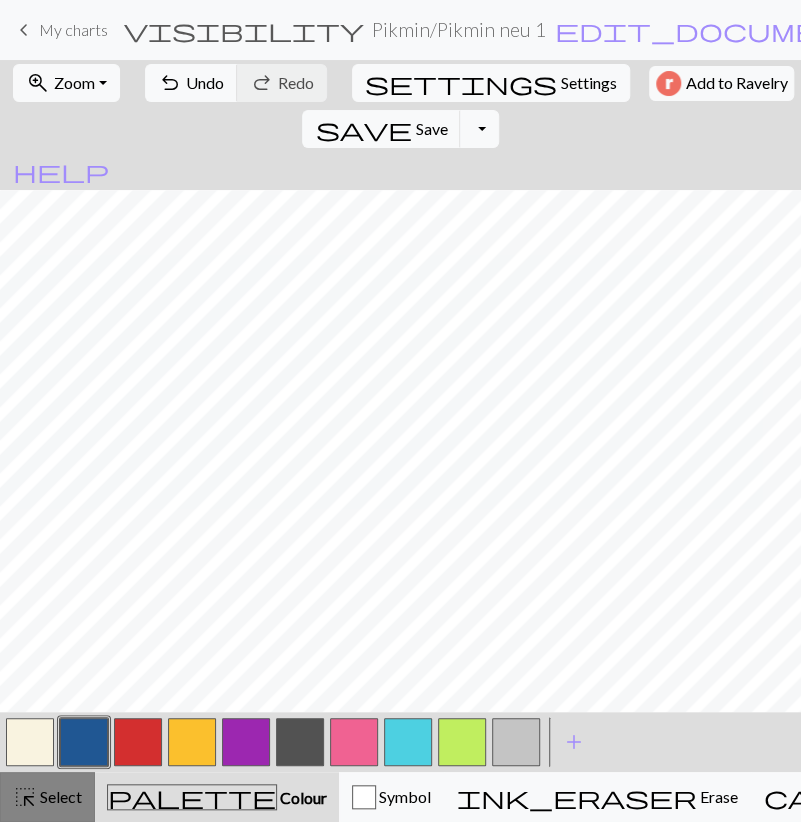 click on "Select" at bounding box center [59, 796] 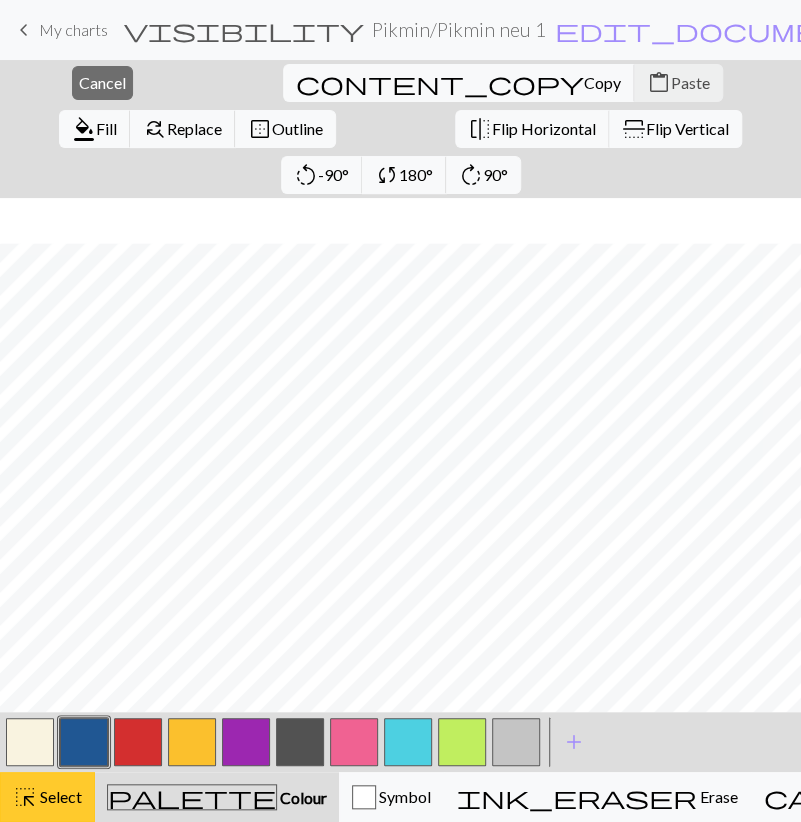 scroll, scrollTop: 2508, scrollLeft: 0, axis: vertical 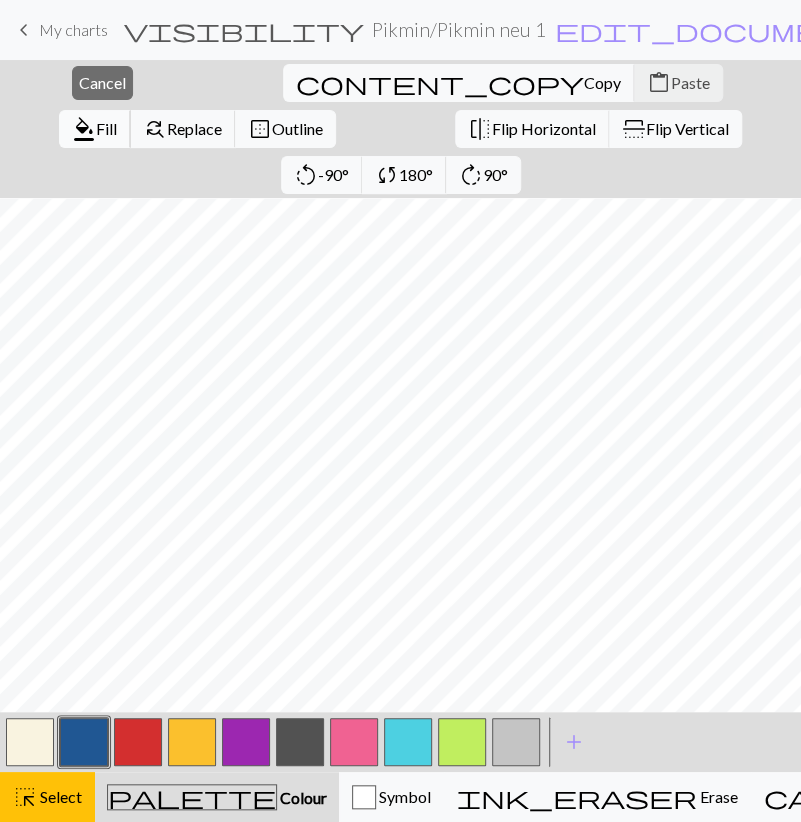 click on "format_color_fill" at bounding box center (84, 129) 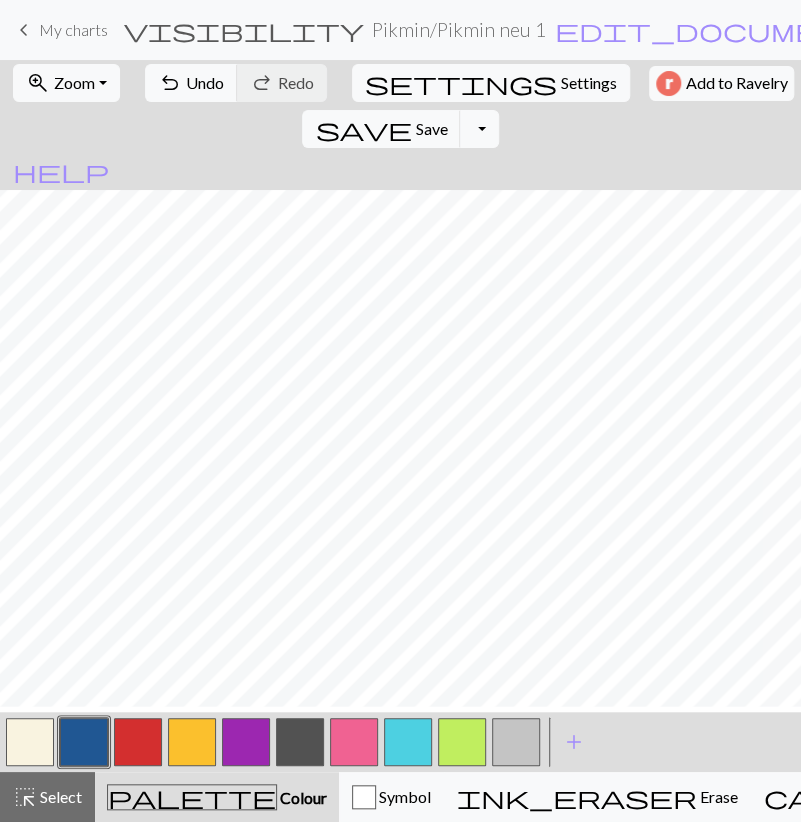 scroll, scrollTop: 2463, scrollLeft: 0, axis: vertical 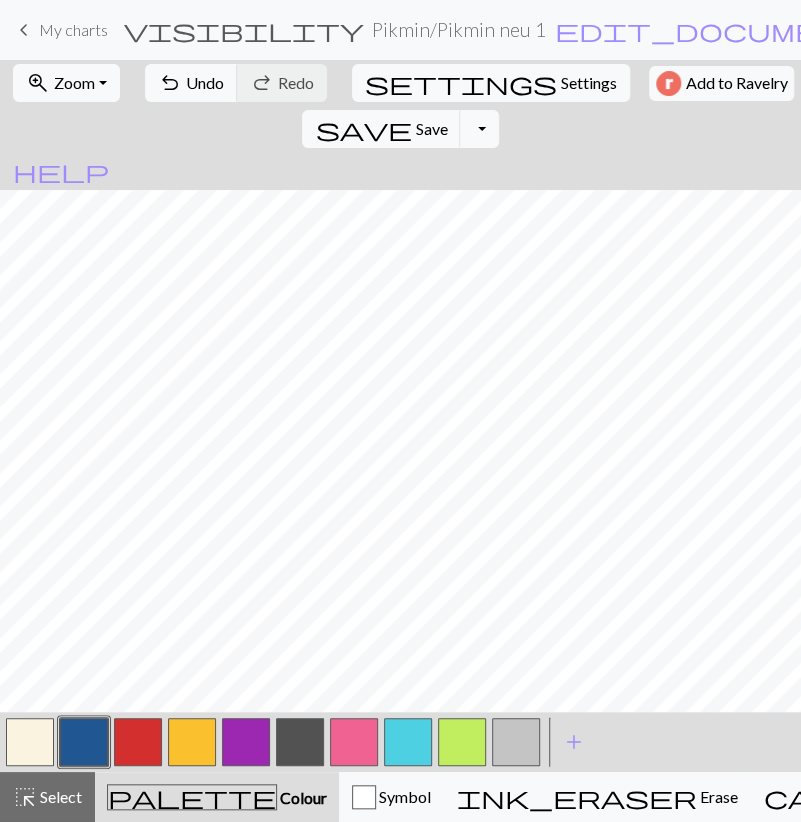 drag, startPoint x: 39, startPoint y: 814, endPoint x: 64, endPoint y: 766, distance: 54.120235 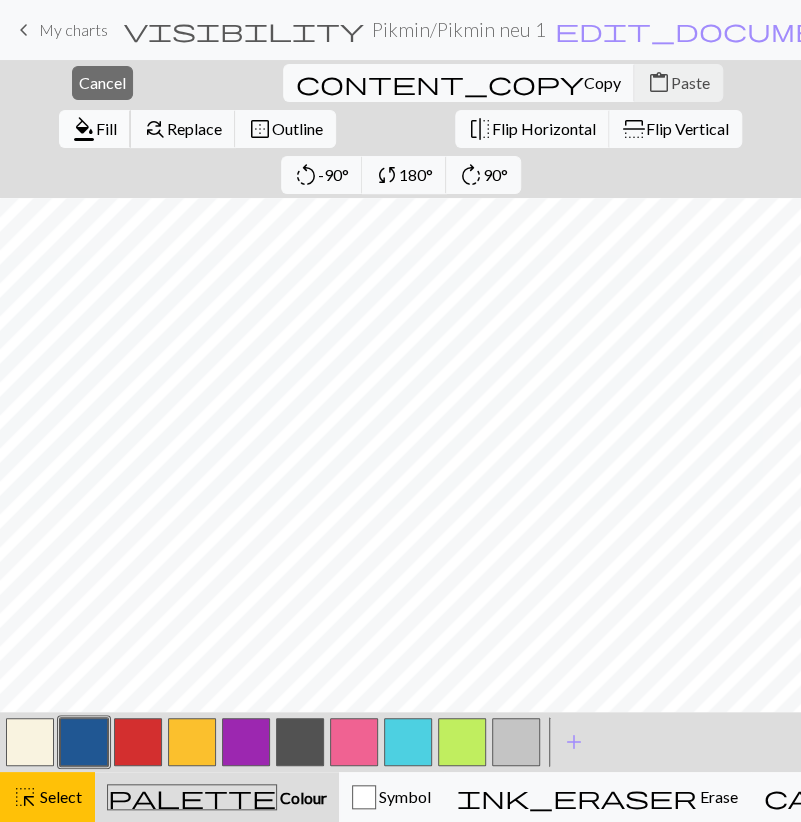 click on "Fill" at bounding box center (106, 128) 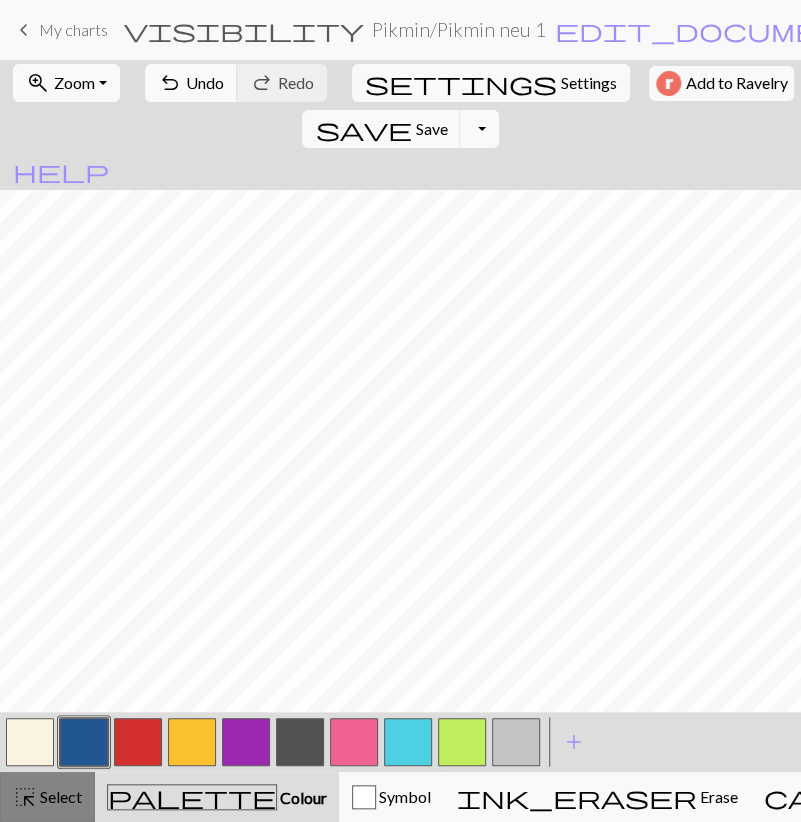 click on "Select" at bounding box center (59, 796) 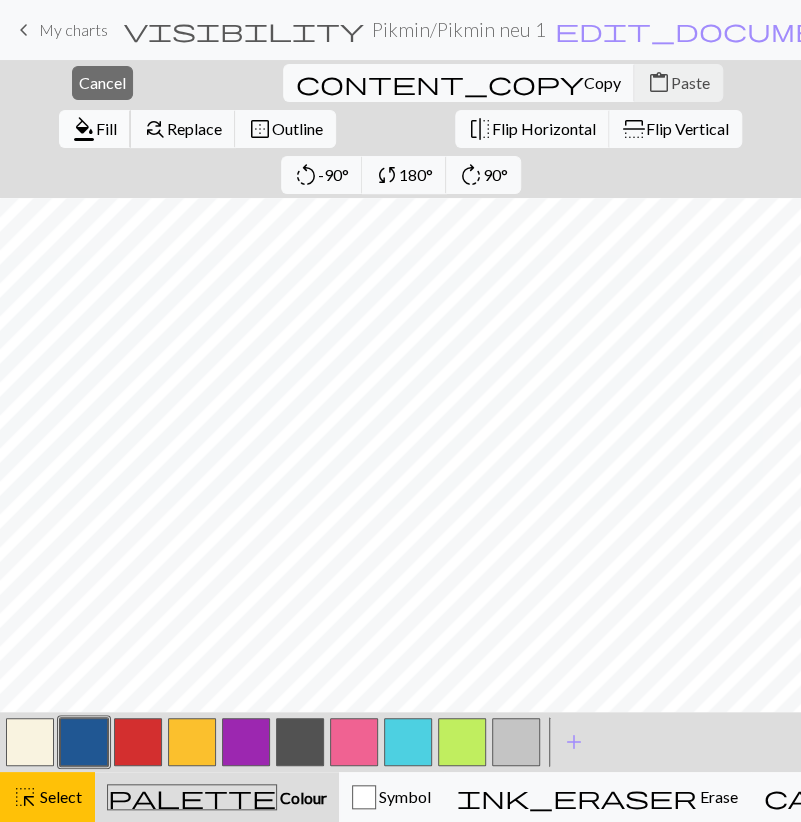 click on "format_color_fill" at bounding box center [84, 129] 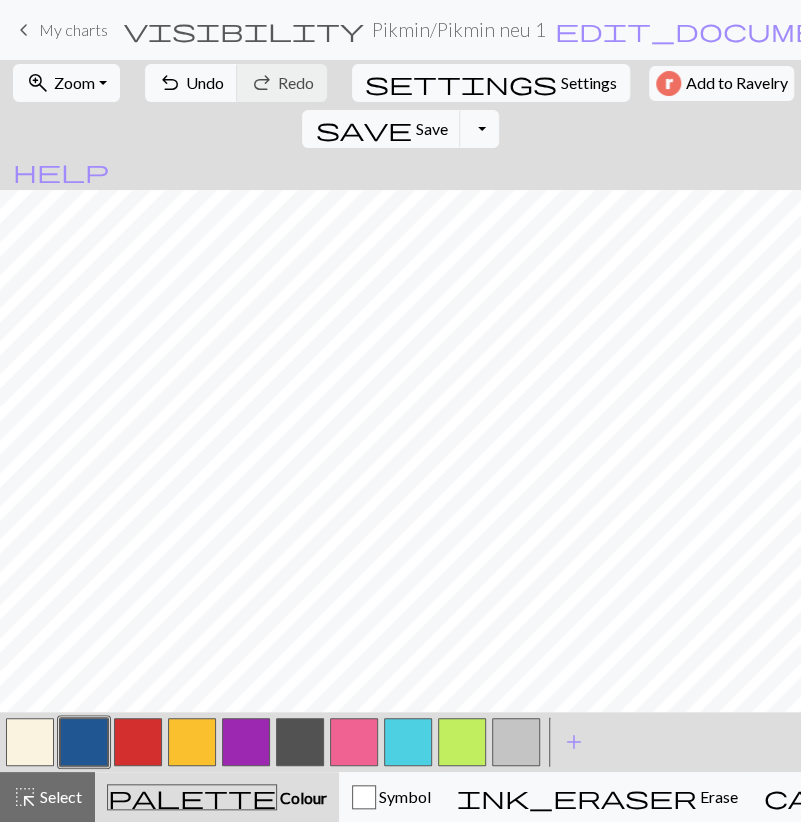 click at bounding box center [30, 742] 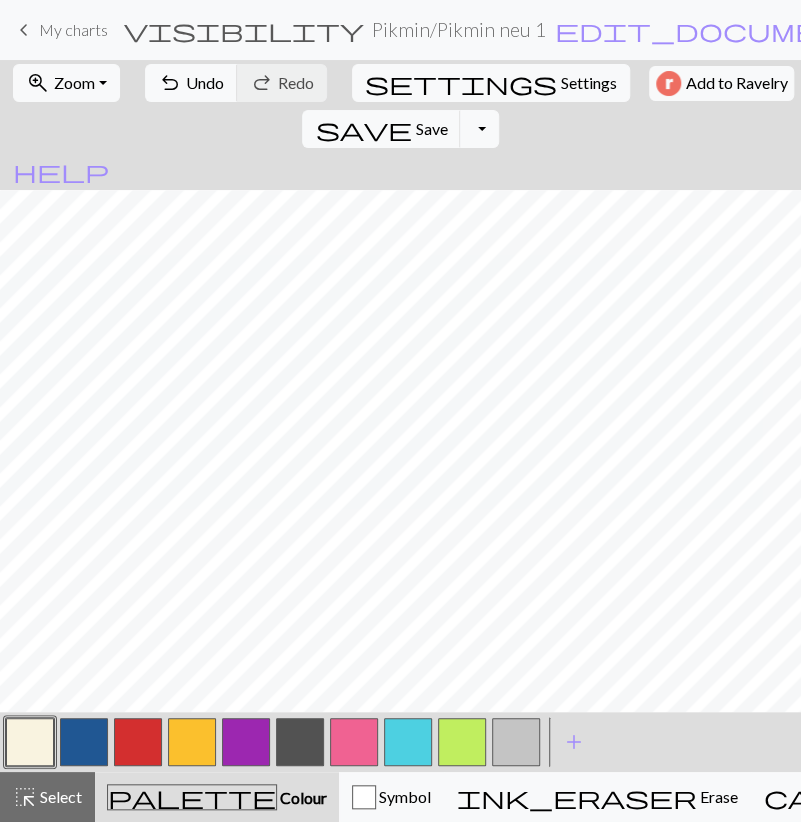 click at bounding box center [84, 742] 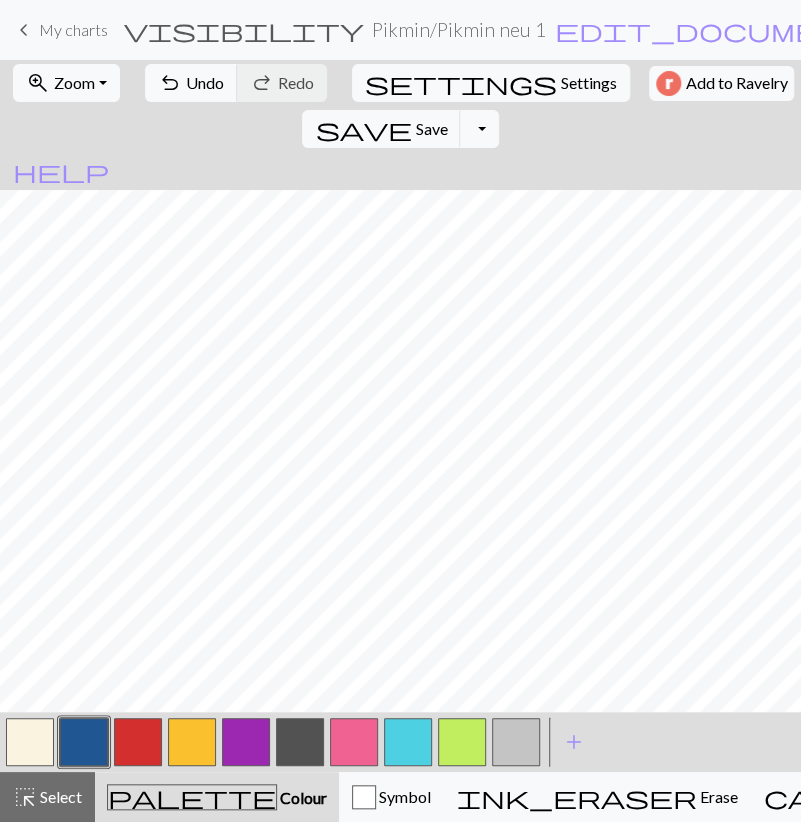 click at bounding box center [30, 742] 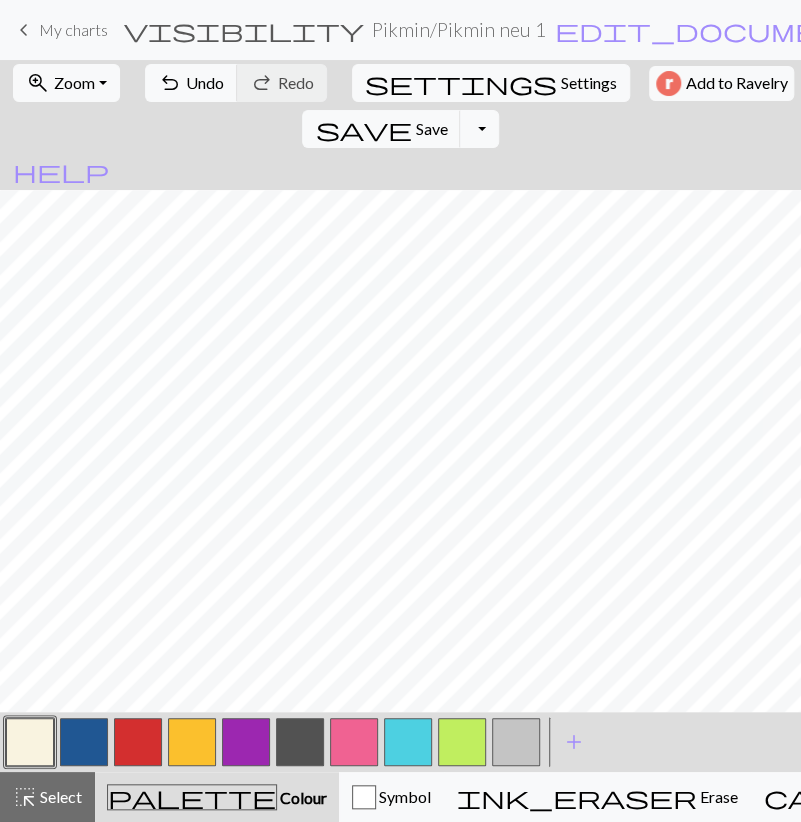 click on "Select" at bounding box center [59, 796] 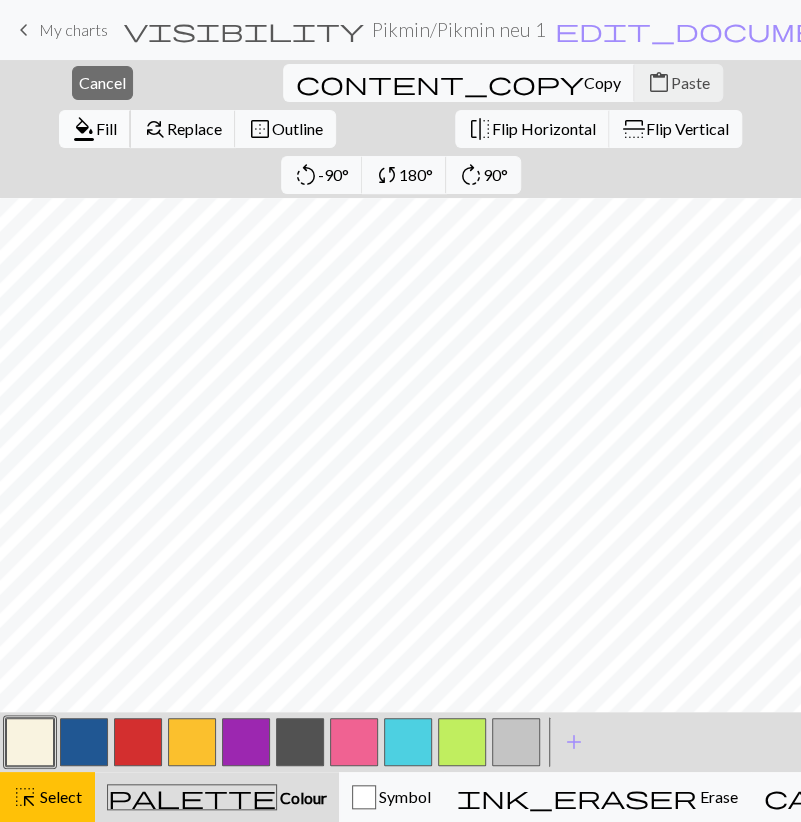 click on "format_color_fill" at bounding box center (84, 129) 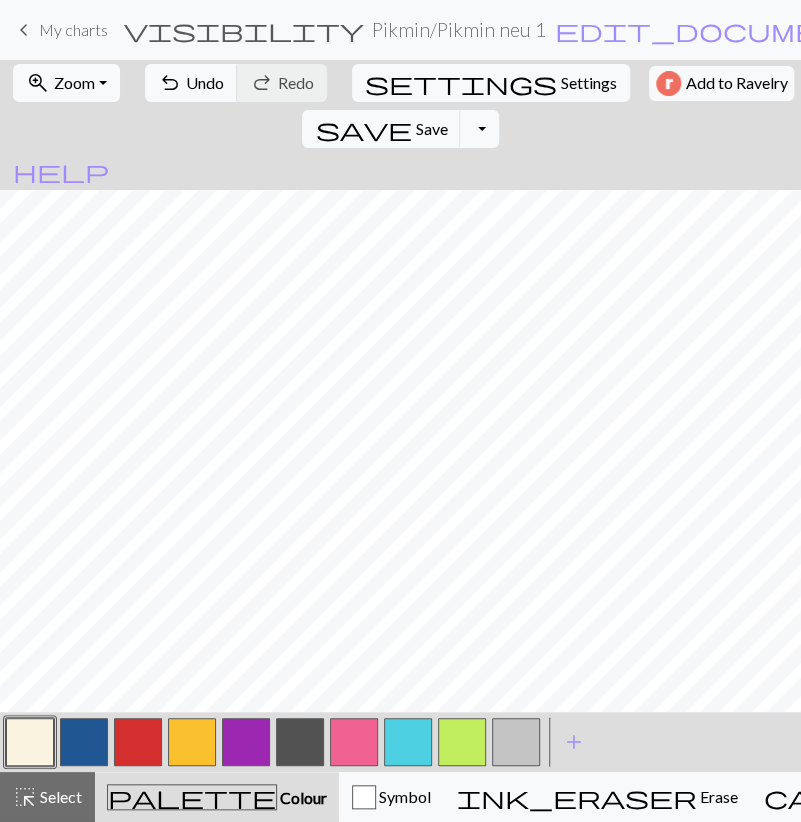 click at bounding box center [84, 742] 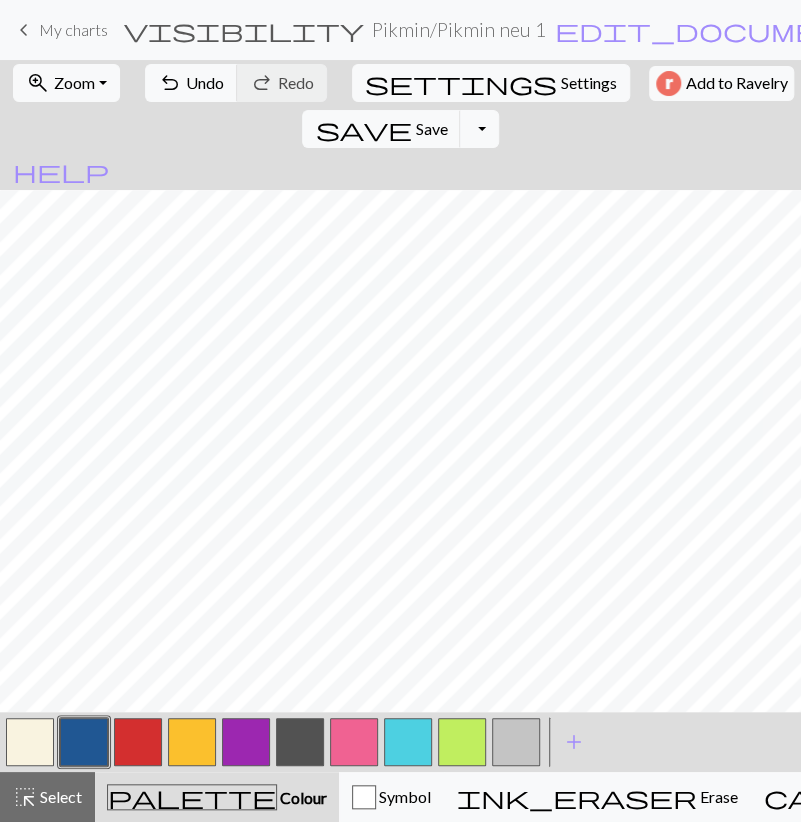 click at bounding box center [30, 742] 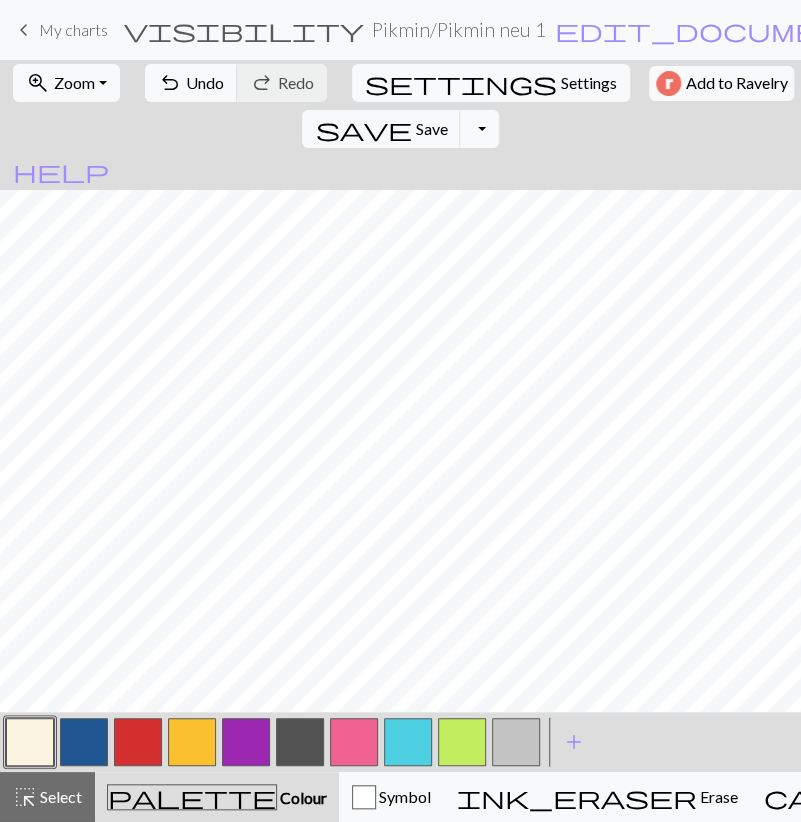 click at bounding box center (84, 742) 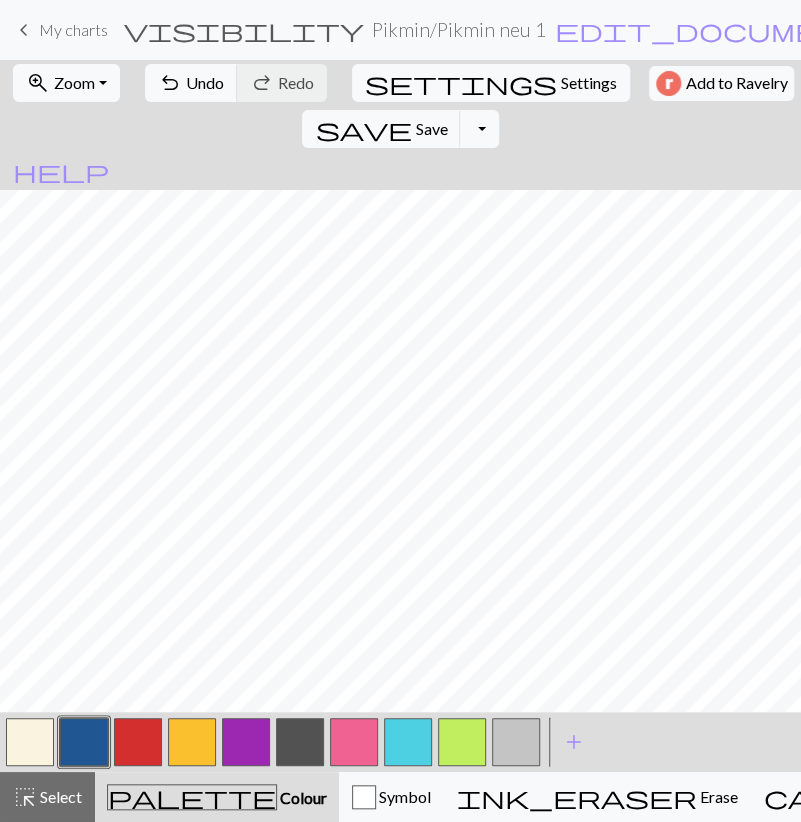 click at bounding box center (30, 742) 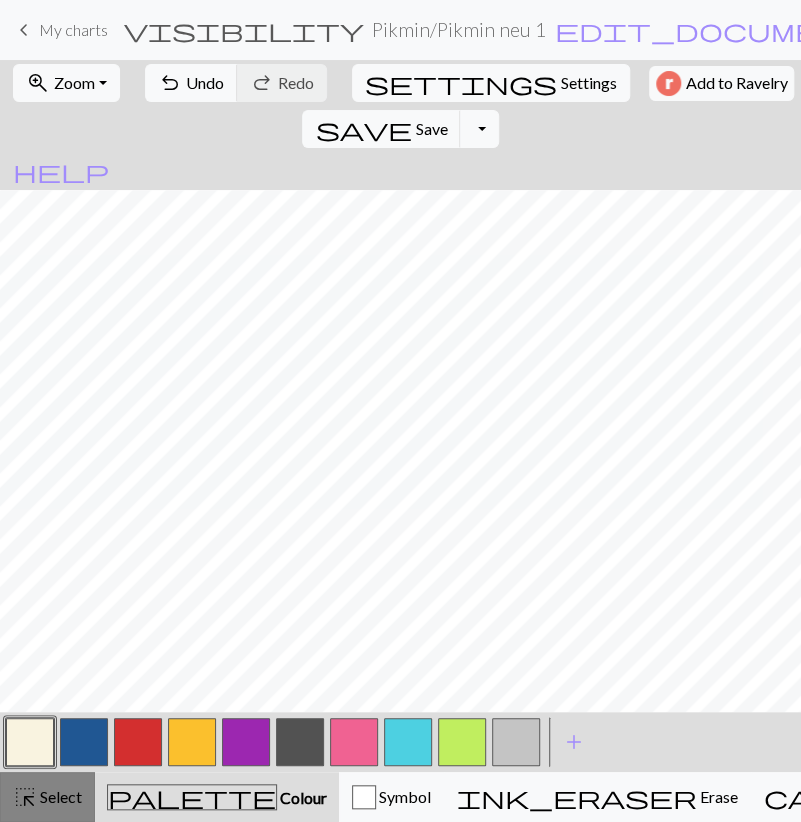click on "Select" at bounding box center (59, 796) 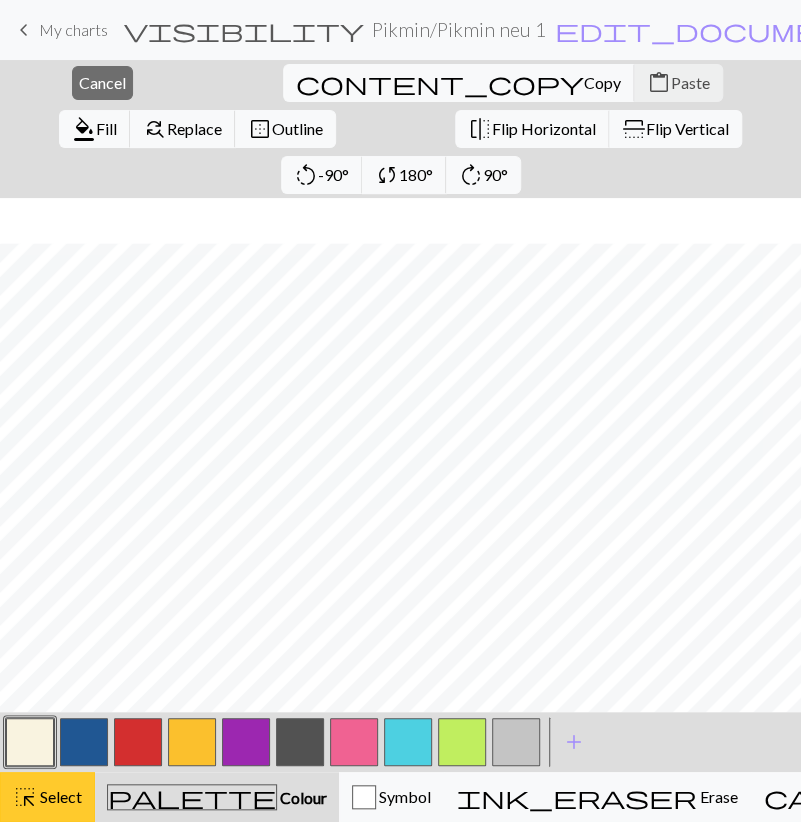 scroll, scrollTop: 2508, scrollLeft: 0, axis: vertical 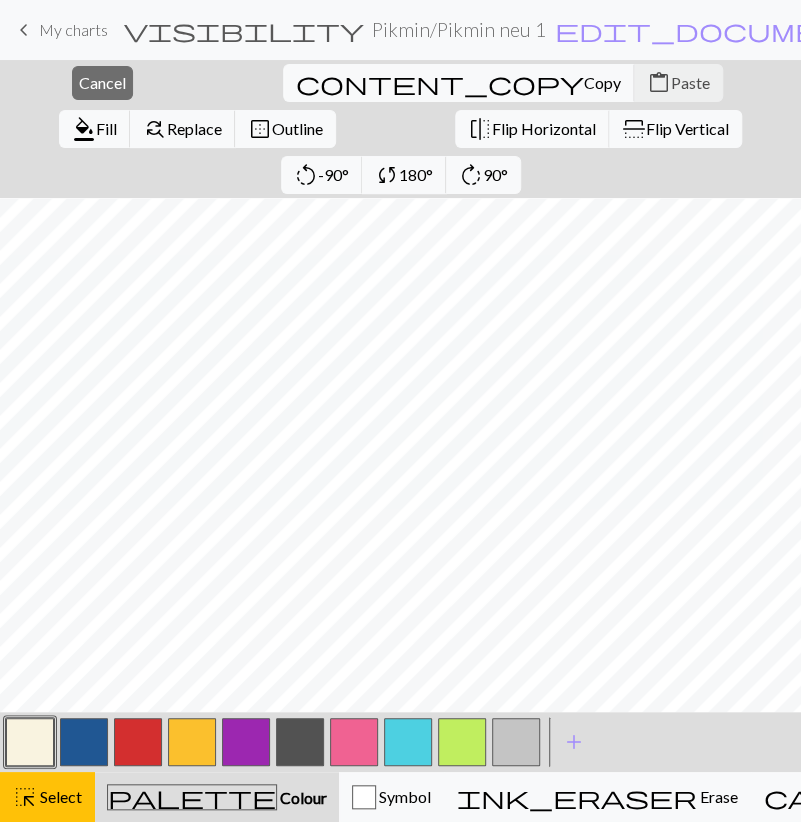 click at bounding box center (84, 742) 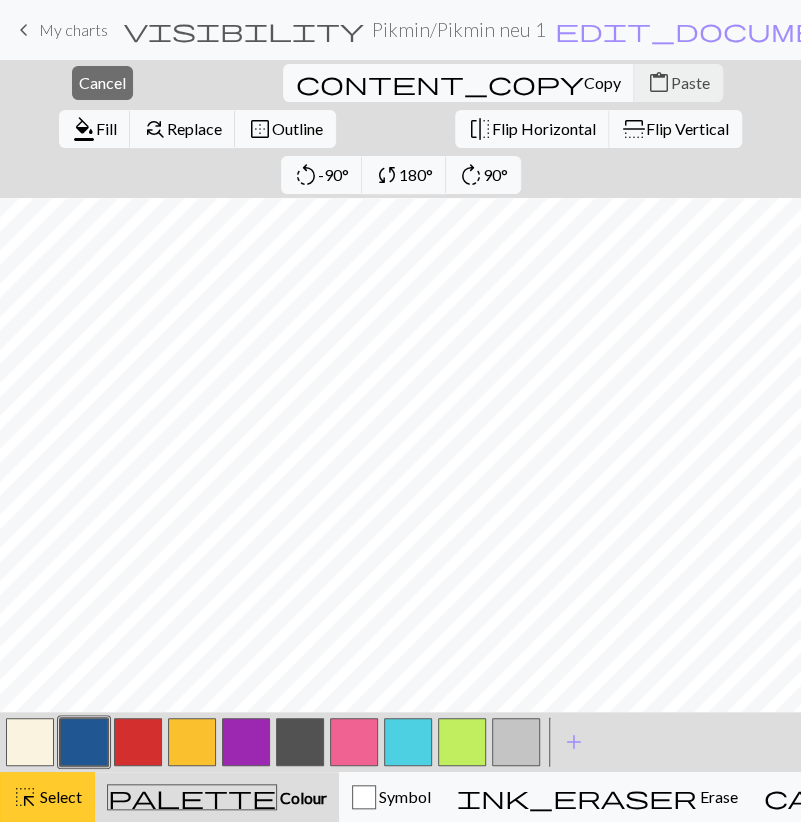 click on "Select" at bounding box center (59, 796) 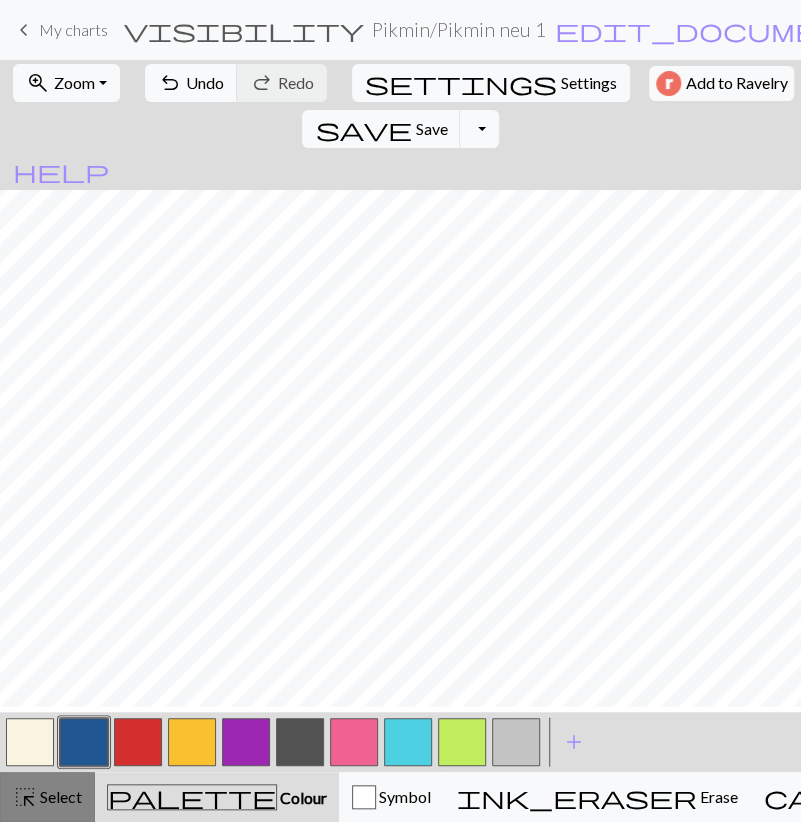 scroll, scrollTop: 2463, scrollLeft: 0, axis: vertical 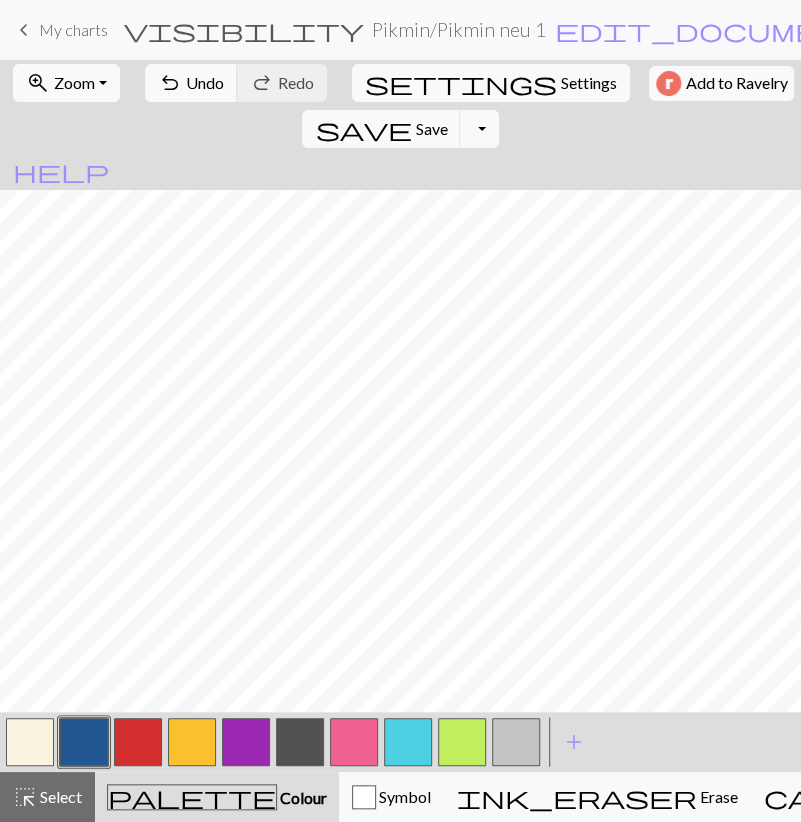 click at bounding box center [354, 742] 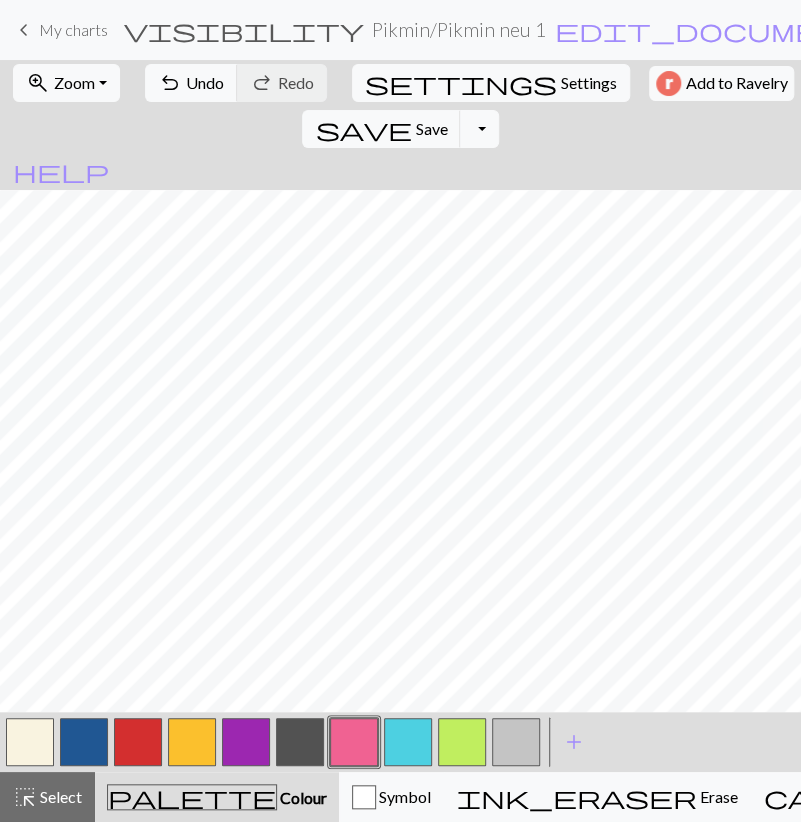 click at bounding box center (30, 742) 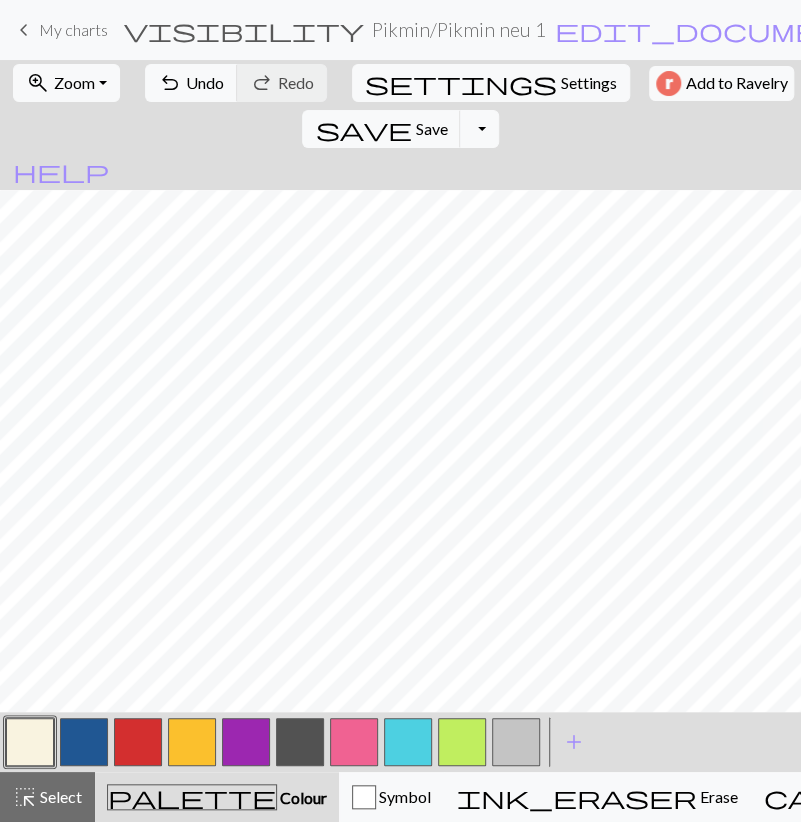 click at bounding box center [84, 742] 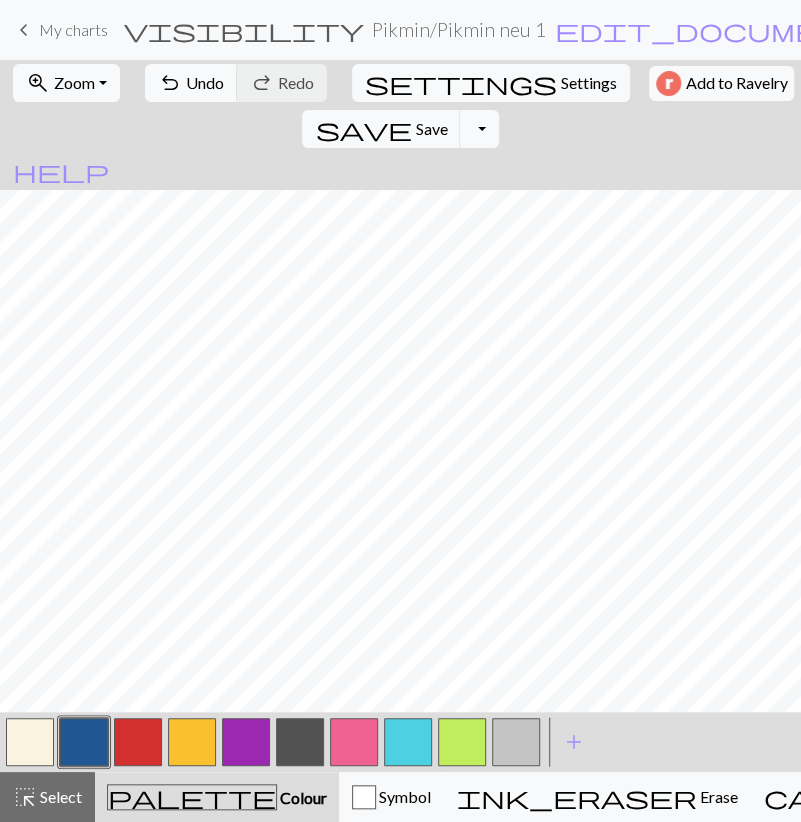 click at bounding box center [30, 742] 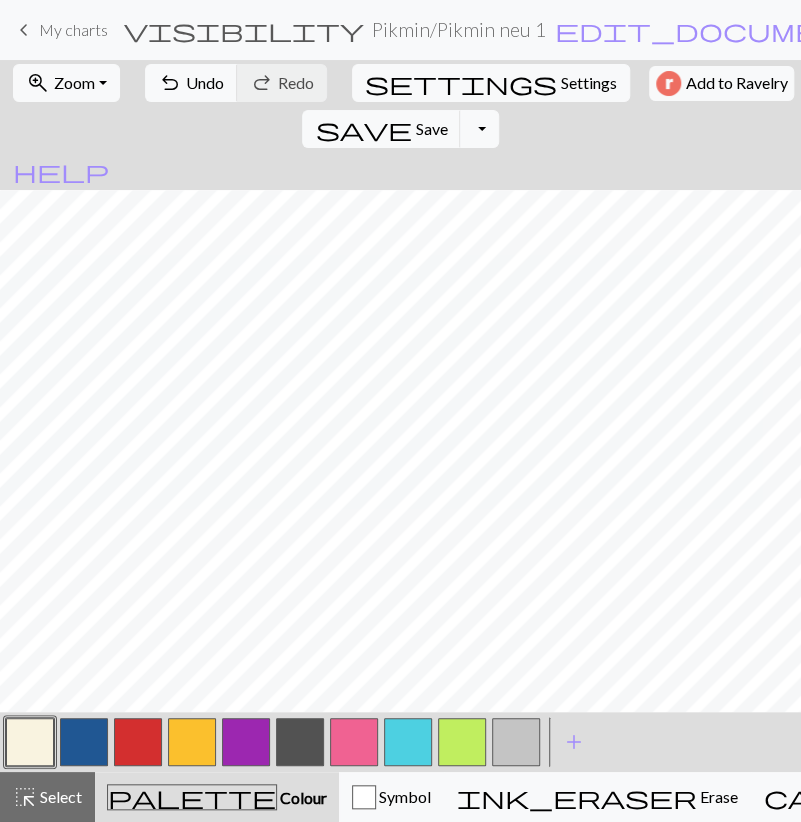 click at bounding box center [84, 742] 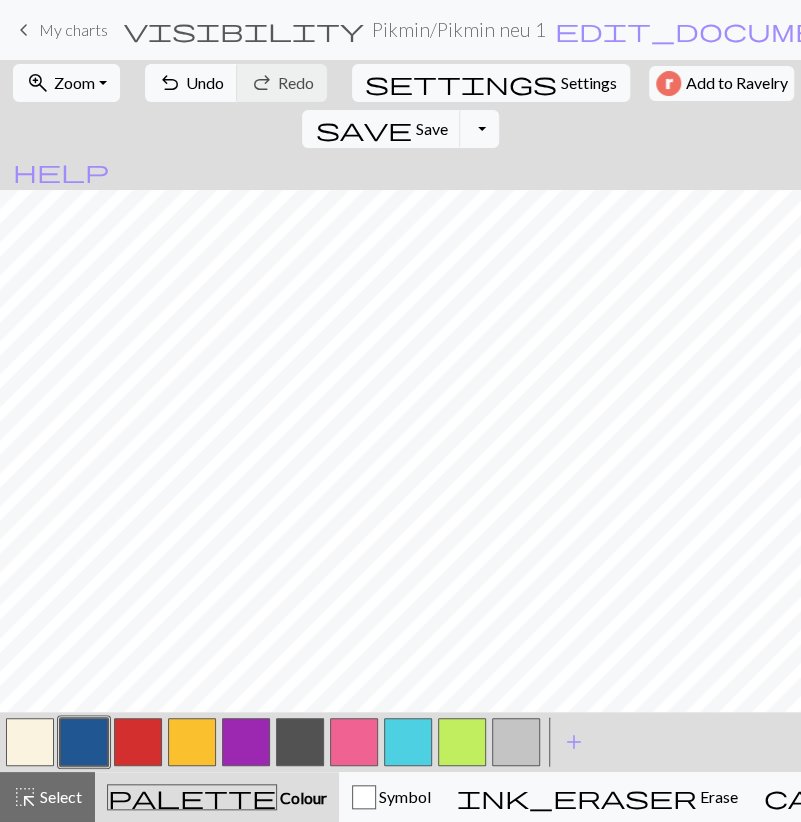 drag, startPoint x: 39, startPoint y: 756, endPoint x: 37, endPoint y: 712, distance: 44.04543 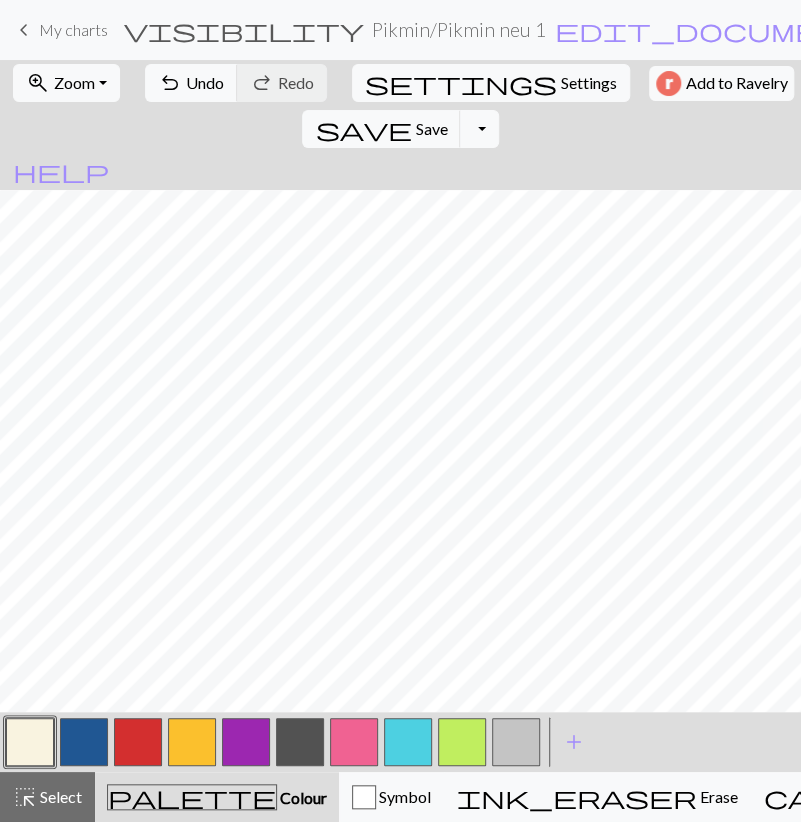 click at bounding box center (84, 742) 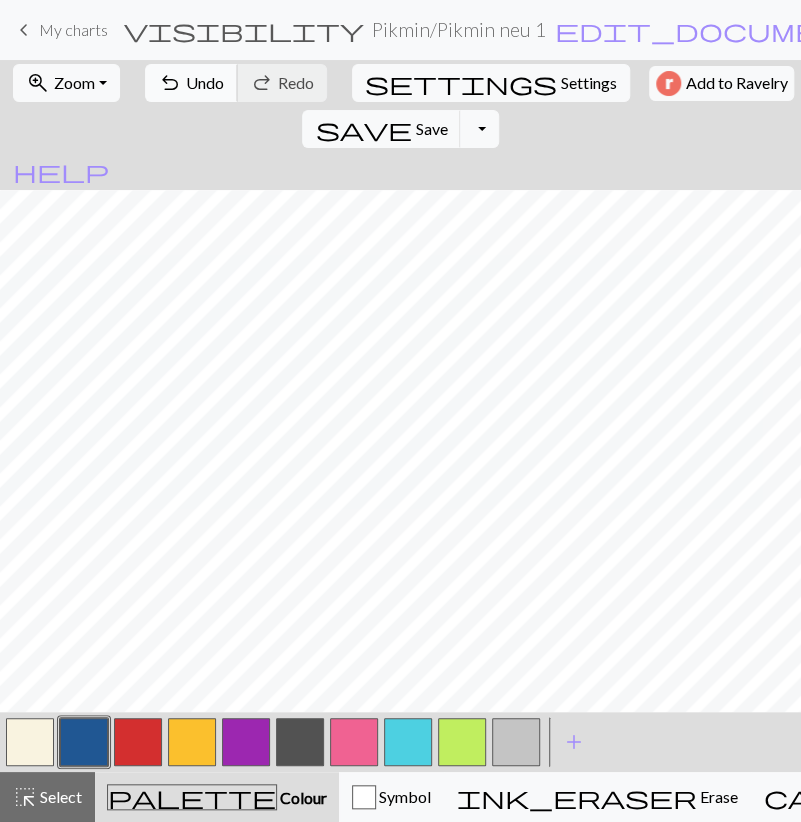 click on "Undo" at bounding box center (205, 82) 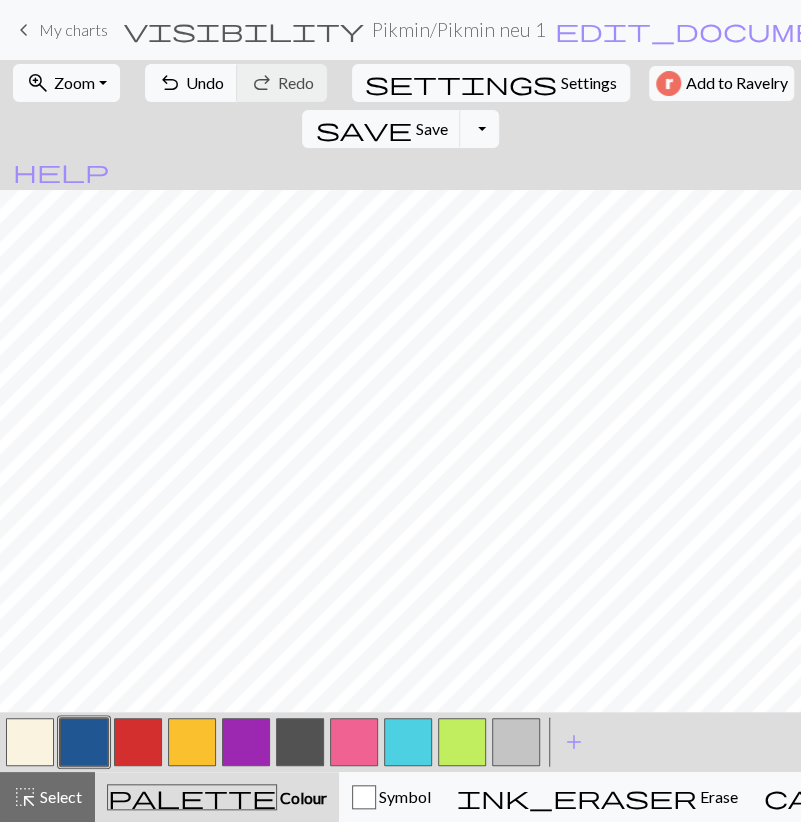 drag, startPoint x: 30, startPoint y: 755, endPoint x: 57, endPoint y: 734, distance: 34.20526 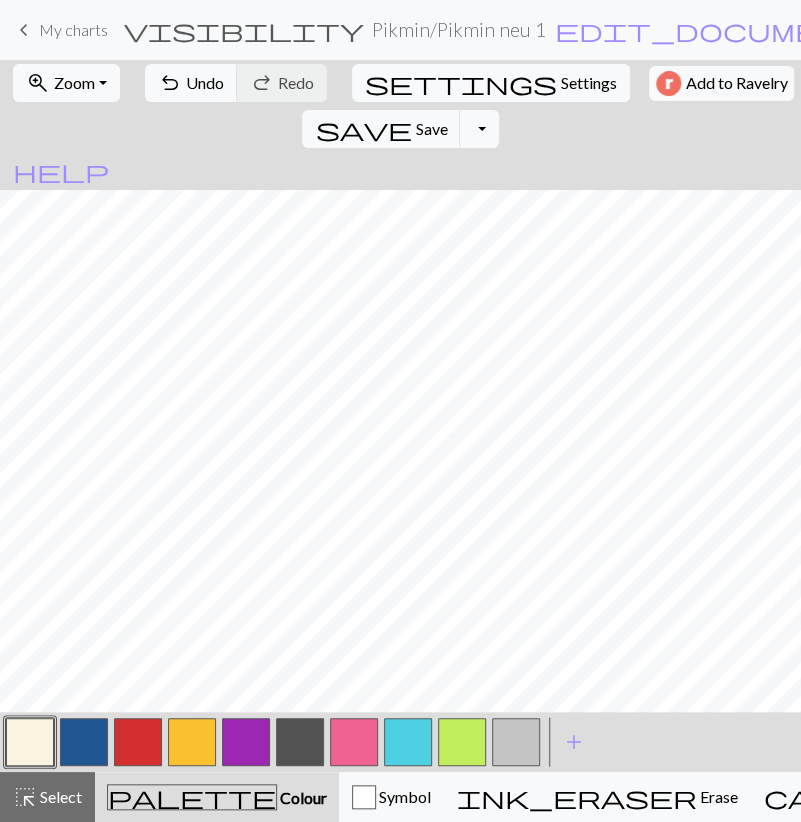click at bounding box center [84, 742] 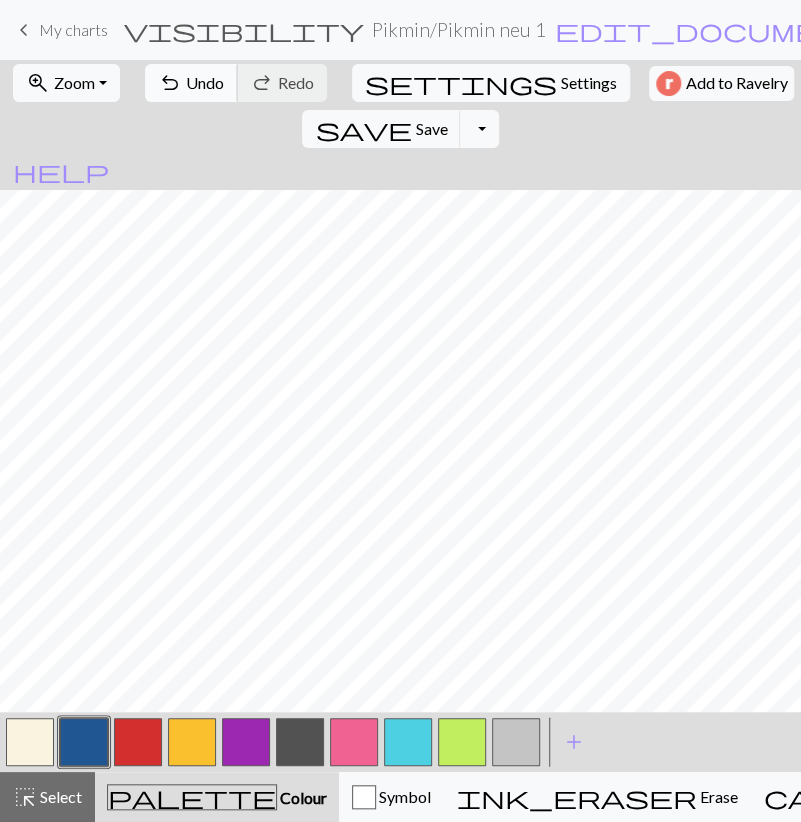 click on "undo" at bounding box center [170, 83] 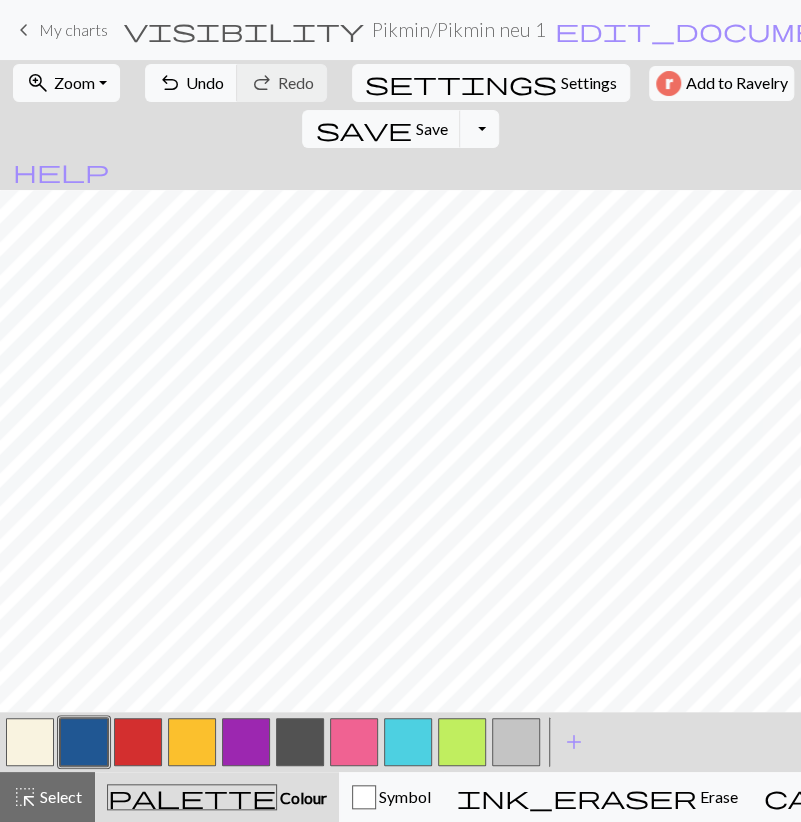click at bounding box center (30, 742) 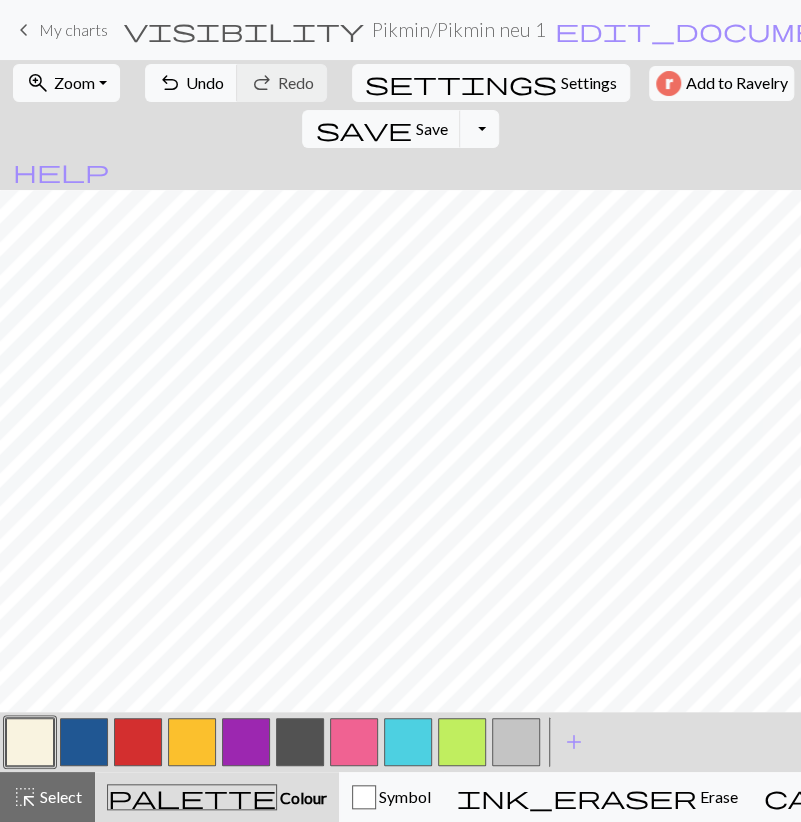 click at bounding box center [84, 742] 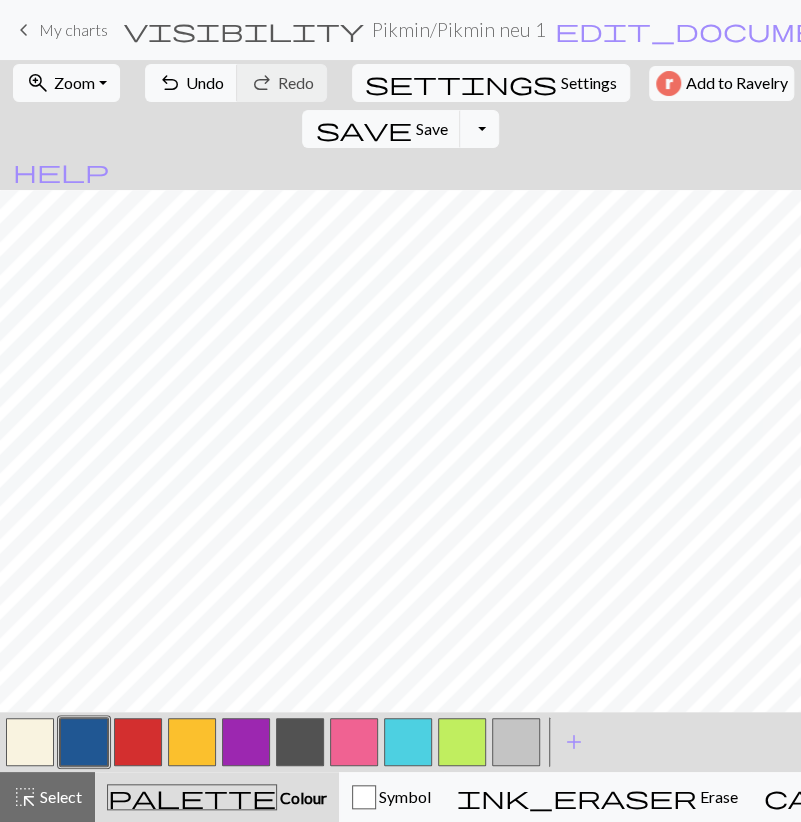 click at bounding box center (30, 742) 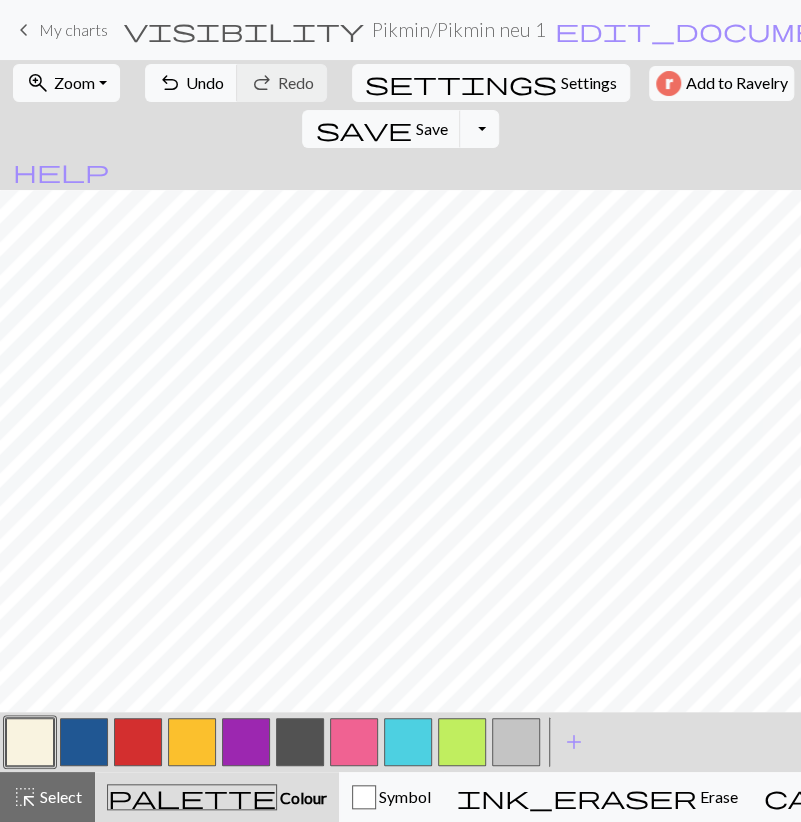 click at bounding box center (84, 742) 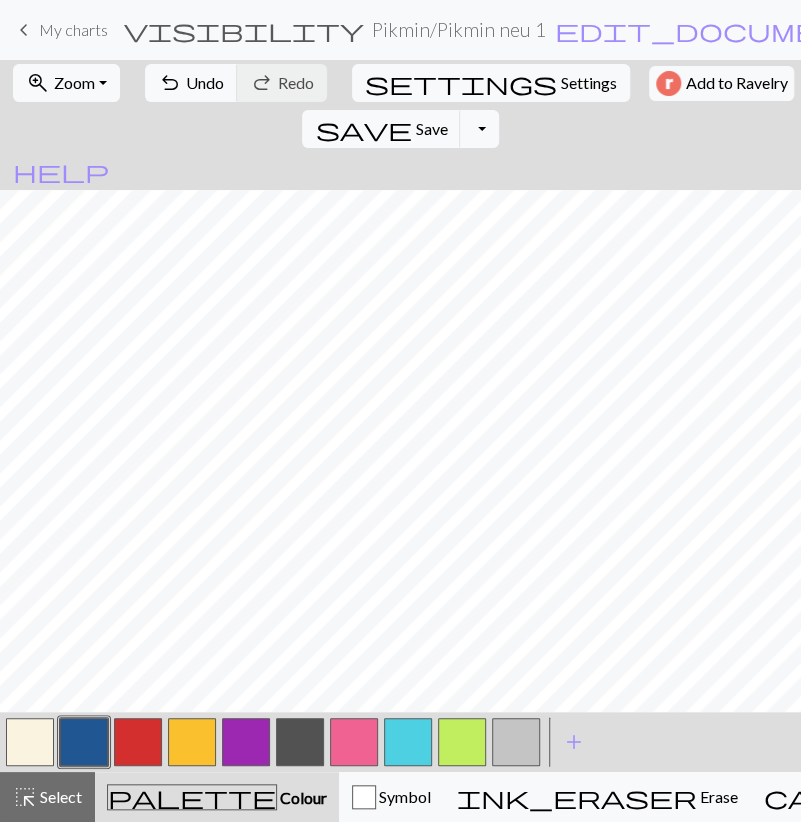 click at bounding box center (30, 742) 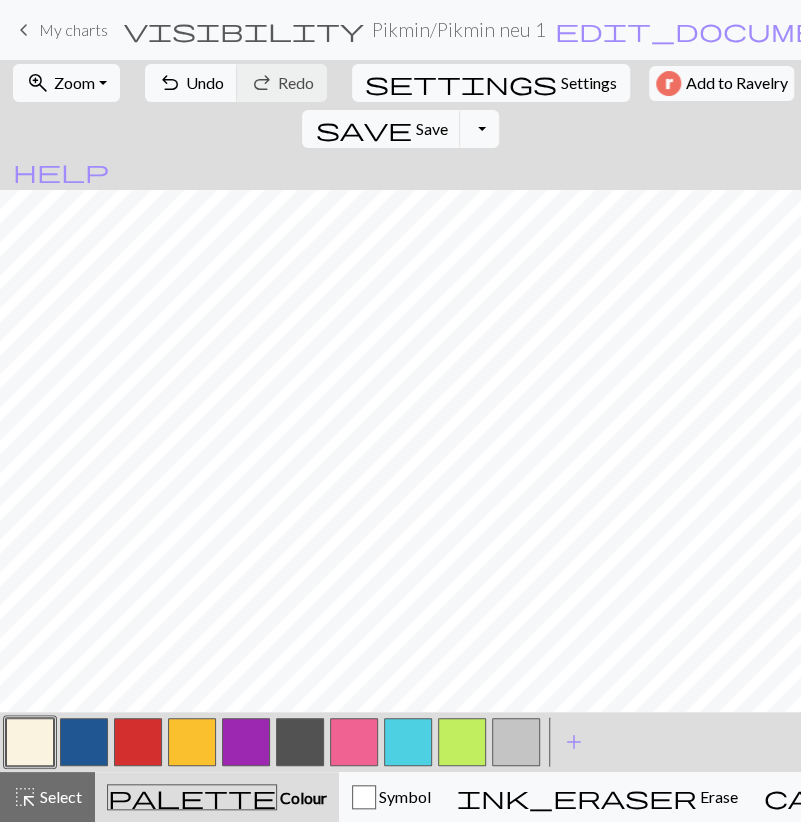 click at bounding box center [84, 742] 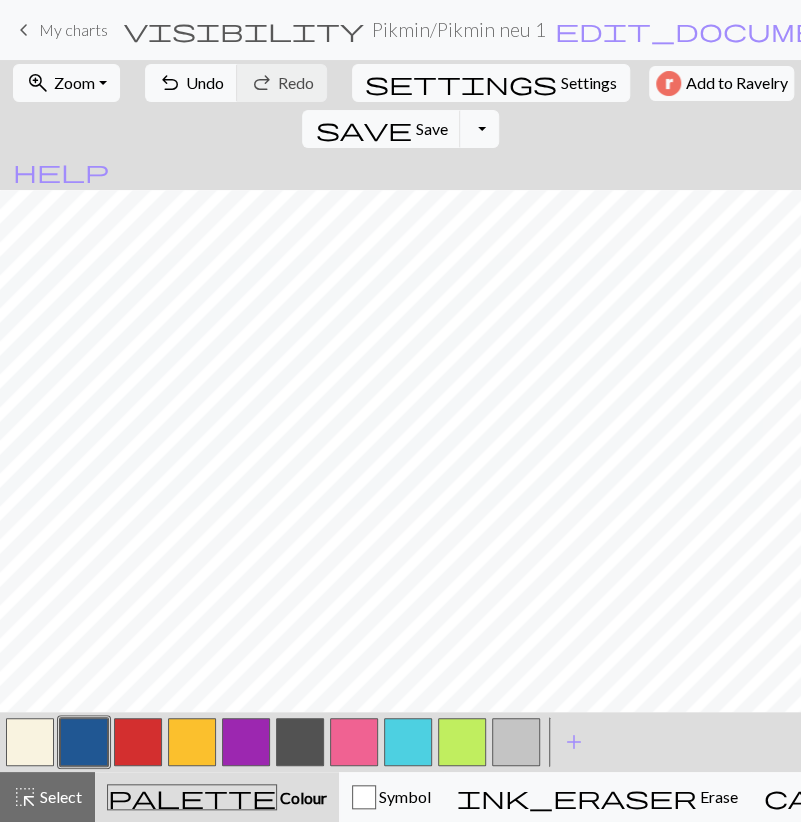 drag, startPoint x: 22, startPoint y: 739, endPoint x: 39, endPoint y: 739, distance: 17 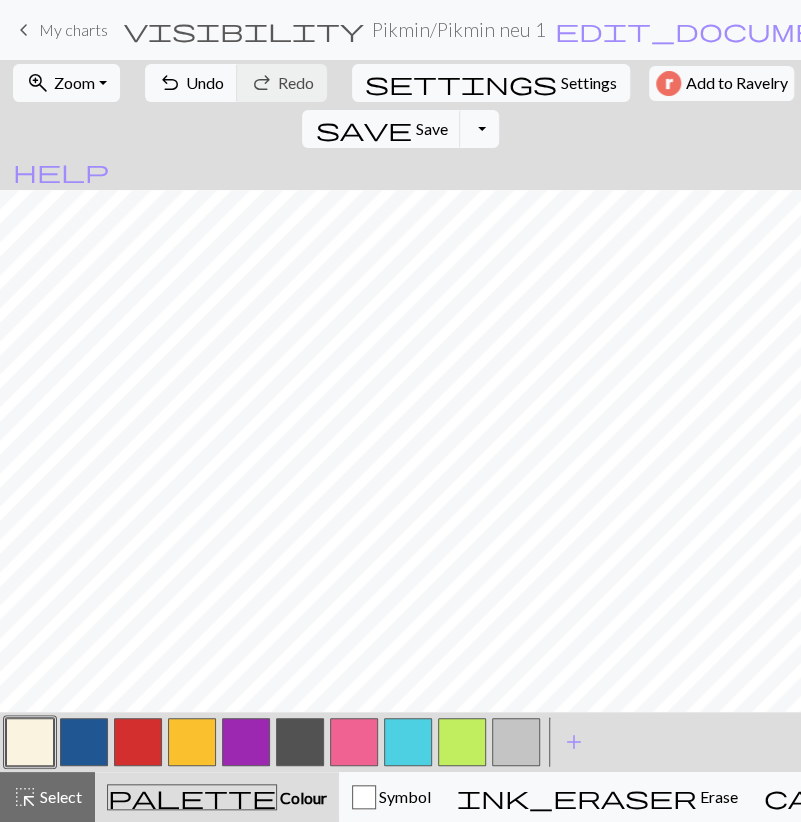 click at bounding box center (84, 742) 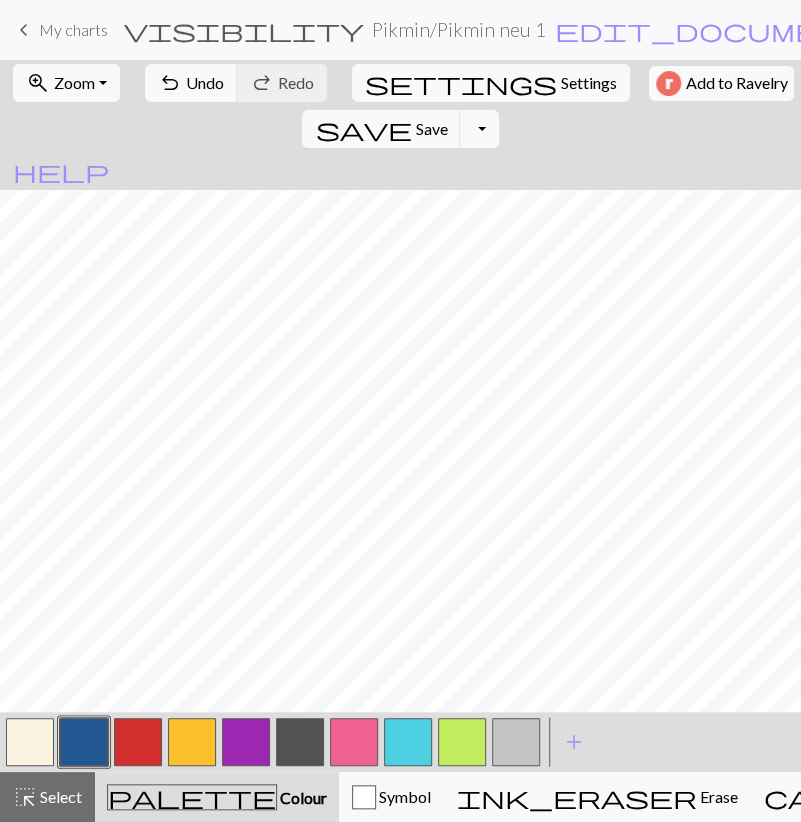 click at bounding box center (30, 742) 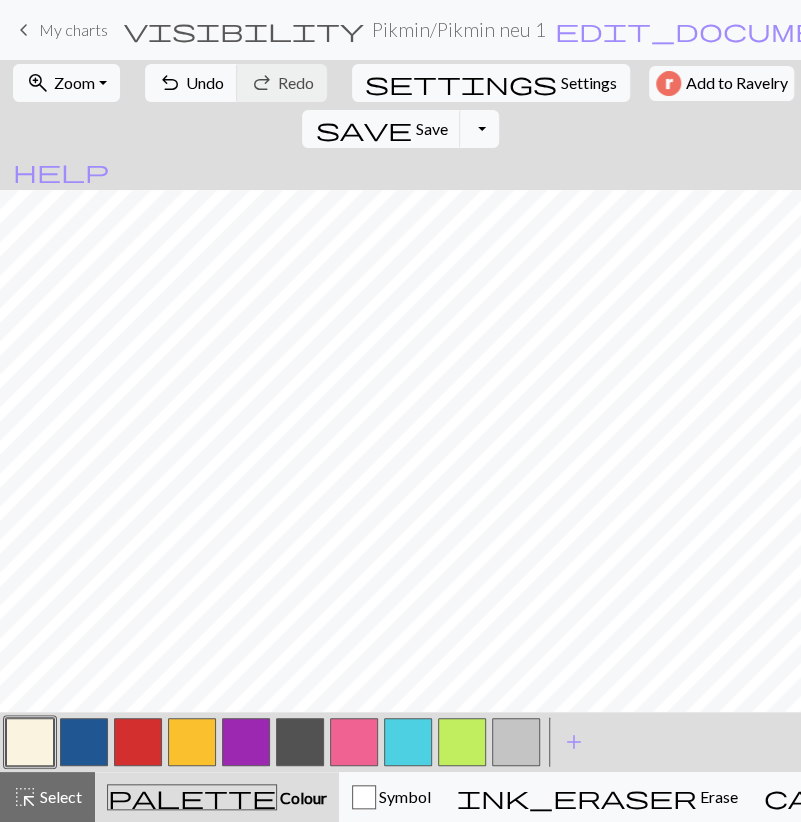 click at bounding box center [84, 742] 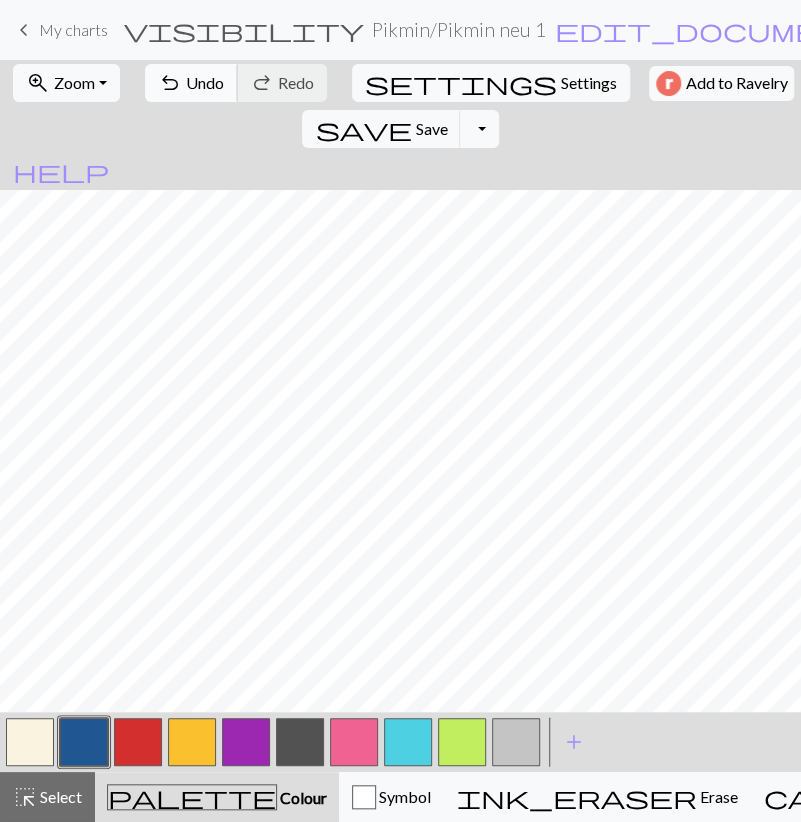 click on "Undo" at bounding box center [205, 82] 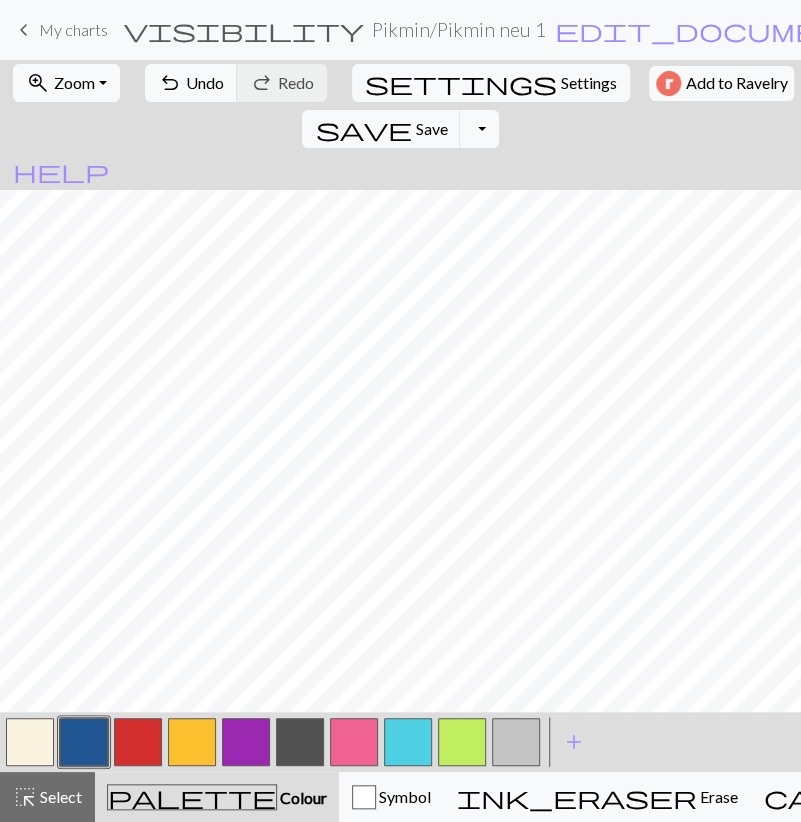 click at bounding box center (30, 742) 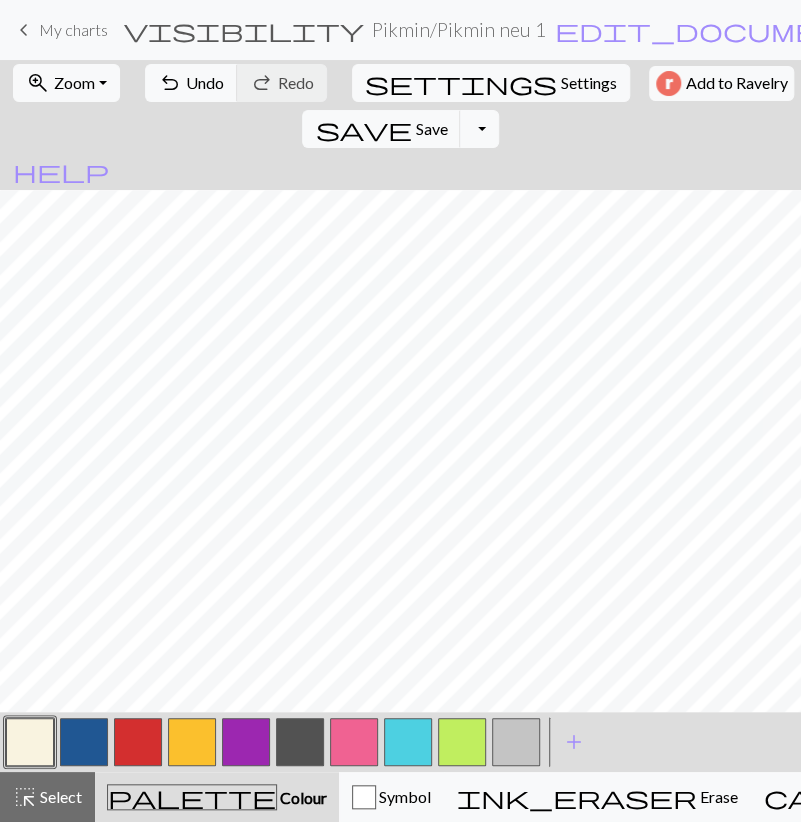 click at bounding box center [354, 742] 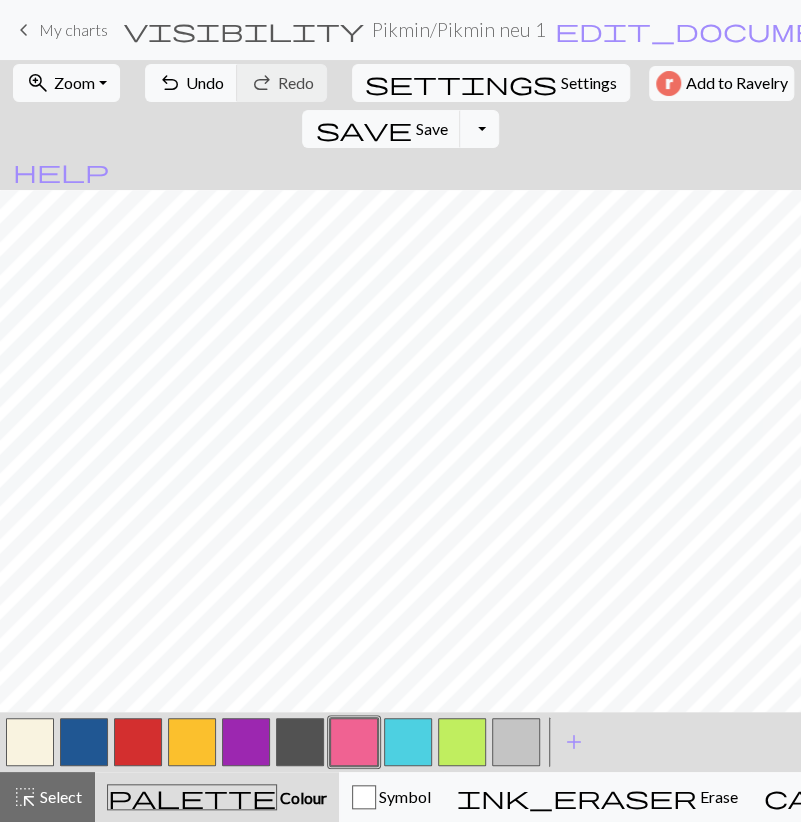 click at bounding box center (30, 742) 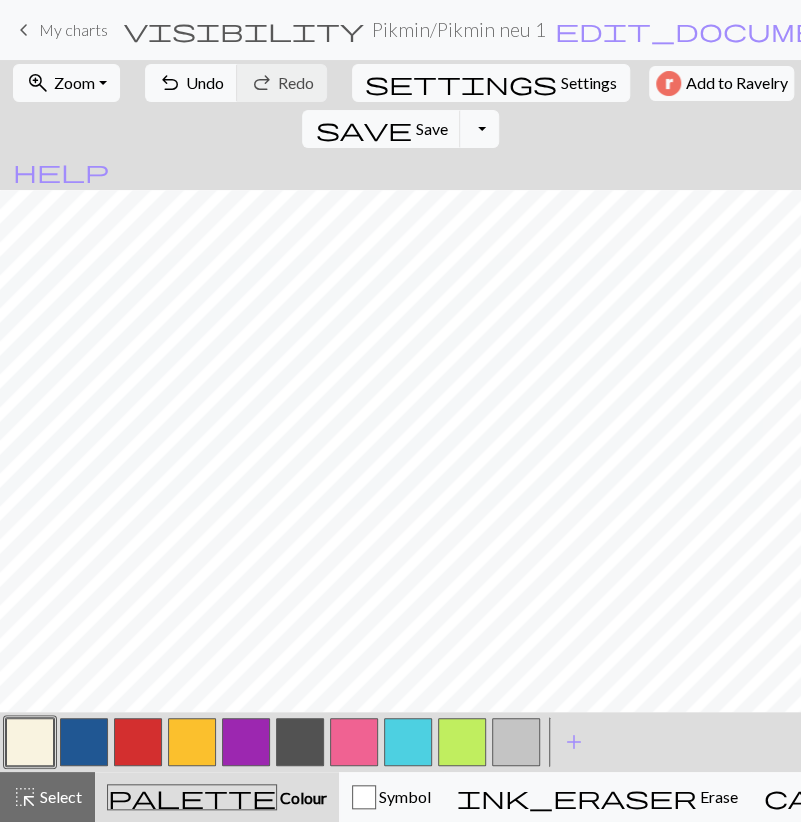 click at bounding box center (354, 742) 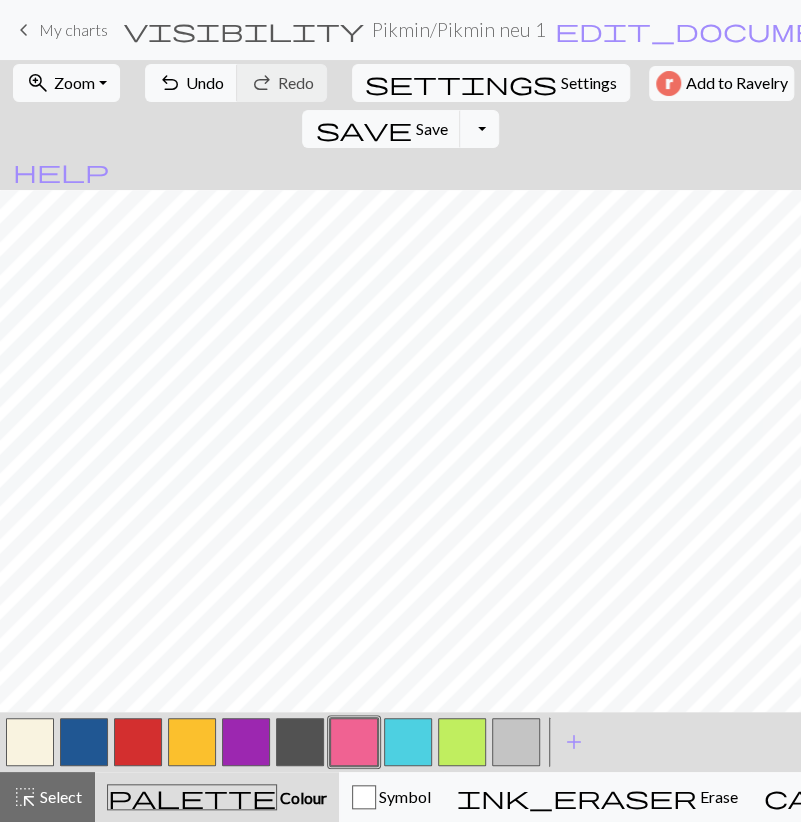 click at bounding box center [84, 742] 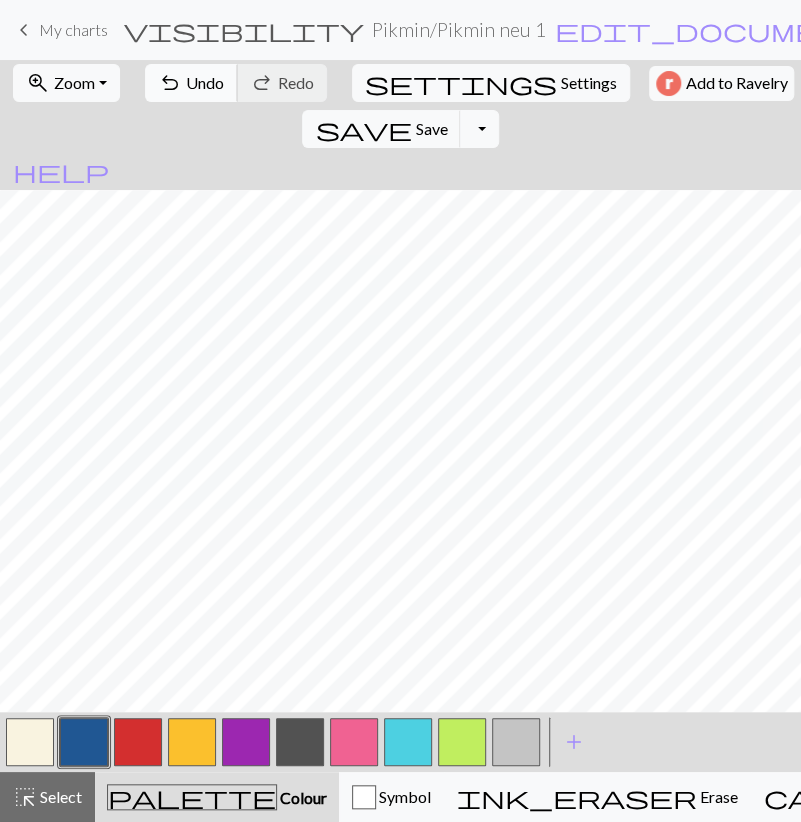 click on "Undo" at bounding box center [205, 82] 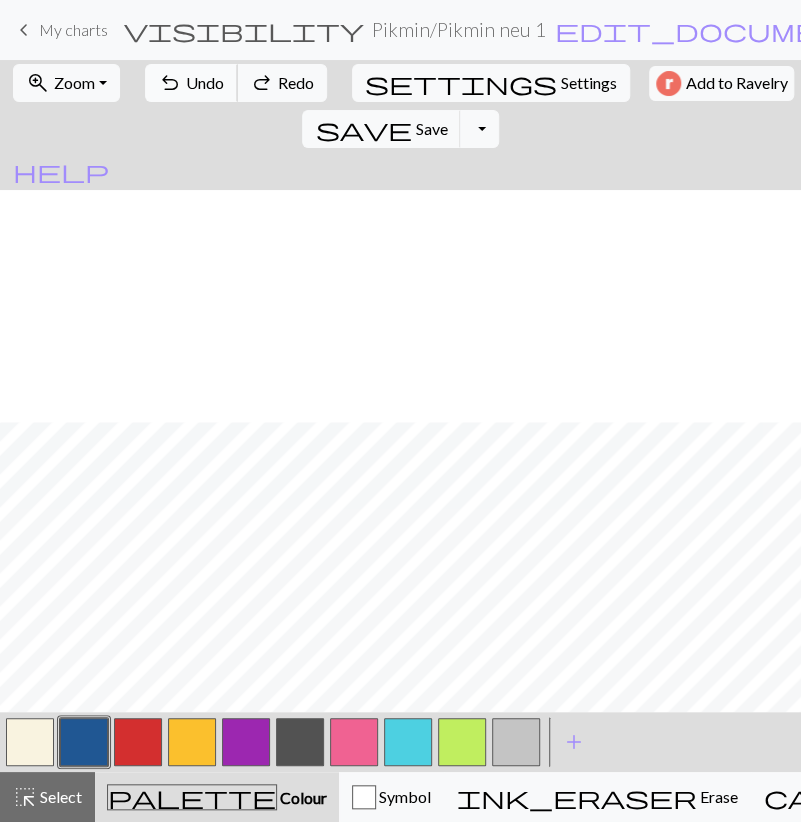 scroll, scrollTop: 2463, scrollLeft: 0, axis: vertical 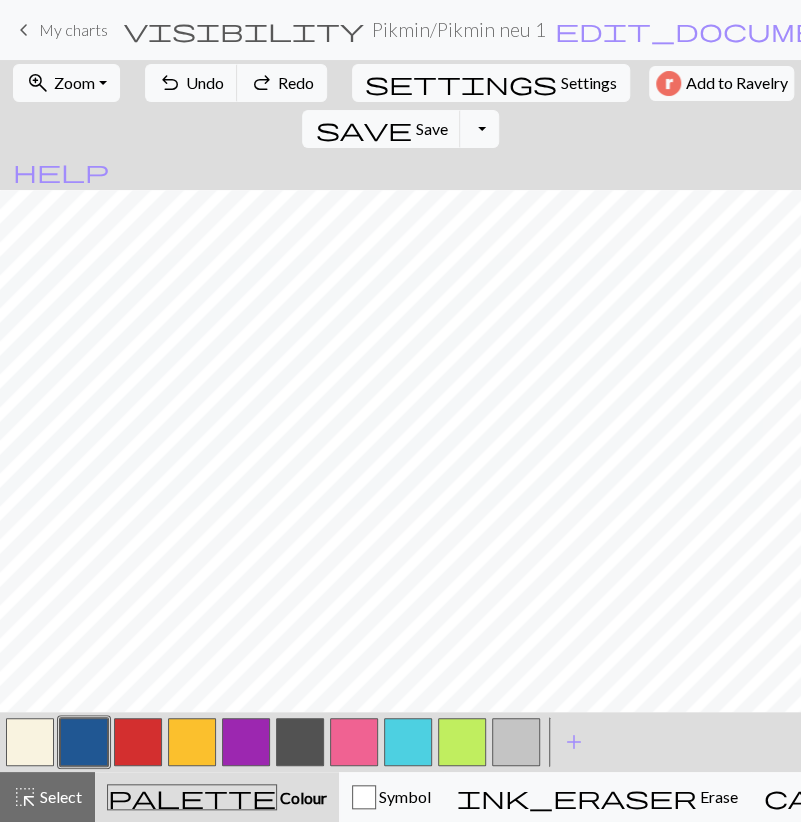 click at bounding box center (30, 742) 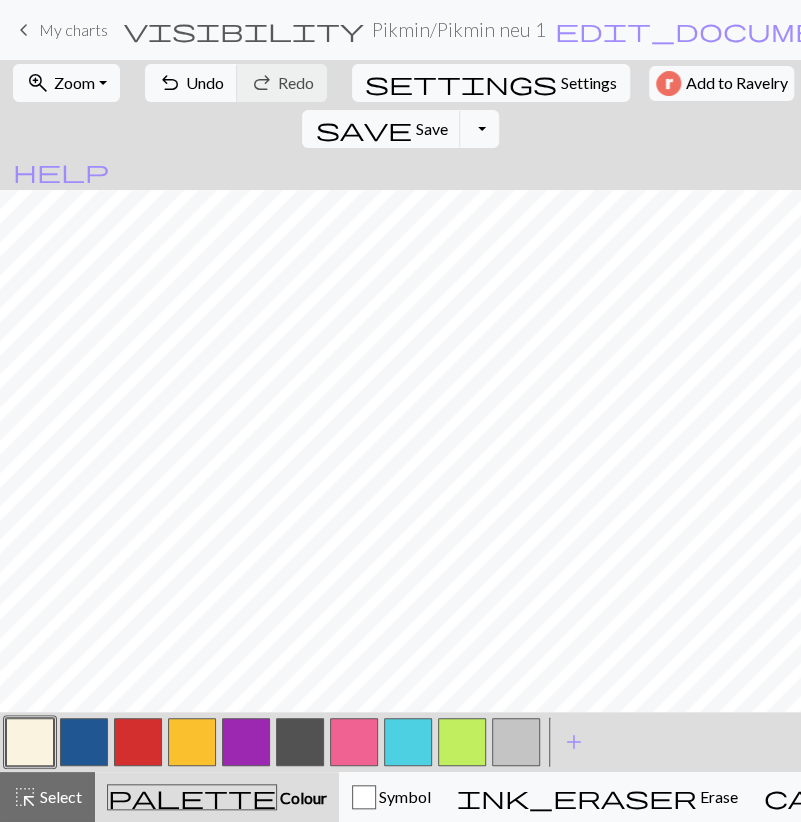click at bounding box center (84, 742) 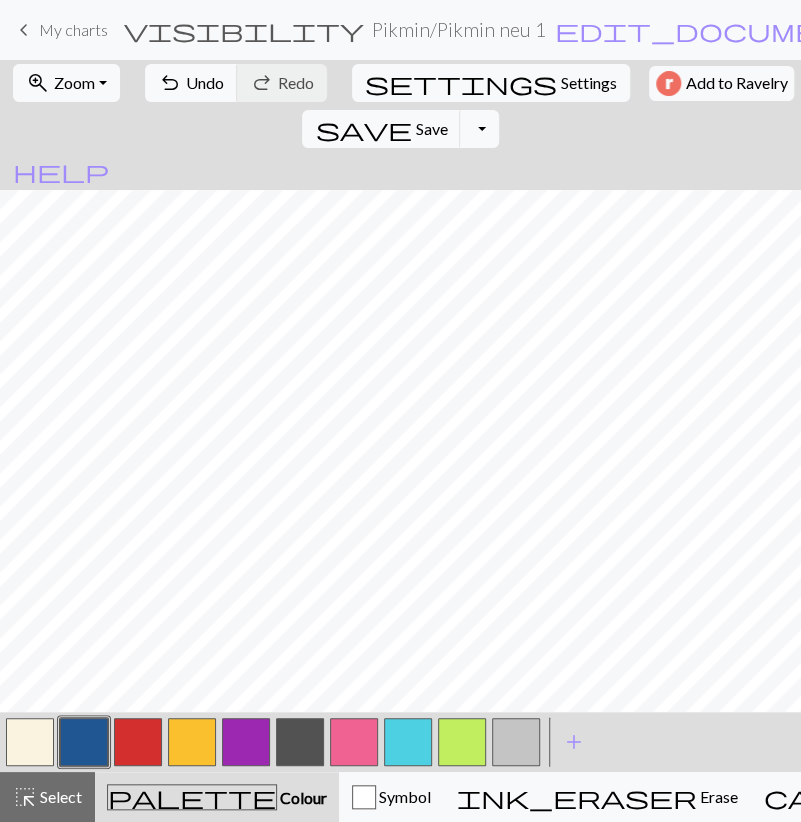 click at bounding box center (300, 742) 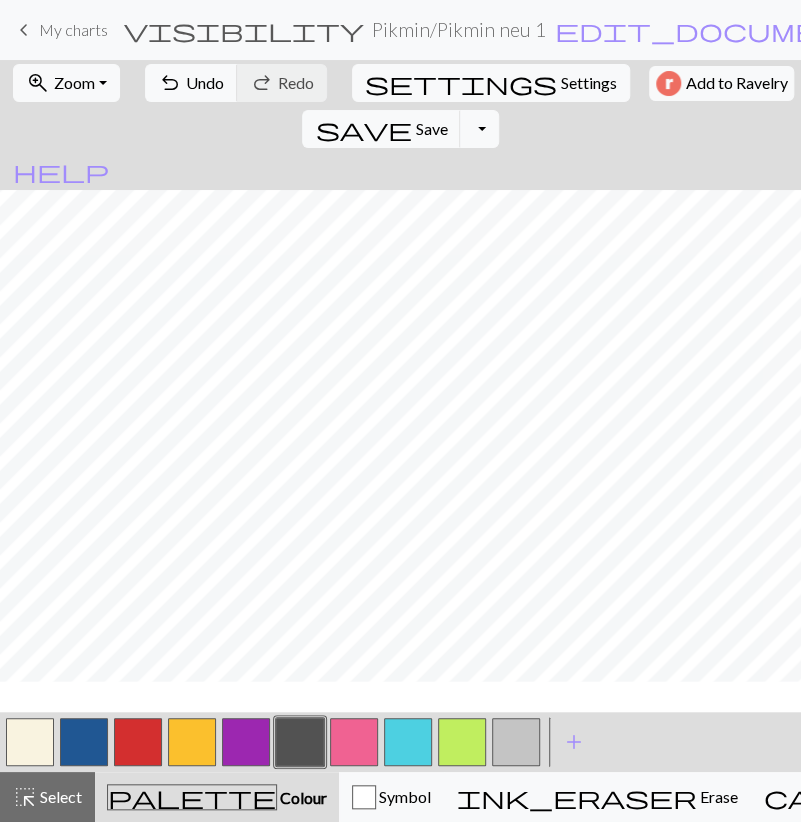 scroll, scrollTop: 2231, scrollLeft: 0, axis: vertical 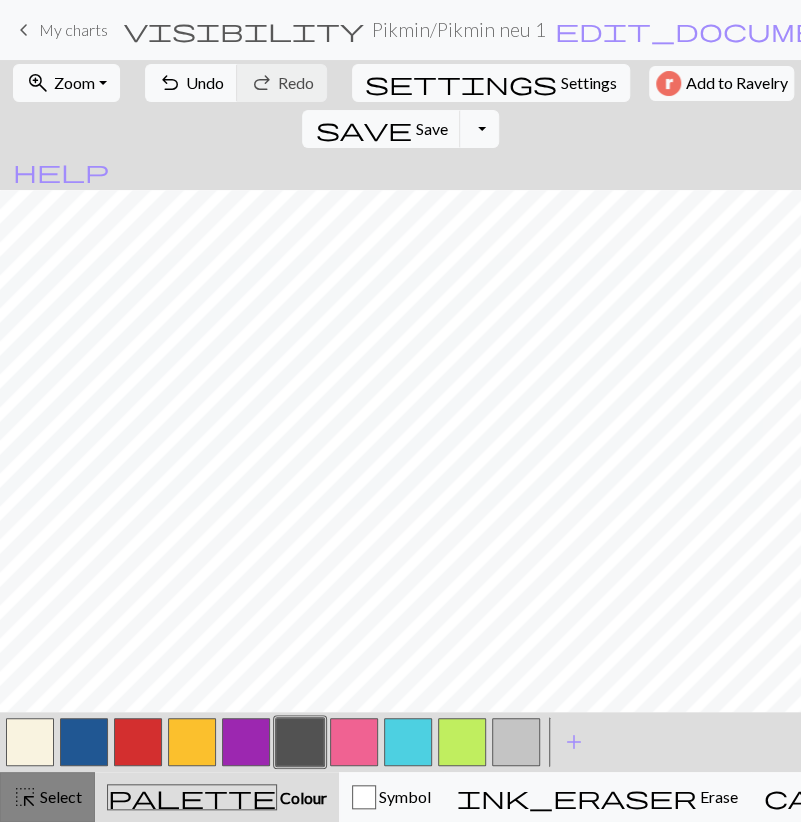 click on "highlight_alt" at bounding box center (25, 797) 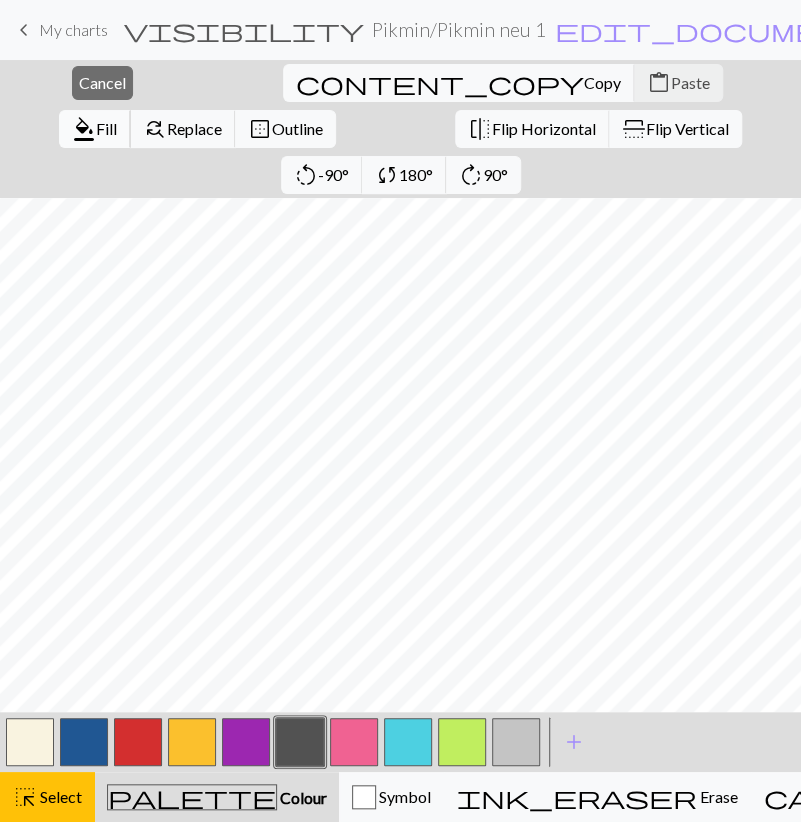 click on "Fill" at bounding box center (106, 128) 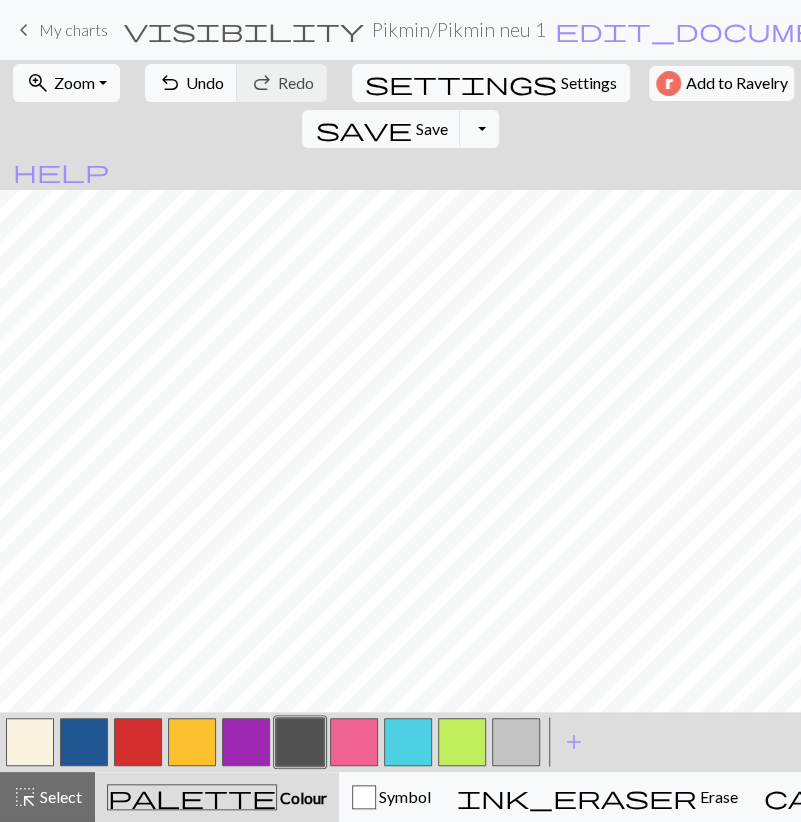 click at bounding box center (30, 742) 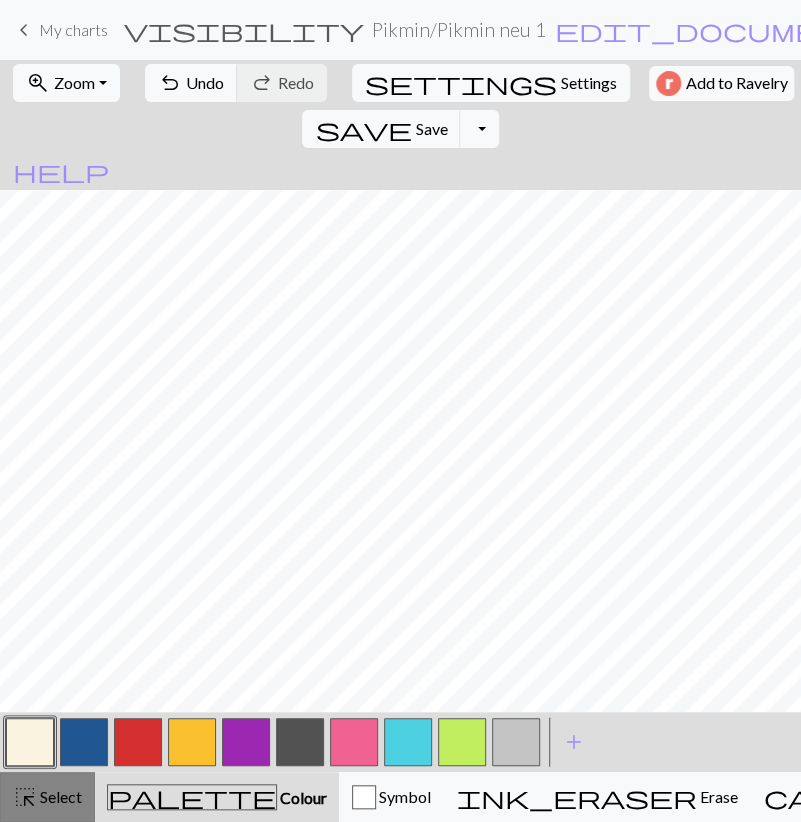 click on "Select" at bounding box center [59, 796] 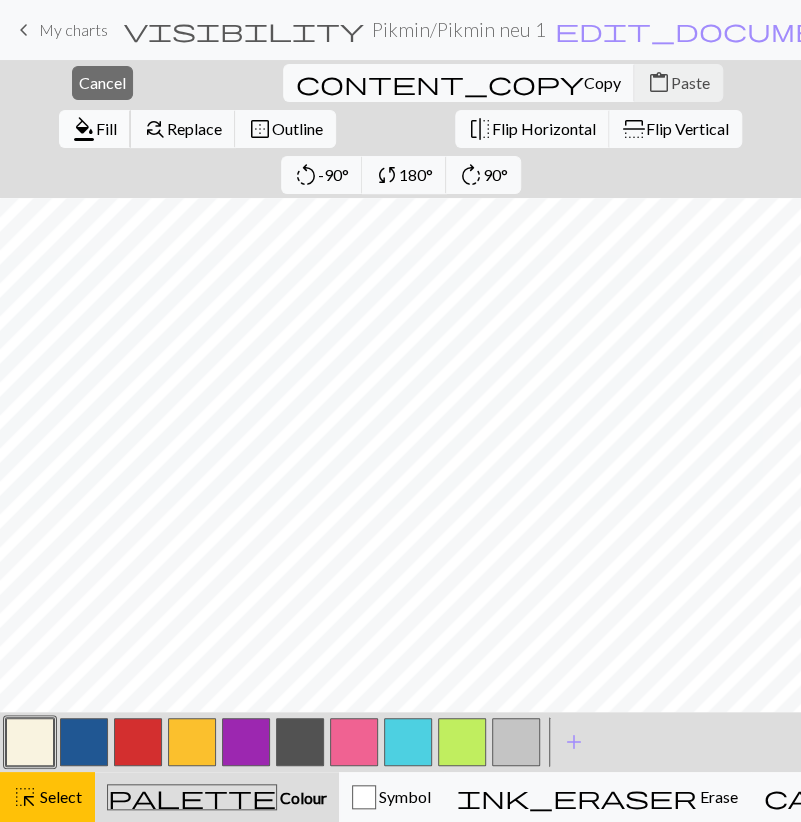 click on "format_color_fill  Fill" at bounding box center (95, 129) 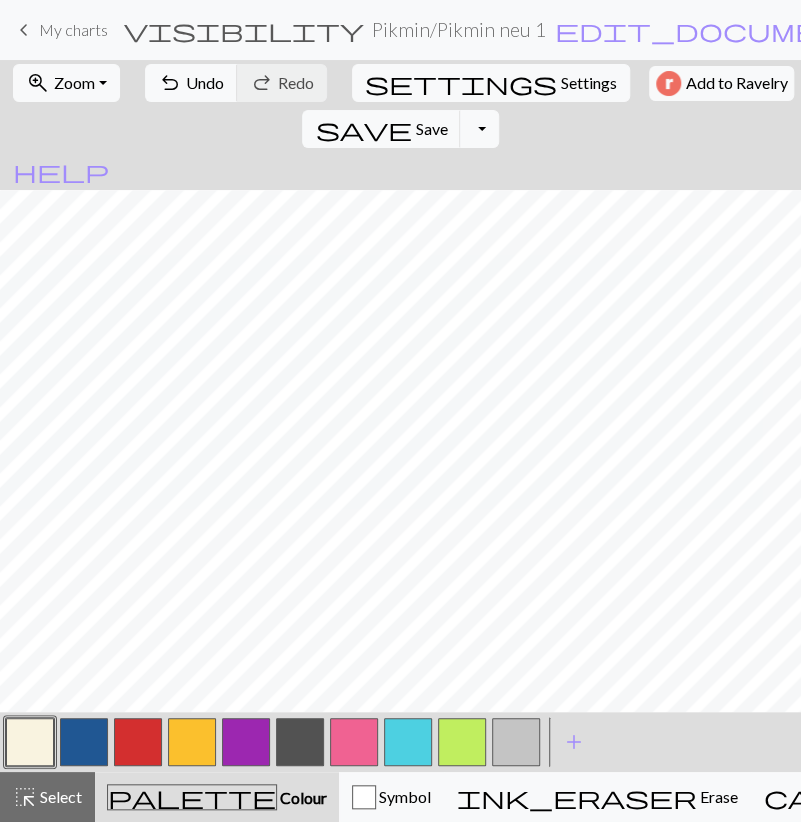 click at bounding box center [300, 742] 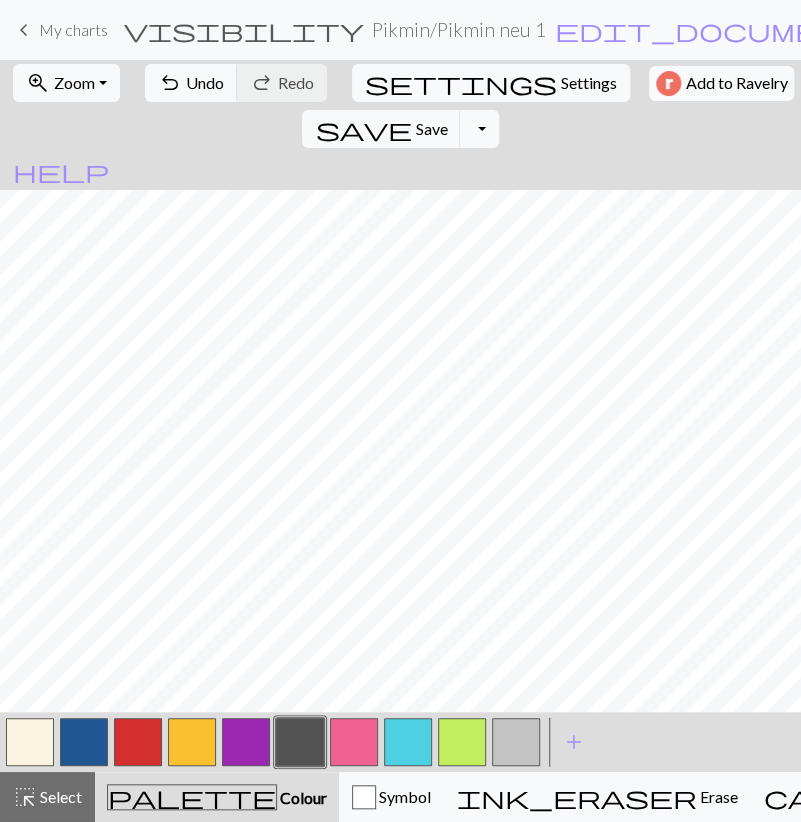 drag, startPoint x: 31, startPoint y: 737, endPoint x: 35, endPoint y: 717, distance: 20.396078 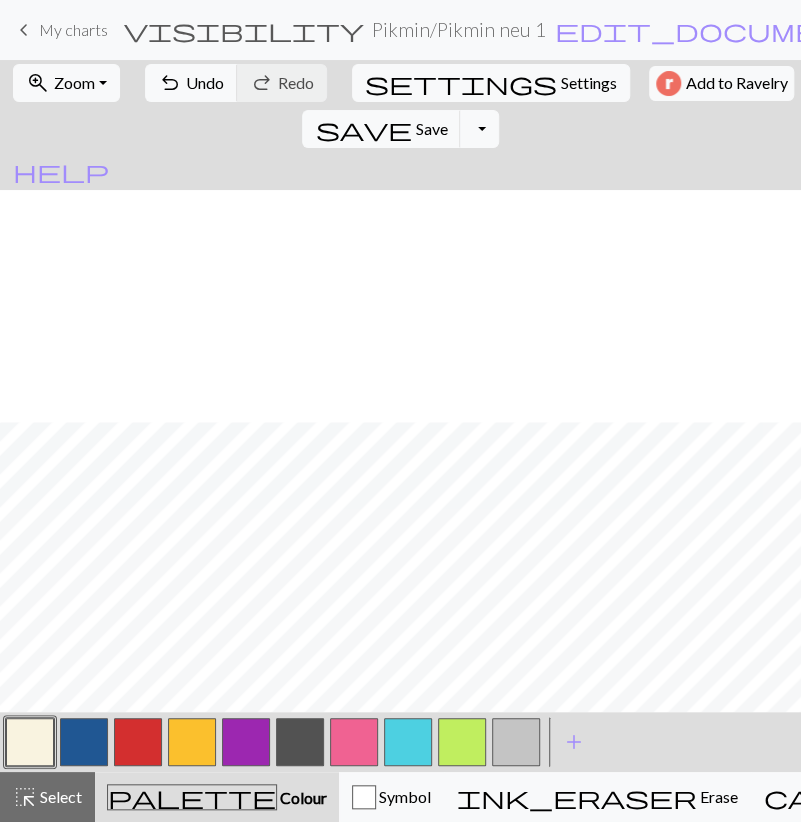 scroll, scrollTop: 2463, scrollLeft: 0, axis: vertical 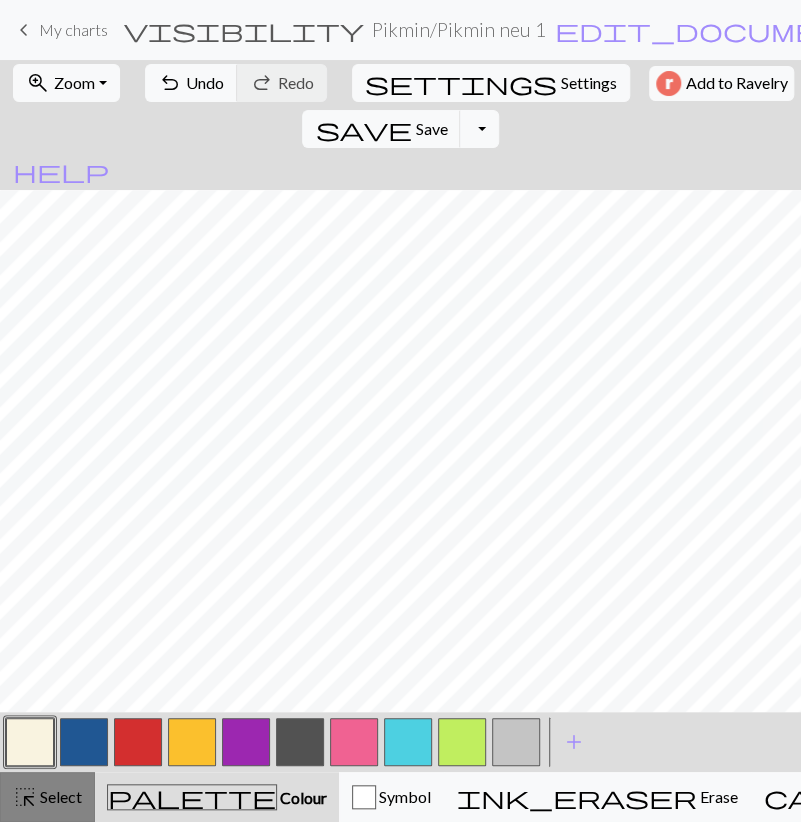 click on "highlight_alt   Select   Select" at bounding box center (47, 797) 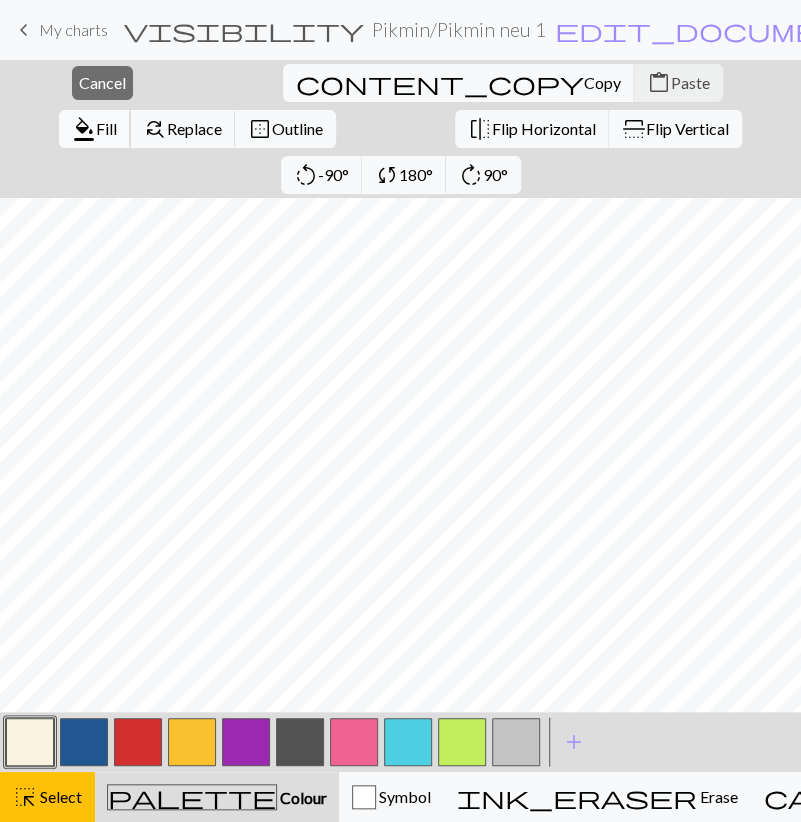 click on "format_color_fill" at bounding box center [84, 129] 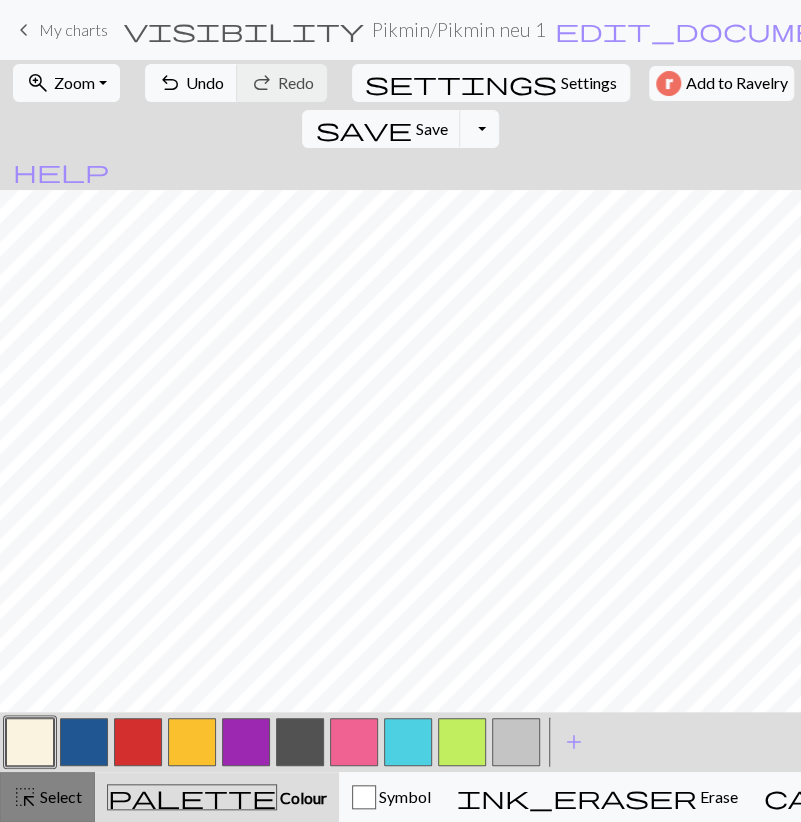 click on "highlight_alt   Select   Select" at bounding box center [47, 797] 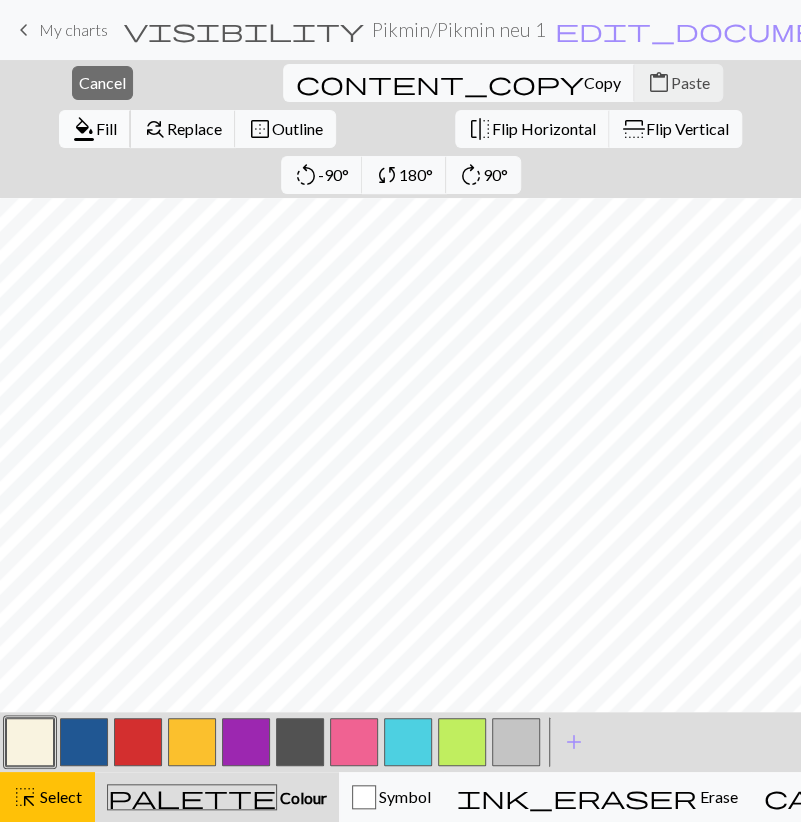 click on "format_color_fill" at bounding box center (84, 129) 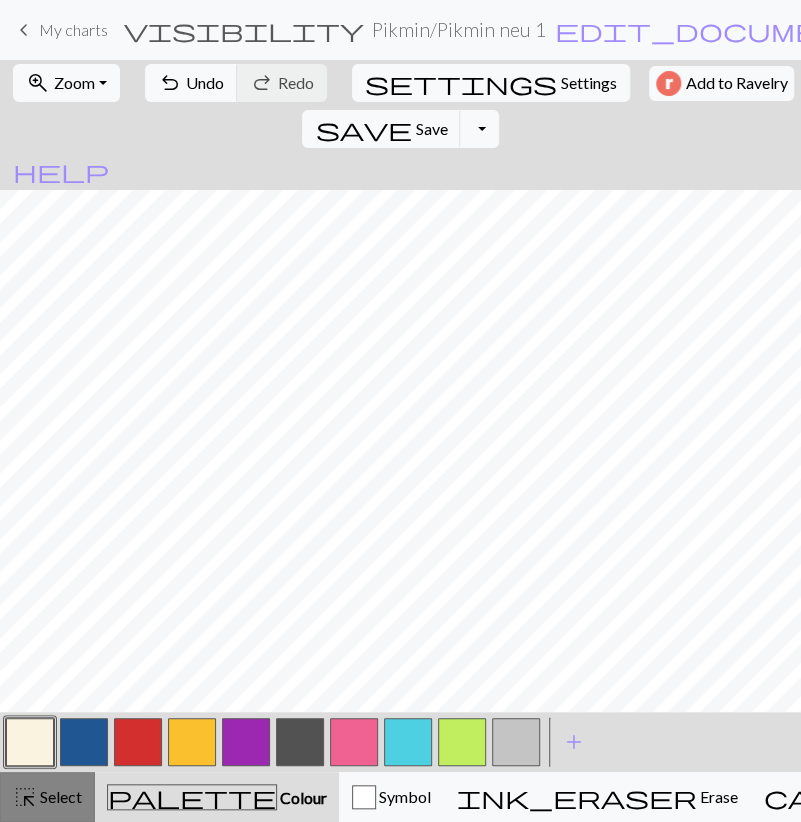click on "highlight_alt   Select   Select" at bounding box center [47, 797] 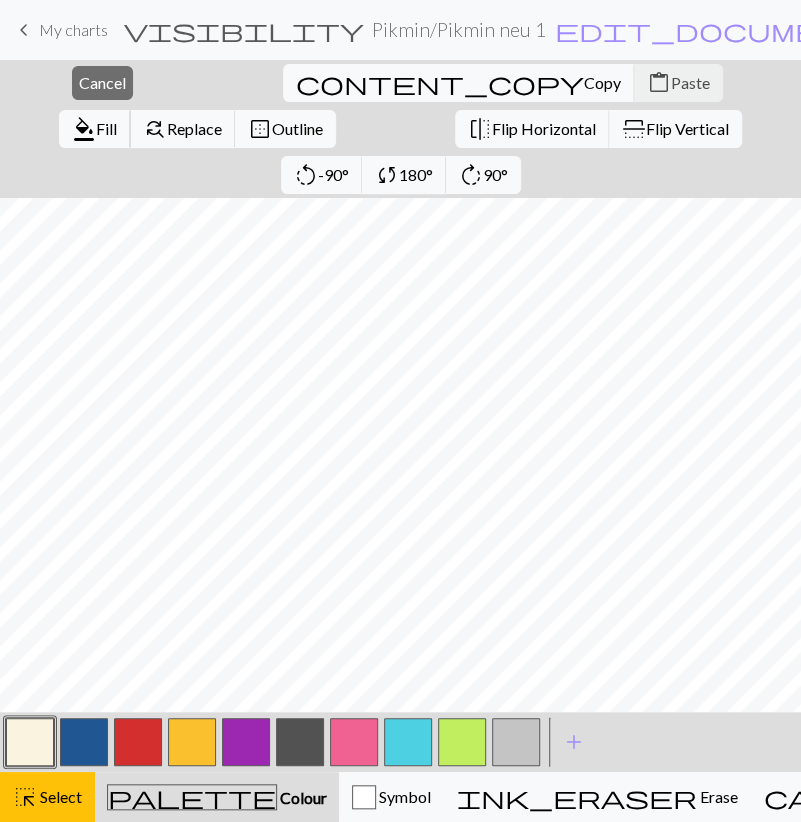 drag, startPoint x: 493, startPoint y: 79, endPoint x: 63, endPoint y: 736, distance: 785.20636 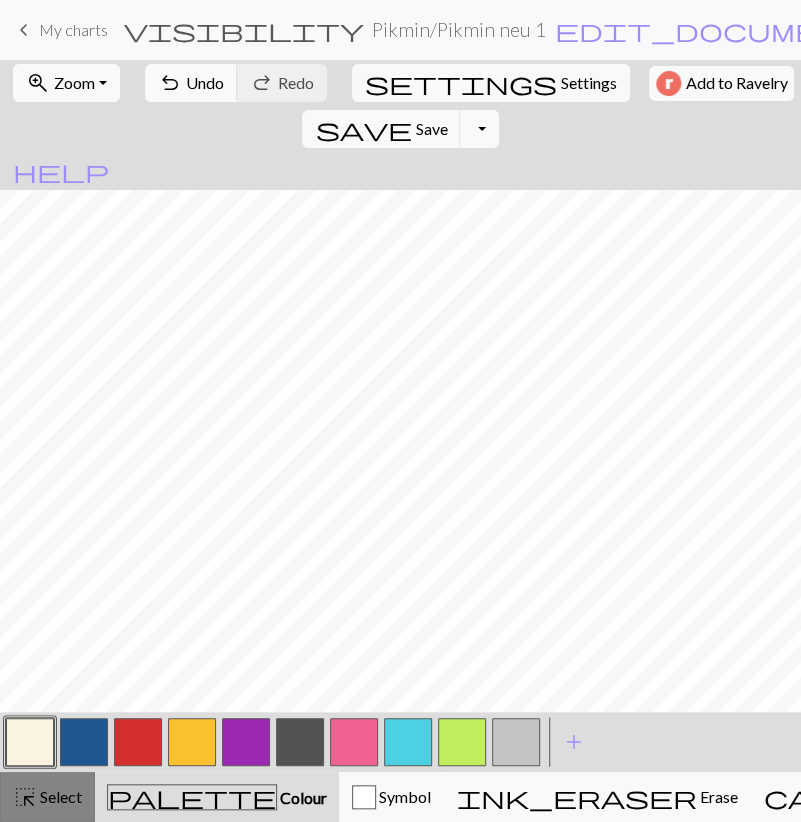 click on "Select" at bounding box center (59, 796) 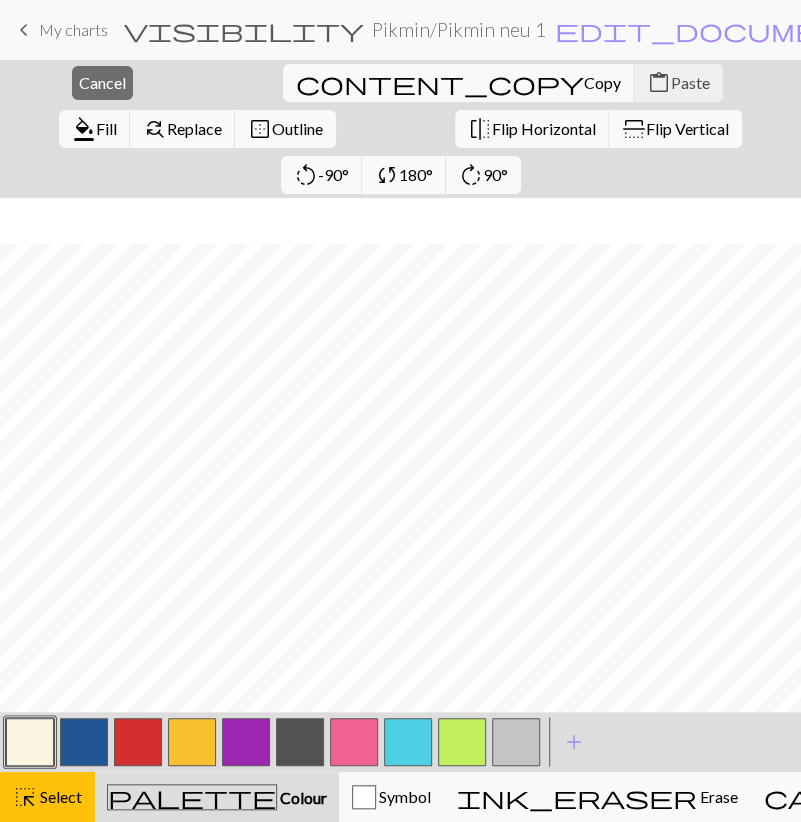 scroll, scrollTop: 2508, scrollLeft: 0, axis: vertical 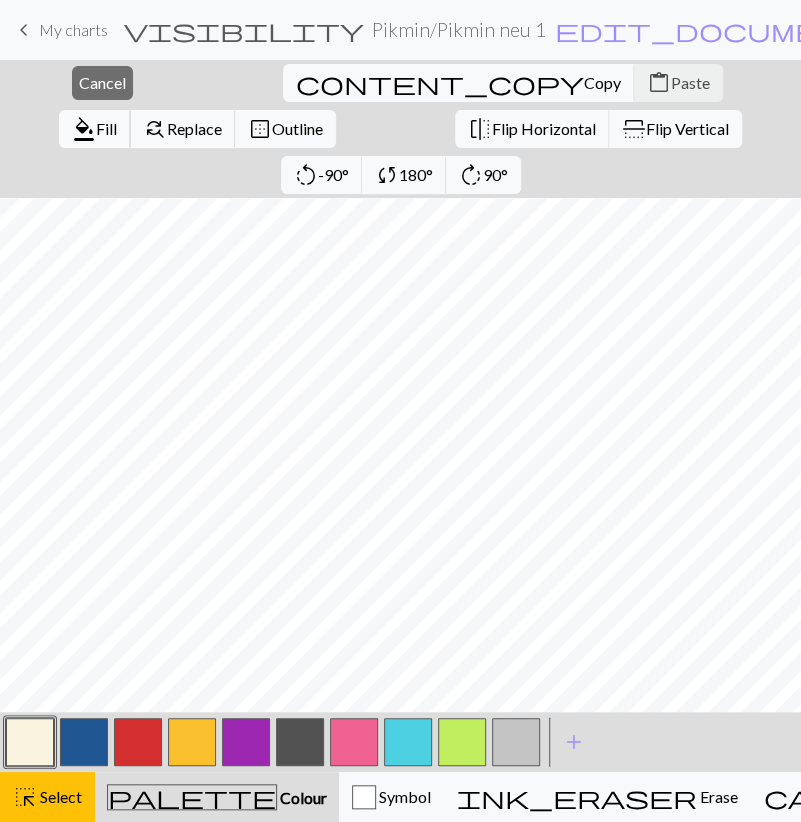 click on "format_color_fill" at bounding box center (84, 129) 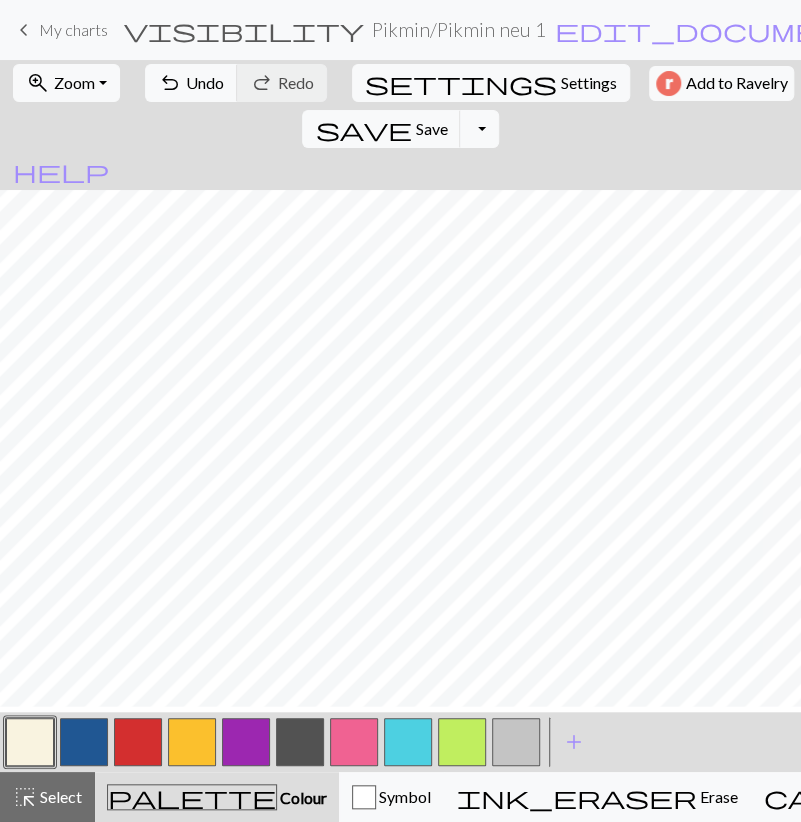 scroll, scrollTop: 2463, scrollLeft: 0, axis: vertical 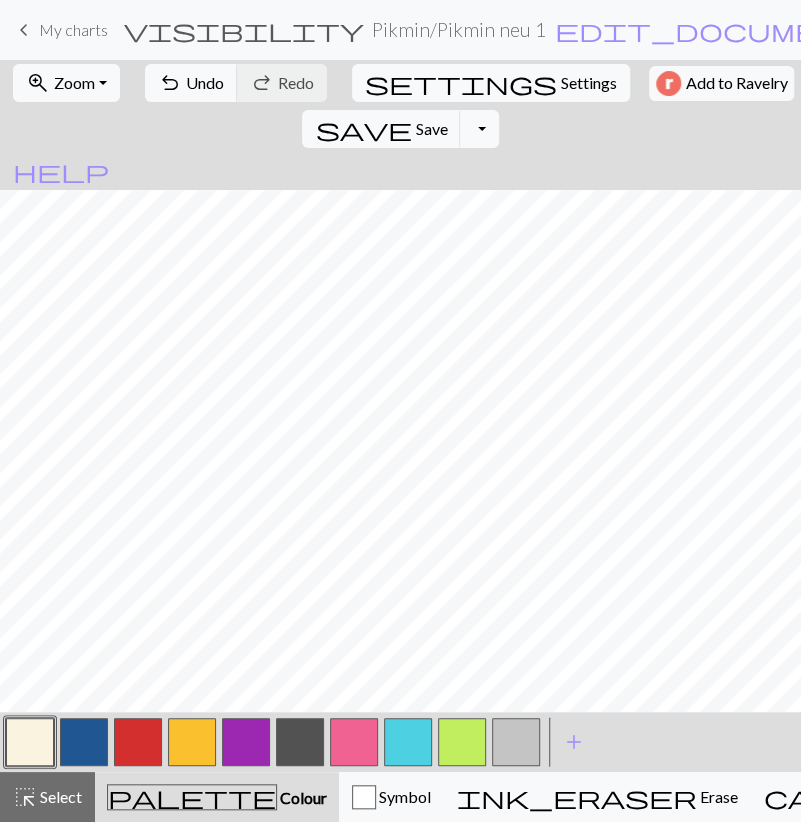drag, startPoint x: 88, startPoint y: 745, endPoint x: 92, endPoint y: 721, distance: 24.33105 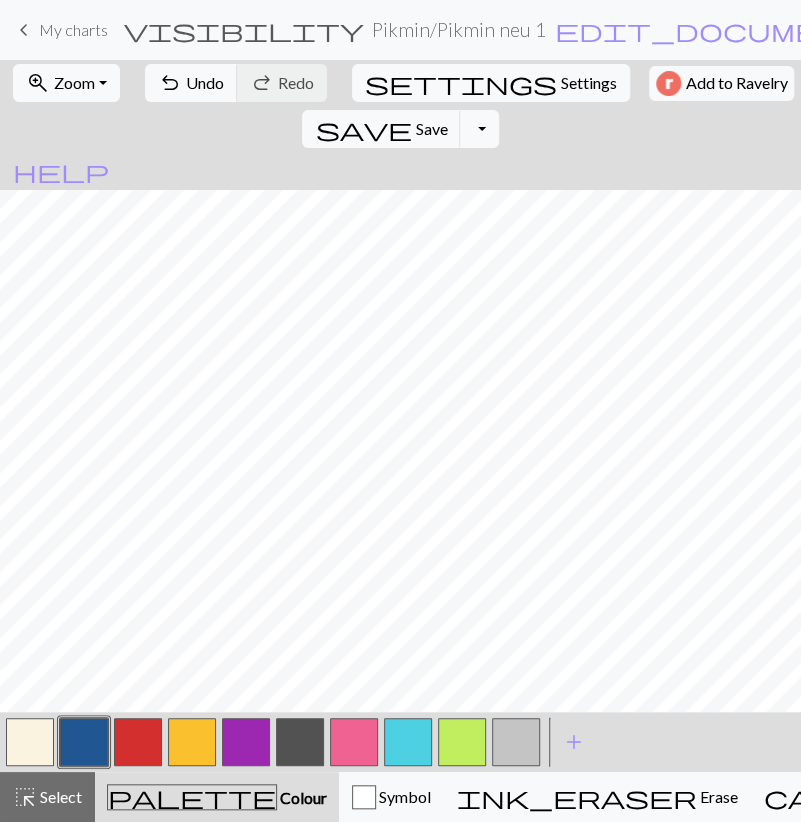 click at bounding box center (354, 742) 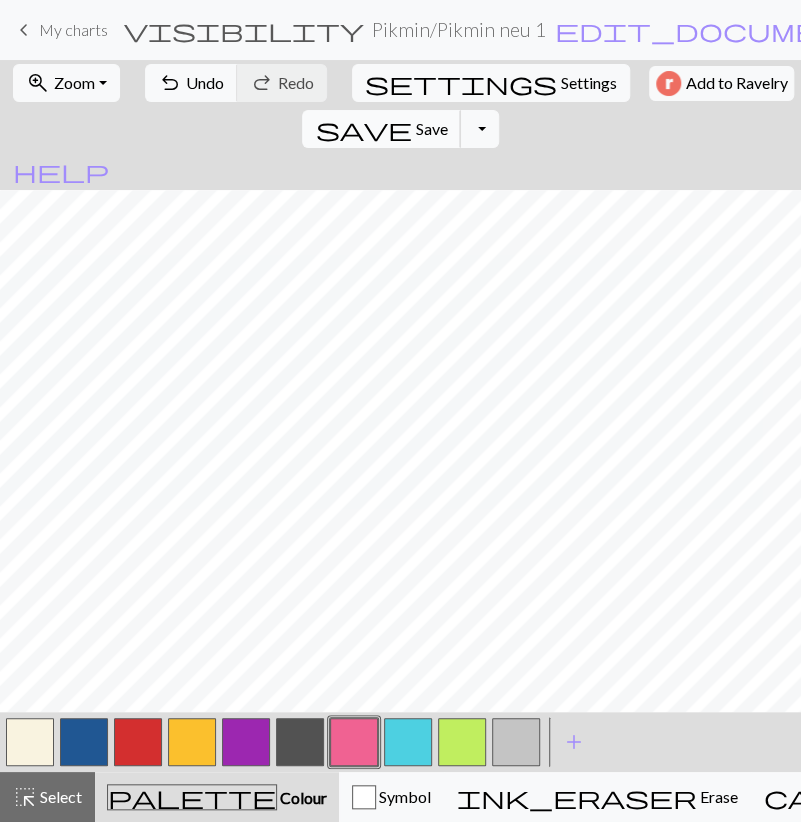 click on "save" at bounding box center [363, 129] 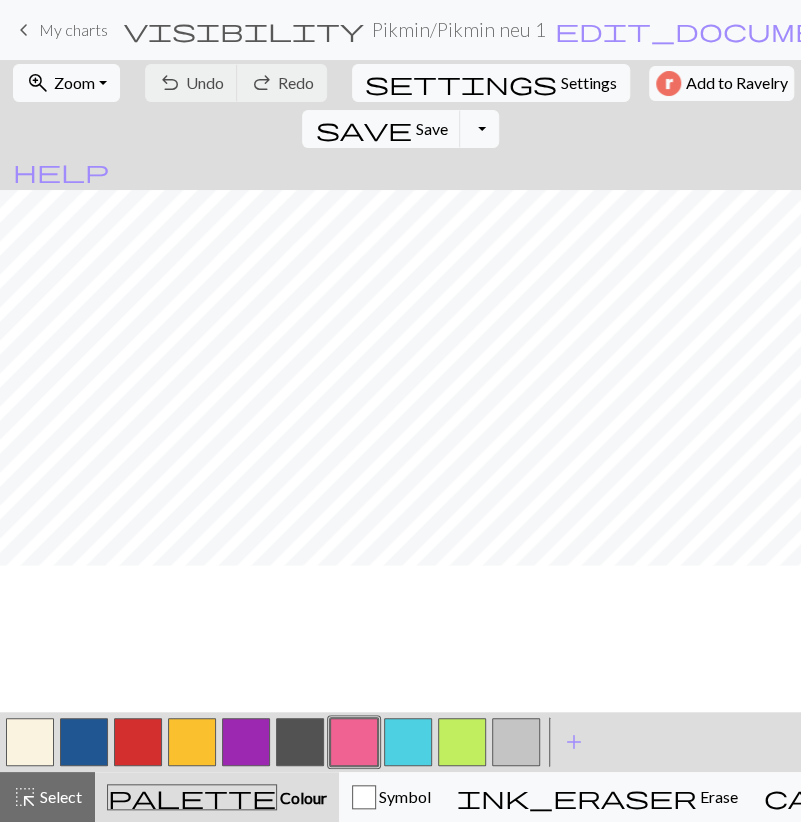 scroll, scrollTop: 2231, scrollLeft: 0, axis: vertical 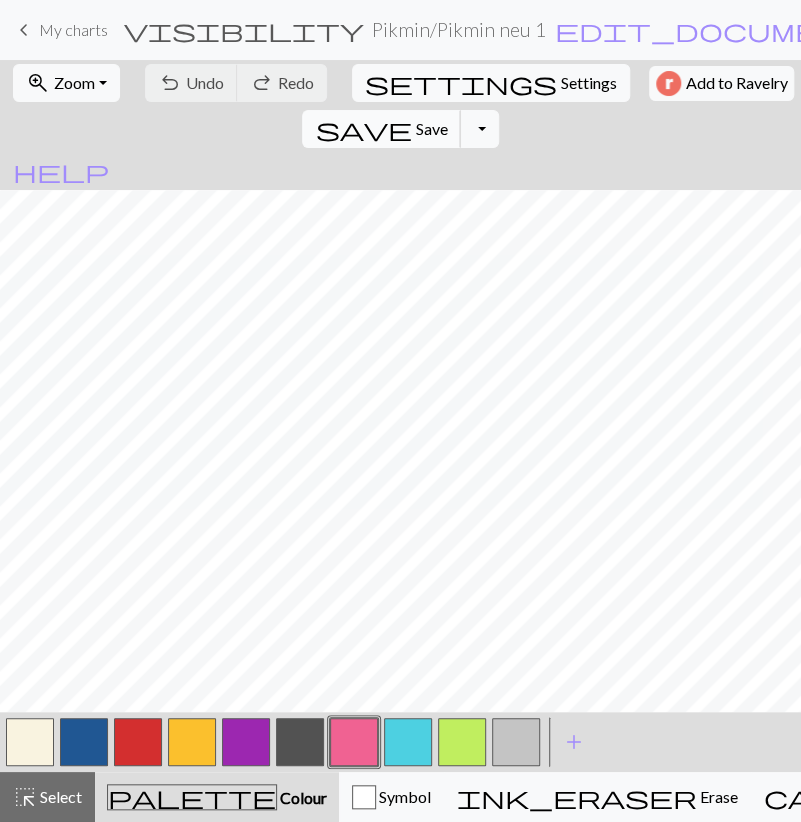 click on "save Save Save" at bounding box center (381, 129) 